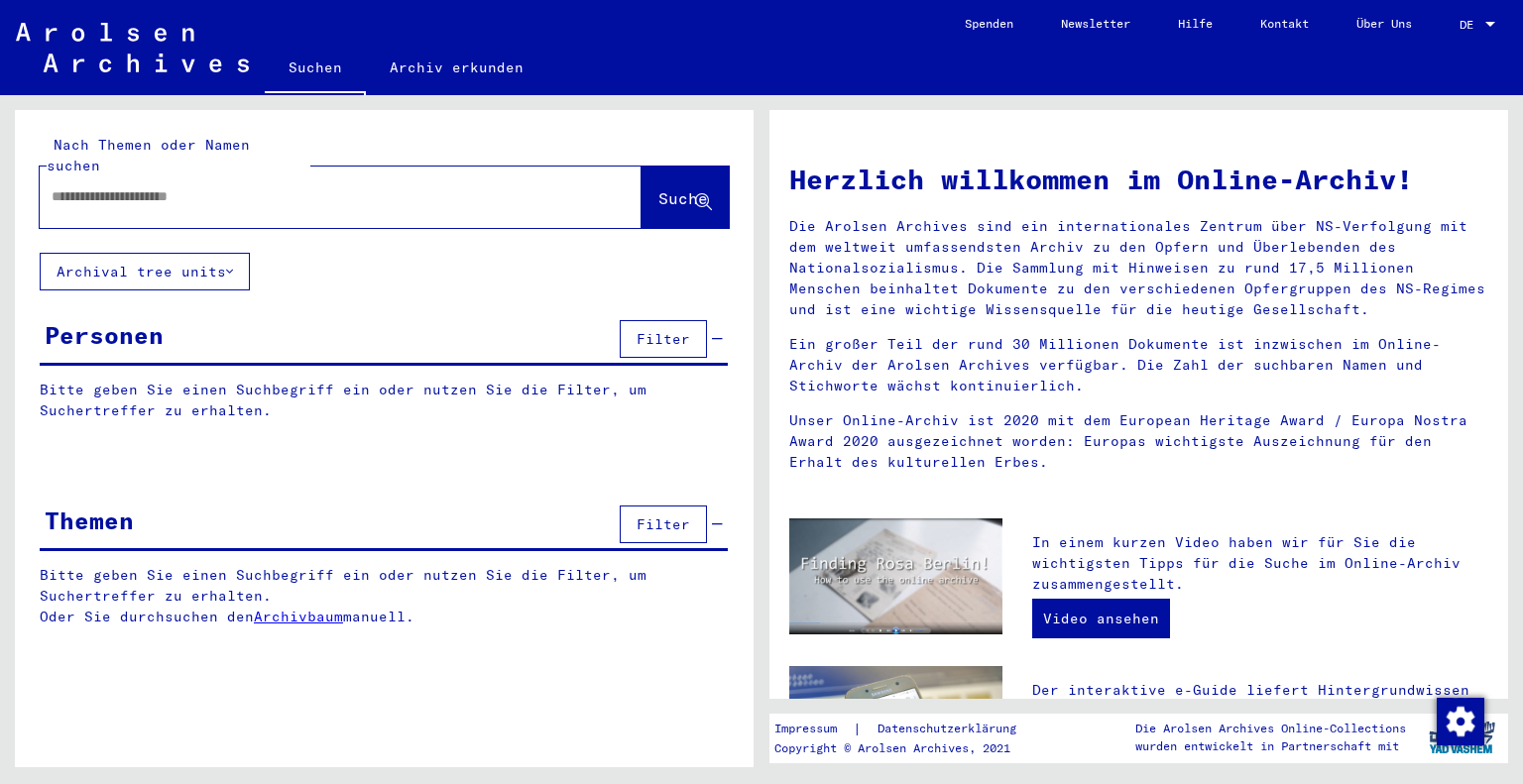 scroll, scrollTop: 0, scrollLeft: 0, axis: both 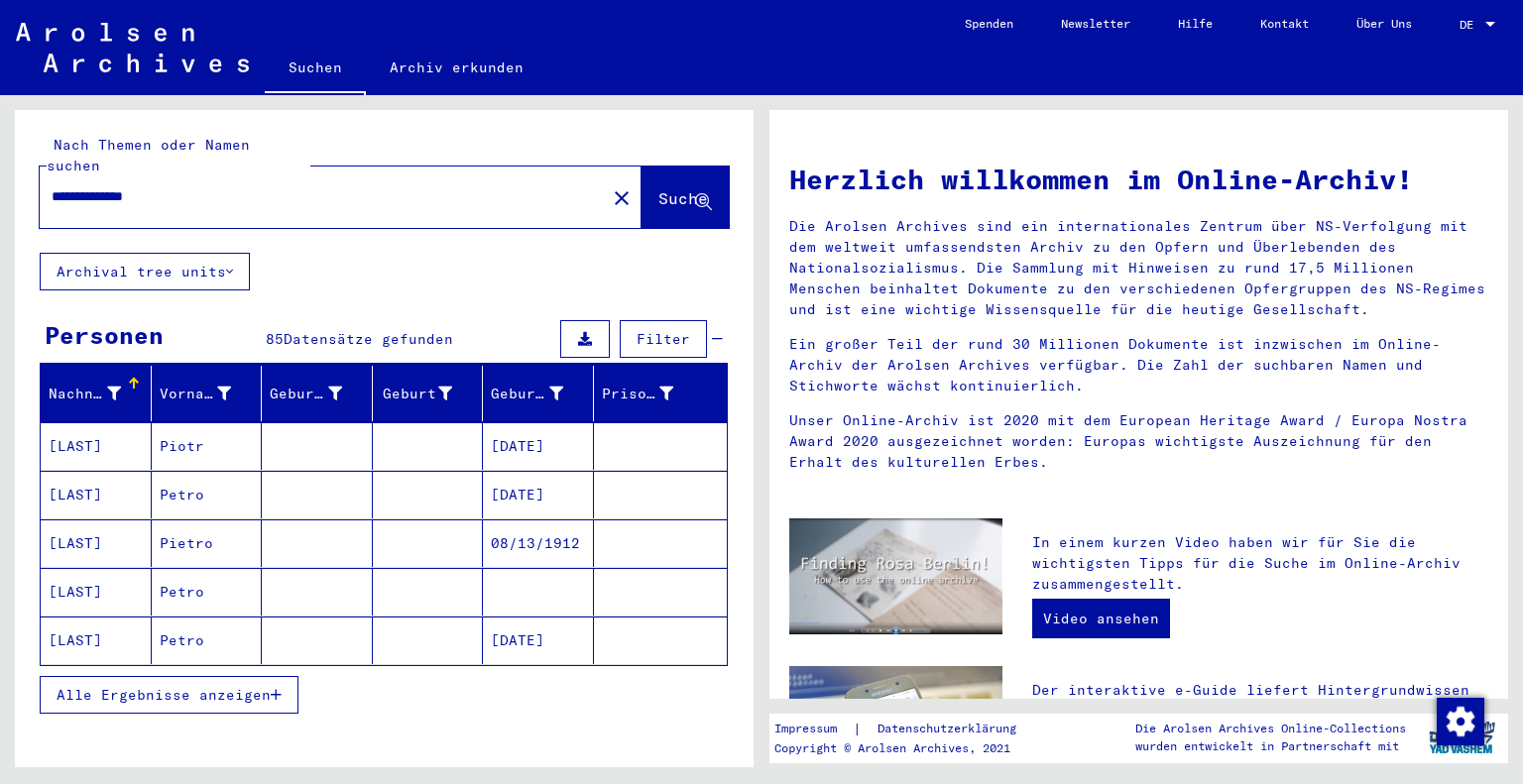 click on "Alle Ergebnisse anzeigen" at bounding box center (164, 695) 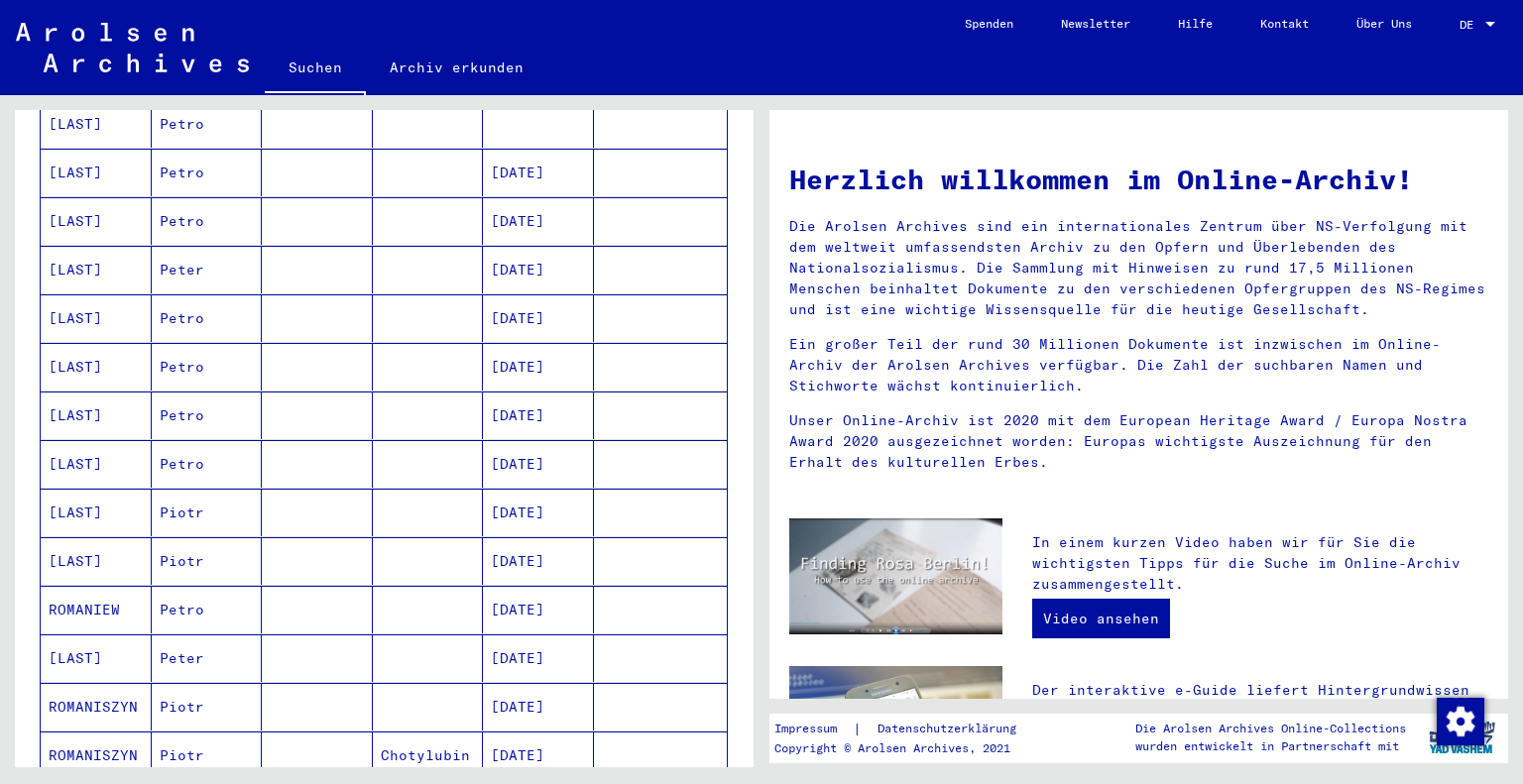 scroll, scrollTop: 496, scrollLeft: 0, axis: vertical 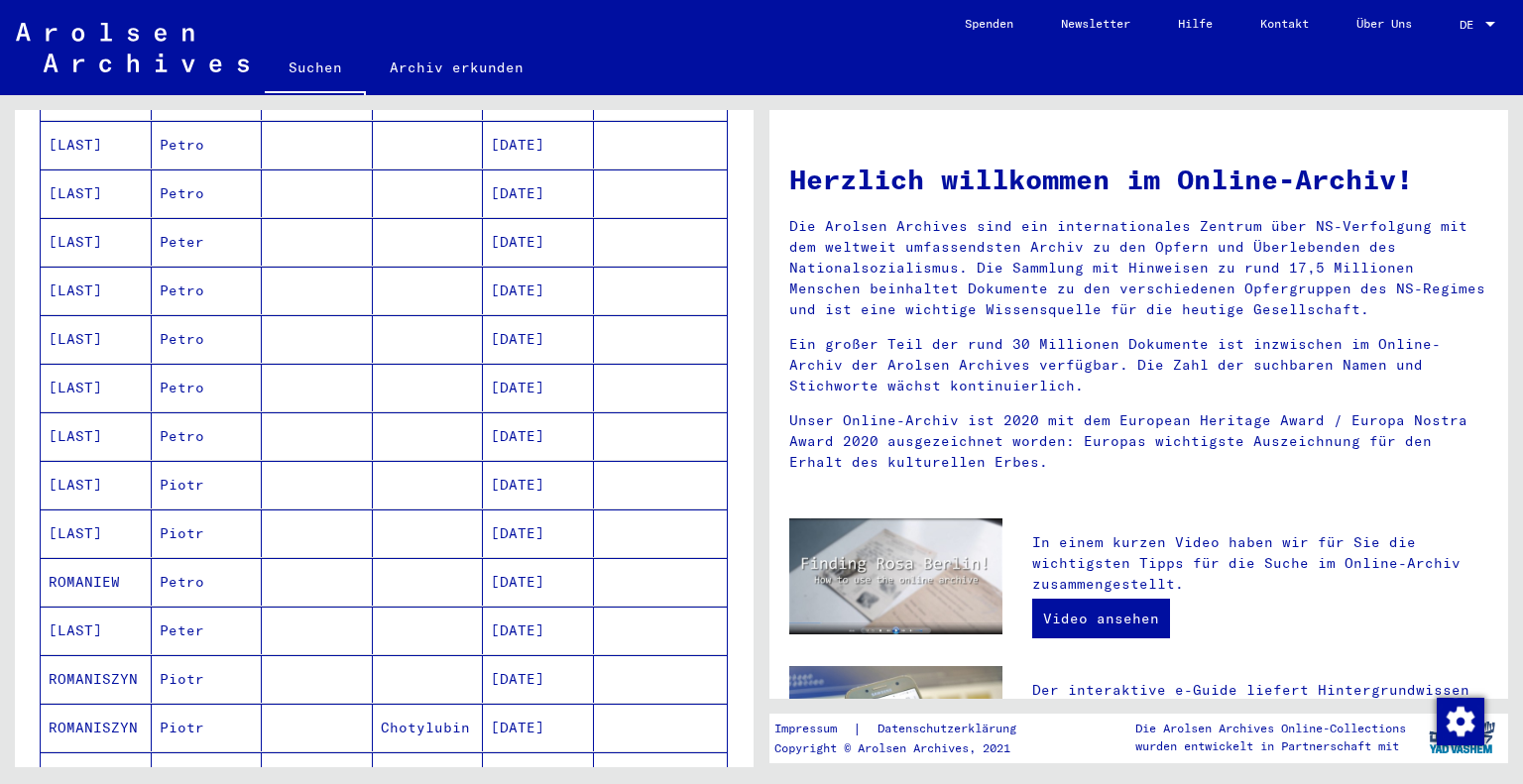 click on "[LAST]" at bounding box center [96, 679] 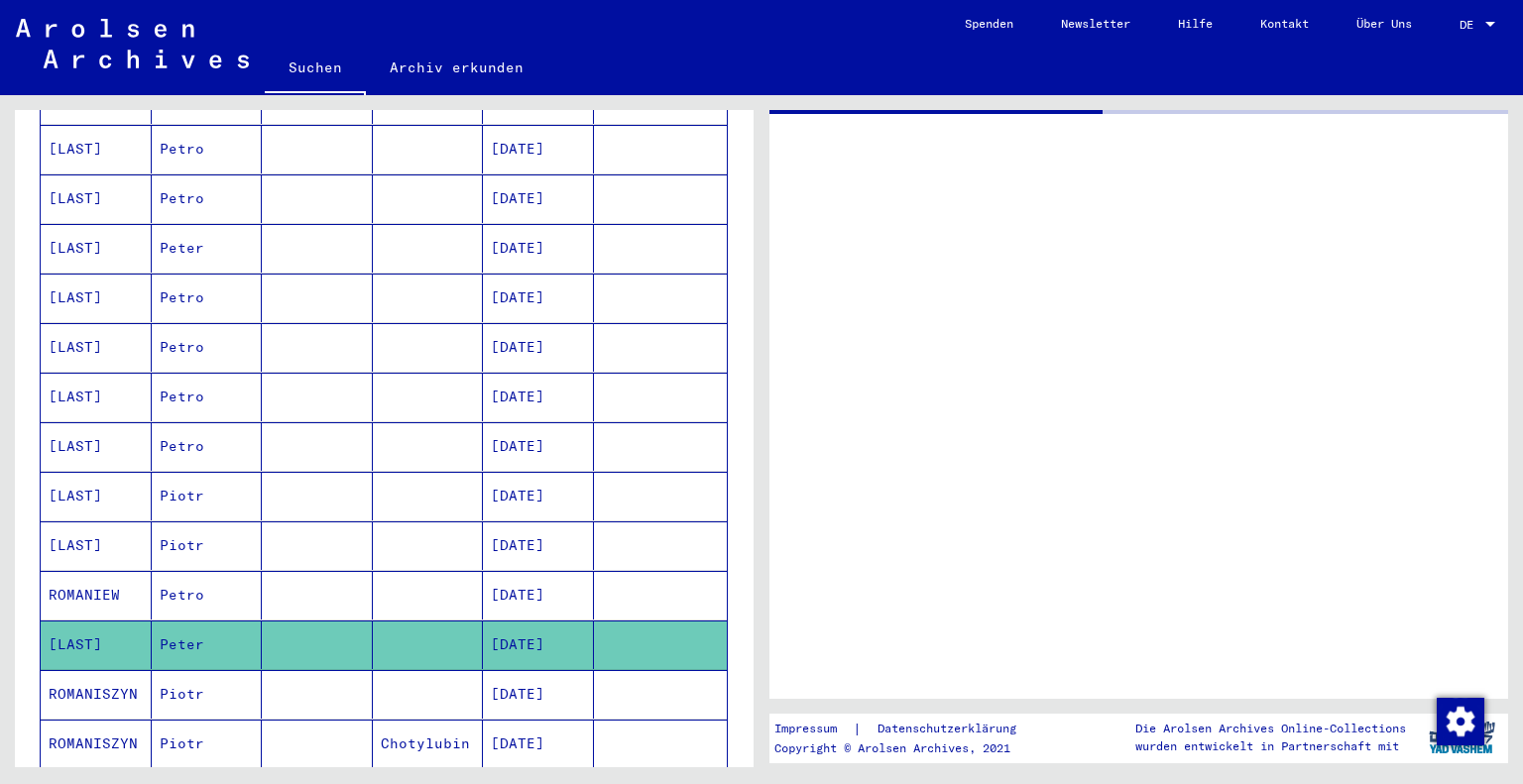 scroll, scrollTop: 500, scrollLeft: 0, axis: vertical 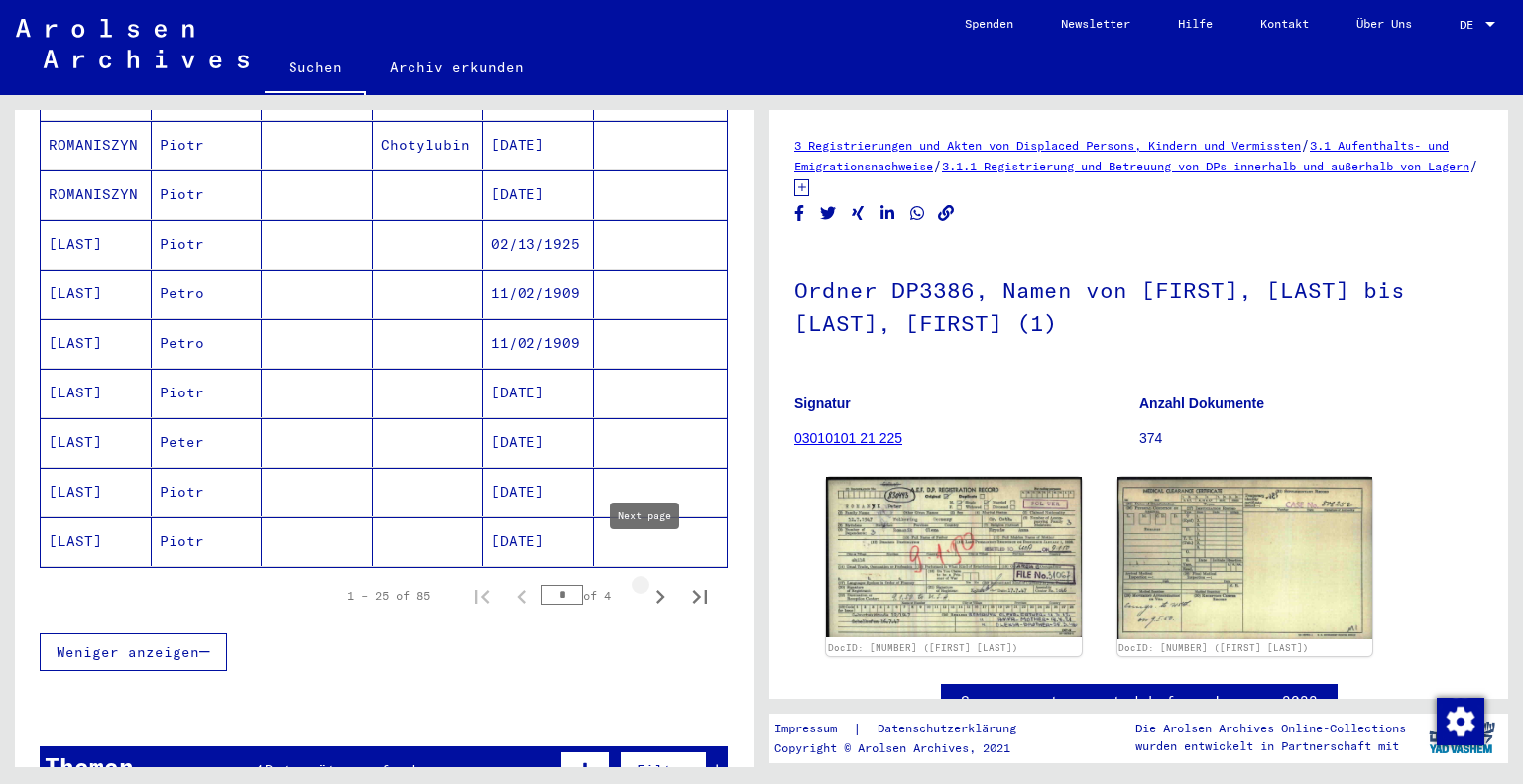click 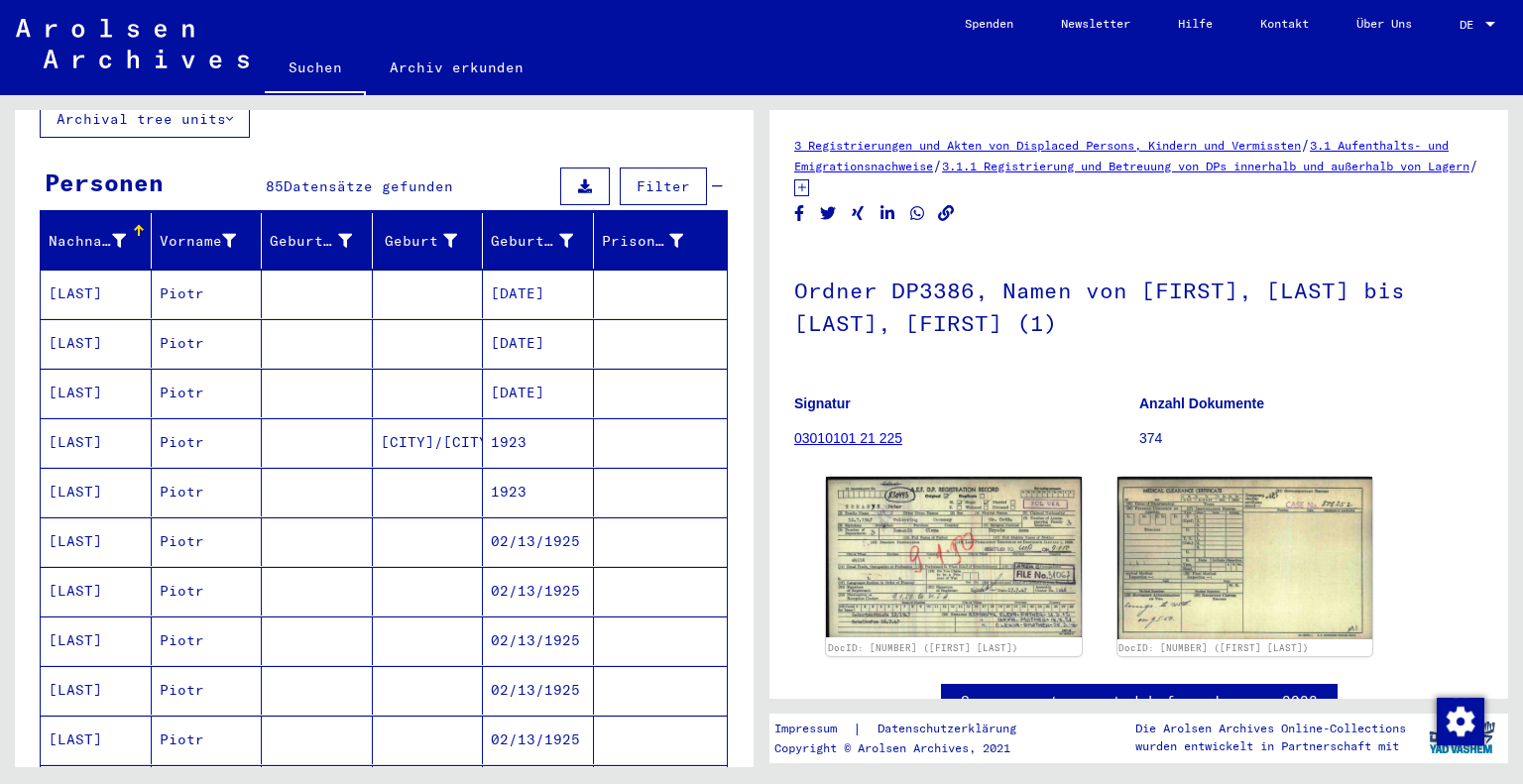 scroll, scrollTop: 4, scrollLeft: 0, axis: vertical 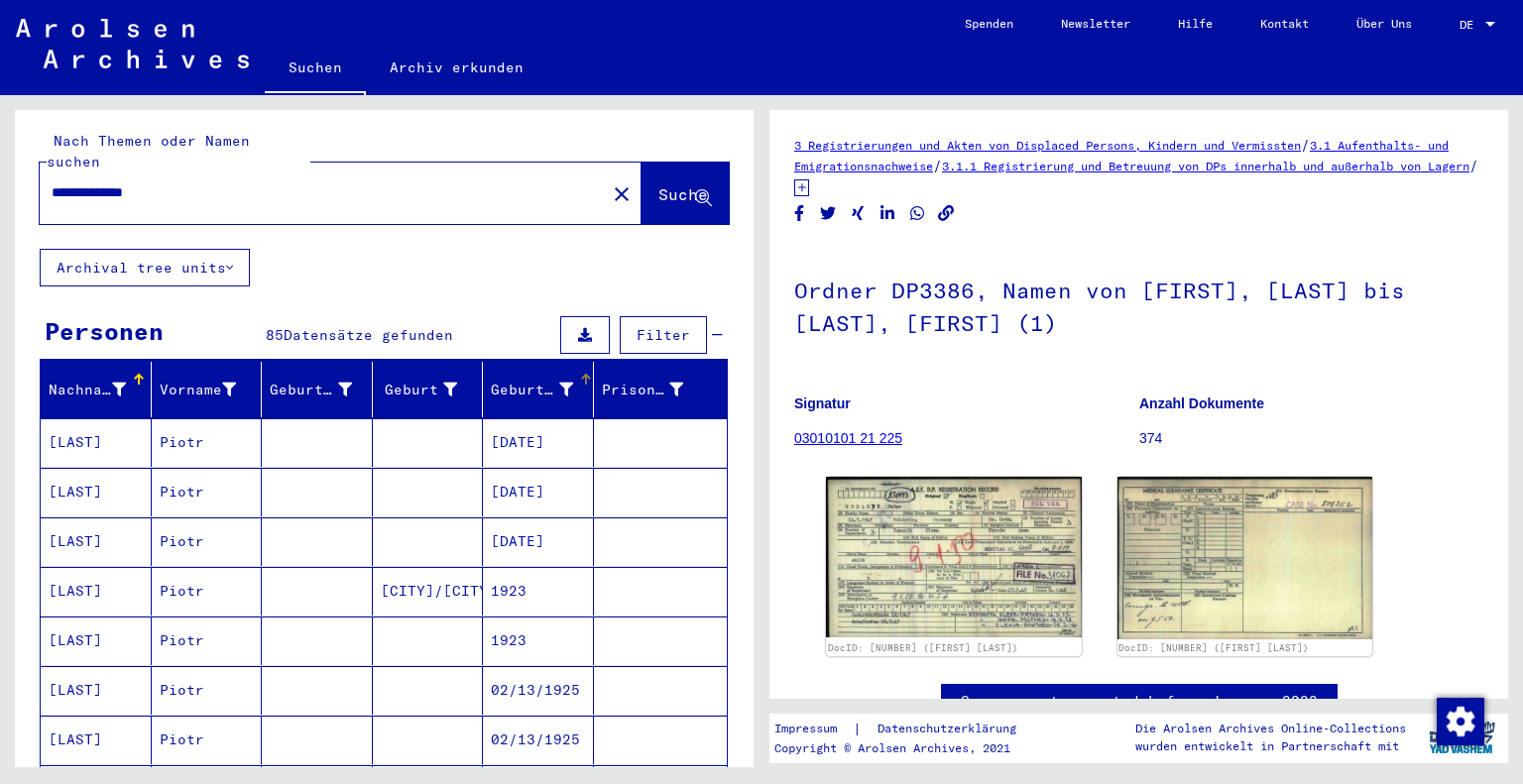 click on "Geburtsdatum" at bounding box center [531, 390] 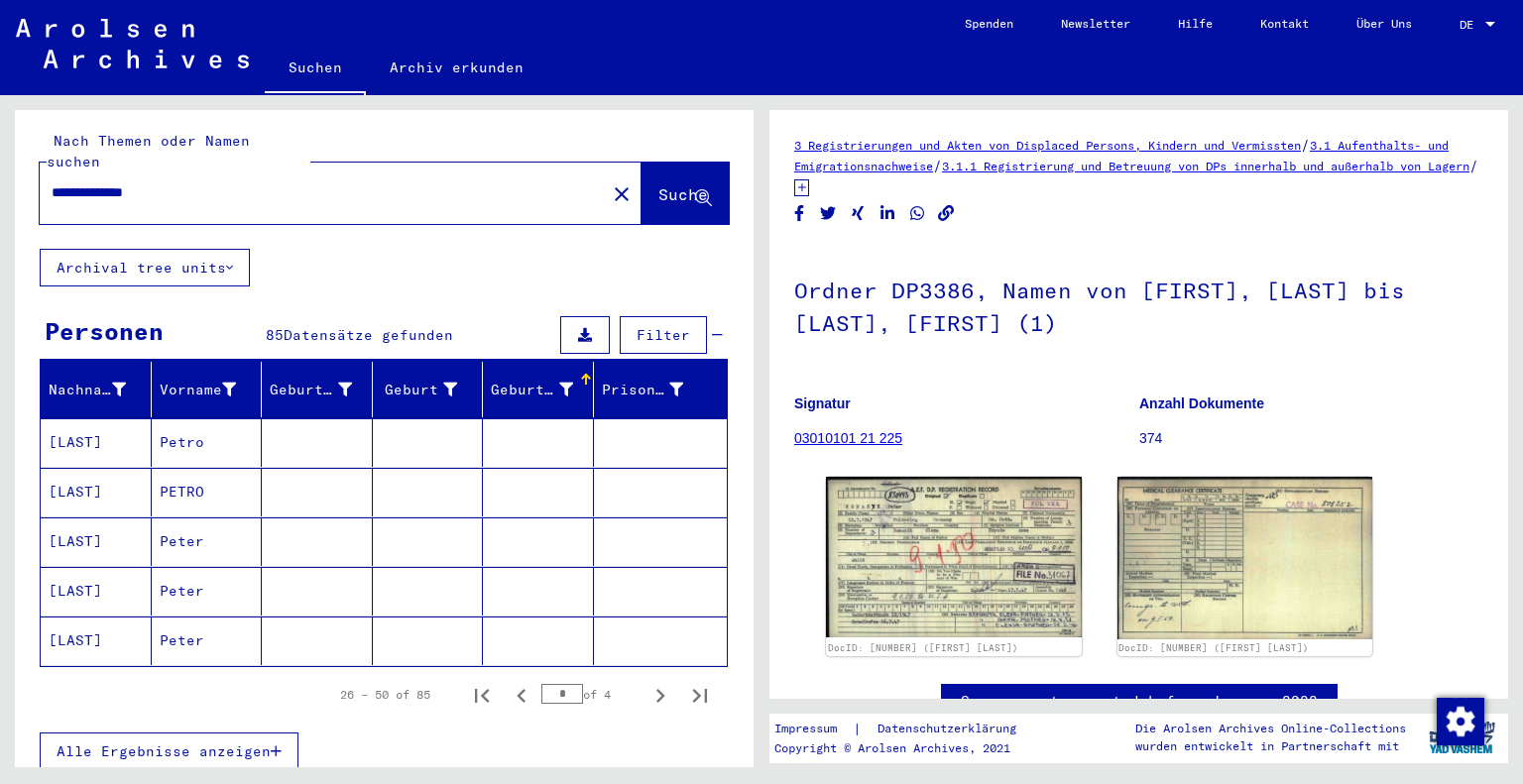 click at bounding box center [566, 390] 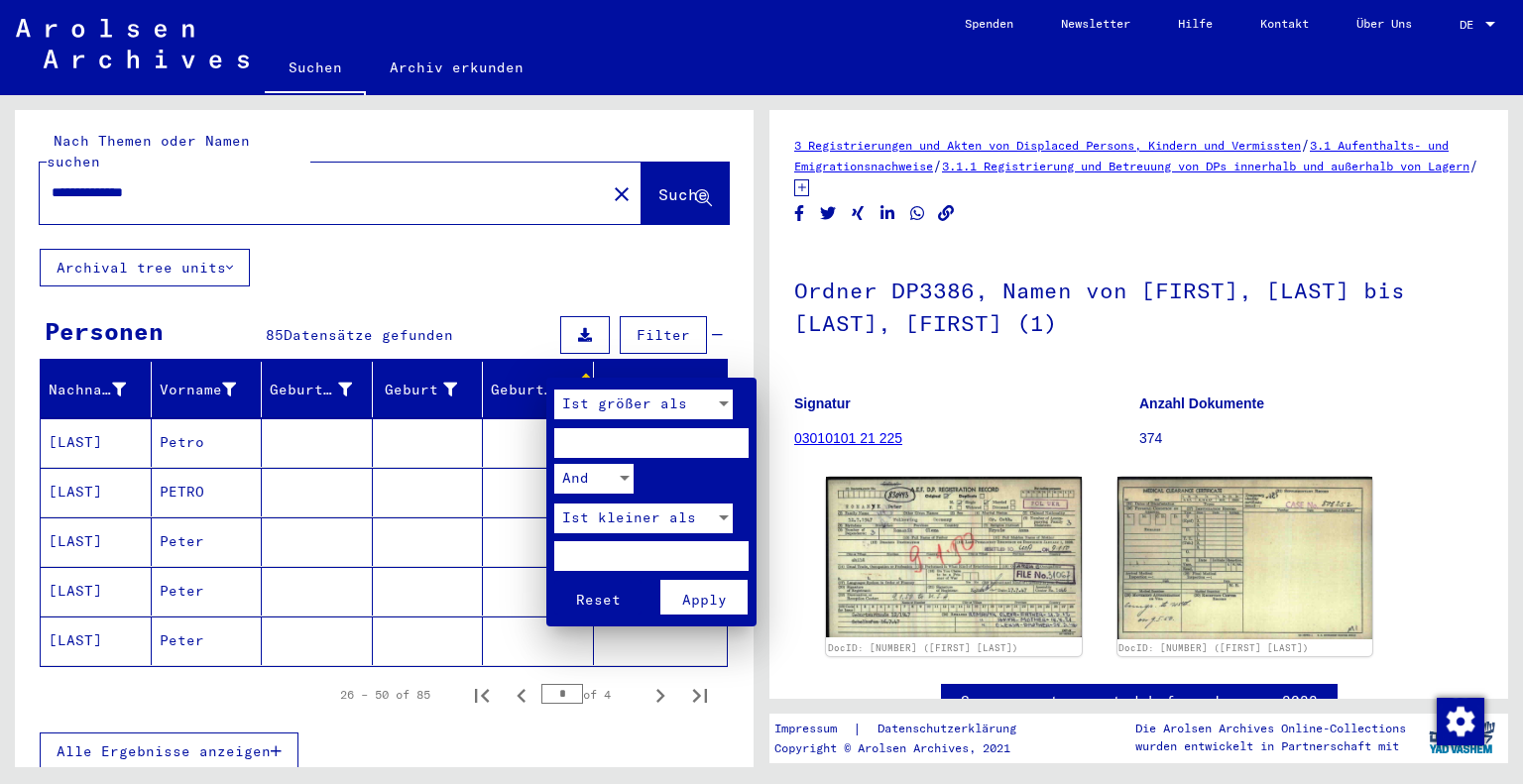 click at bounding box center [762, 392] 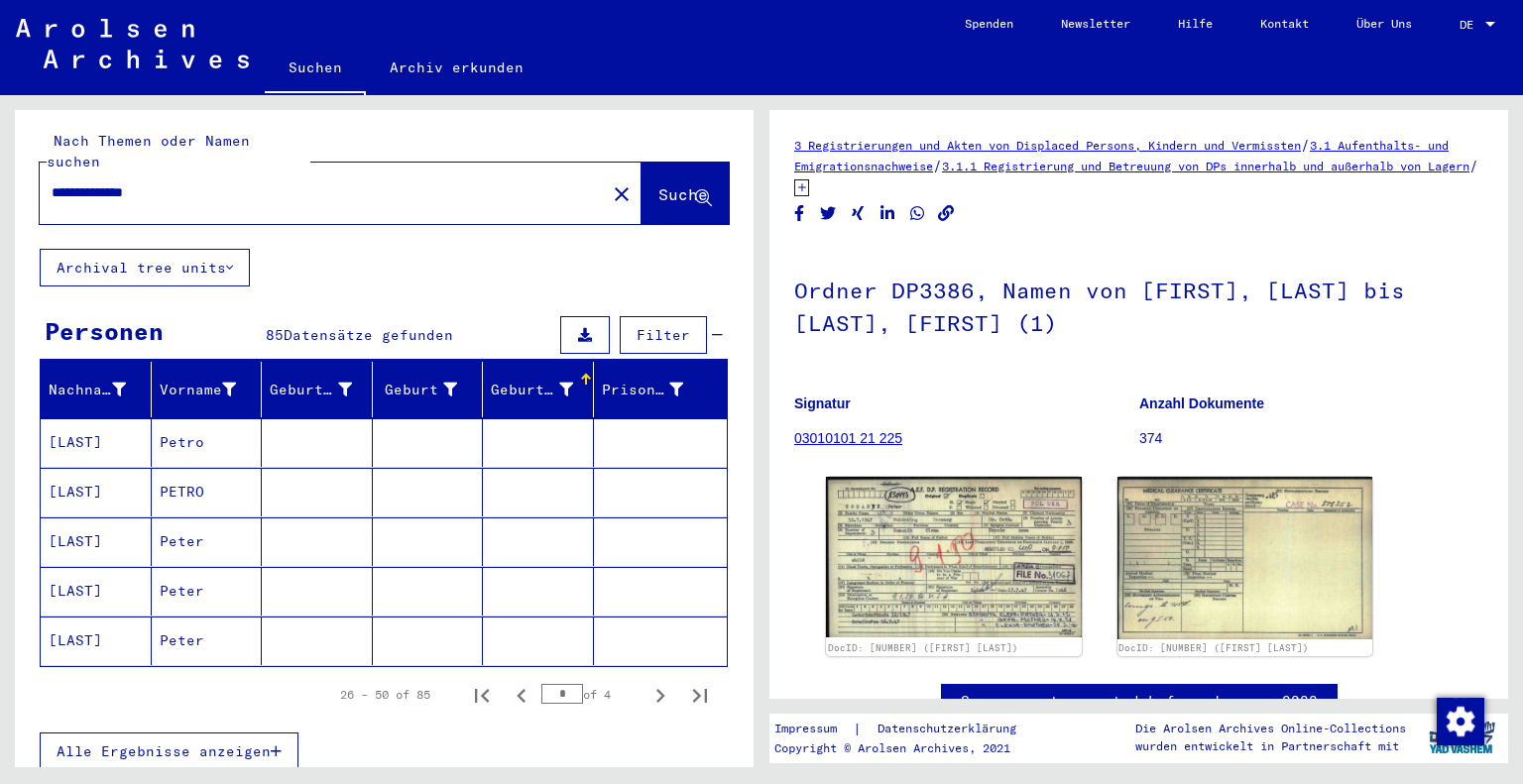 click on "Geburtsdatum" at bounding box center [531, 390] 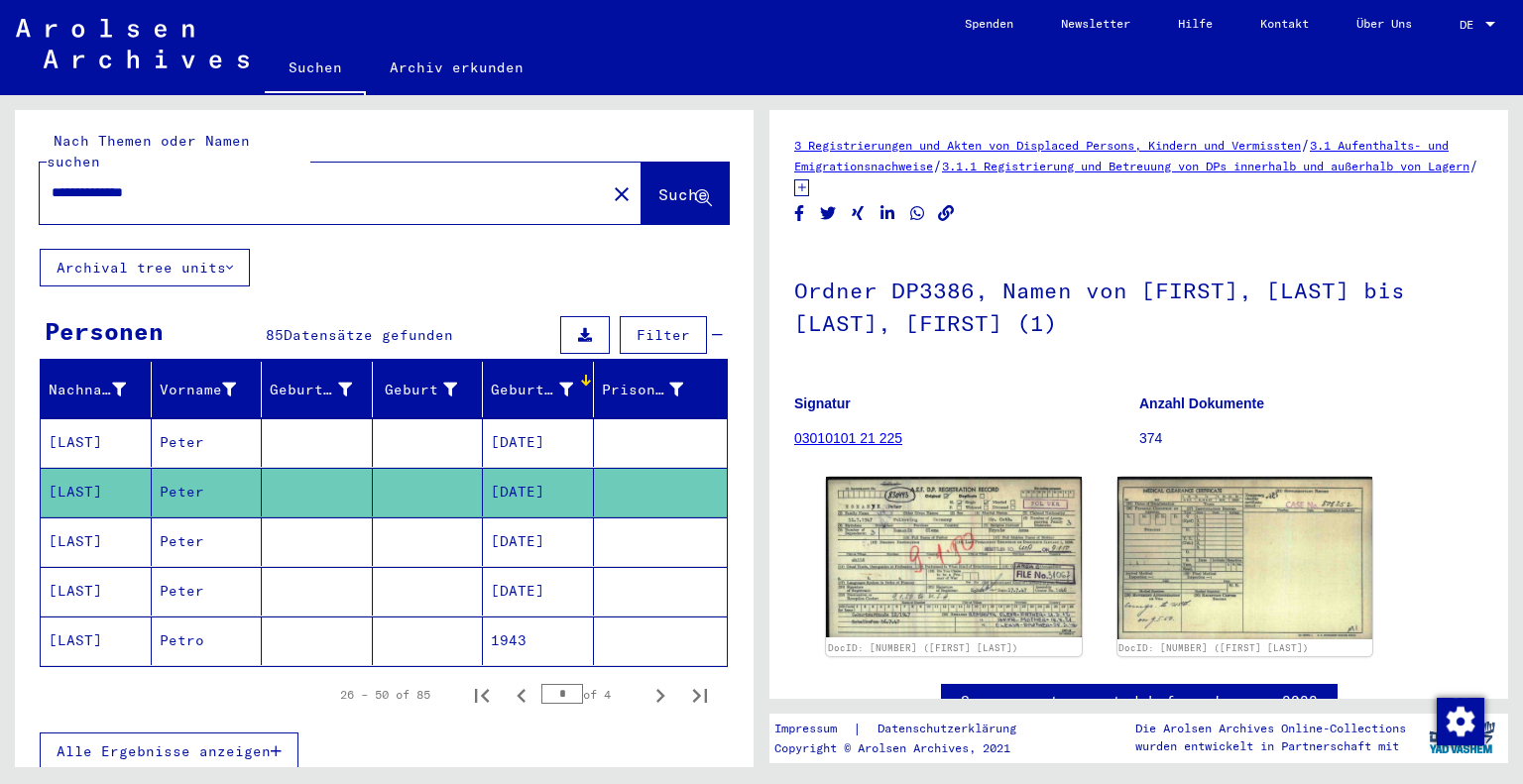 click on "Geburtsdatum" at bounding box center [531, 390] 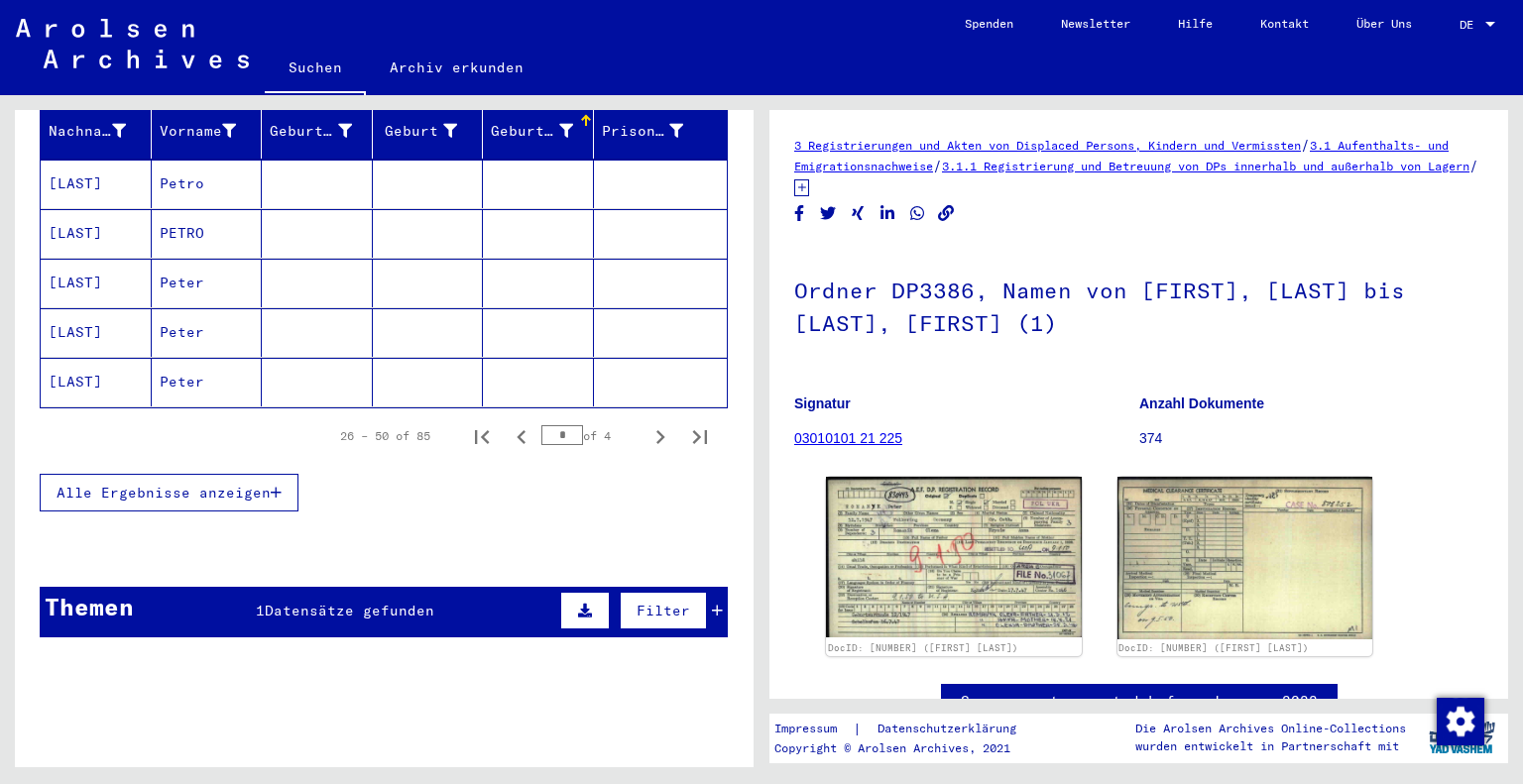 scroll, scrollTop: 275, scrollLeft: 0, axis: vertical 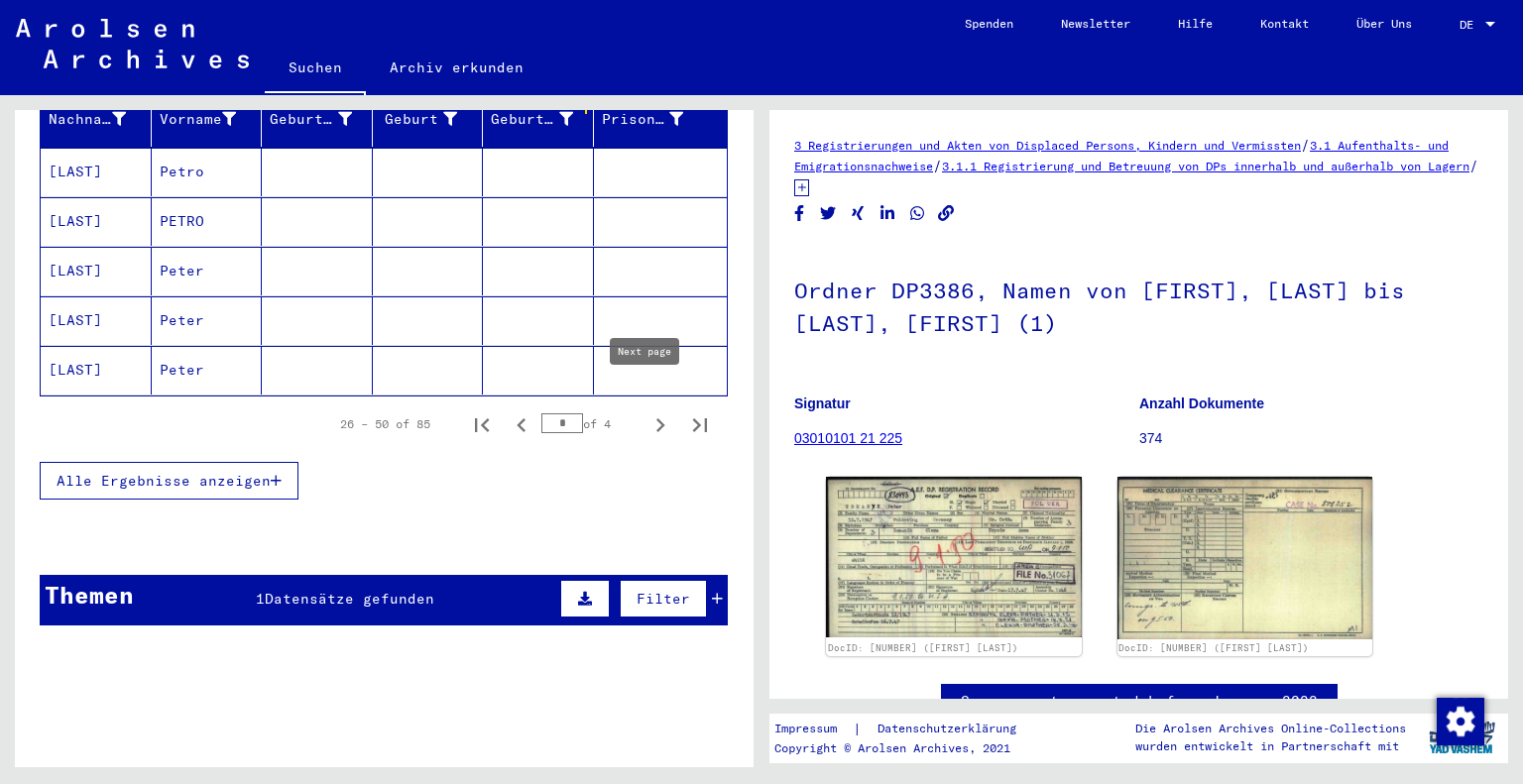 click 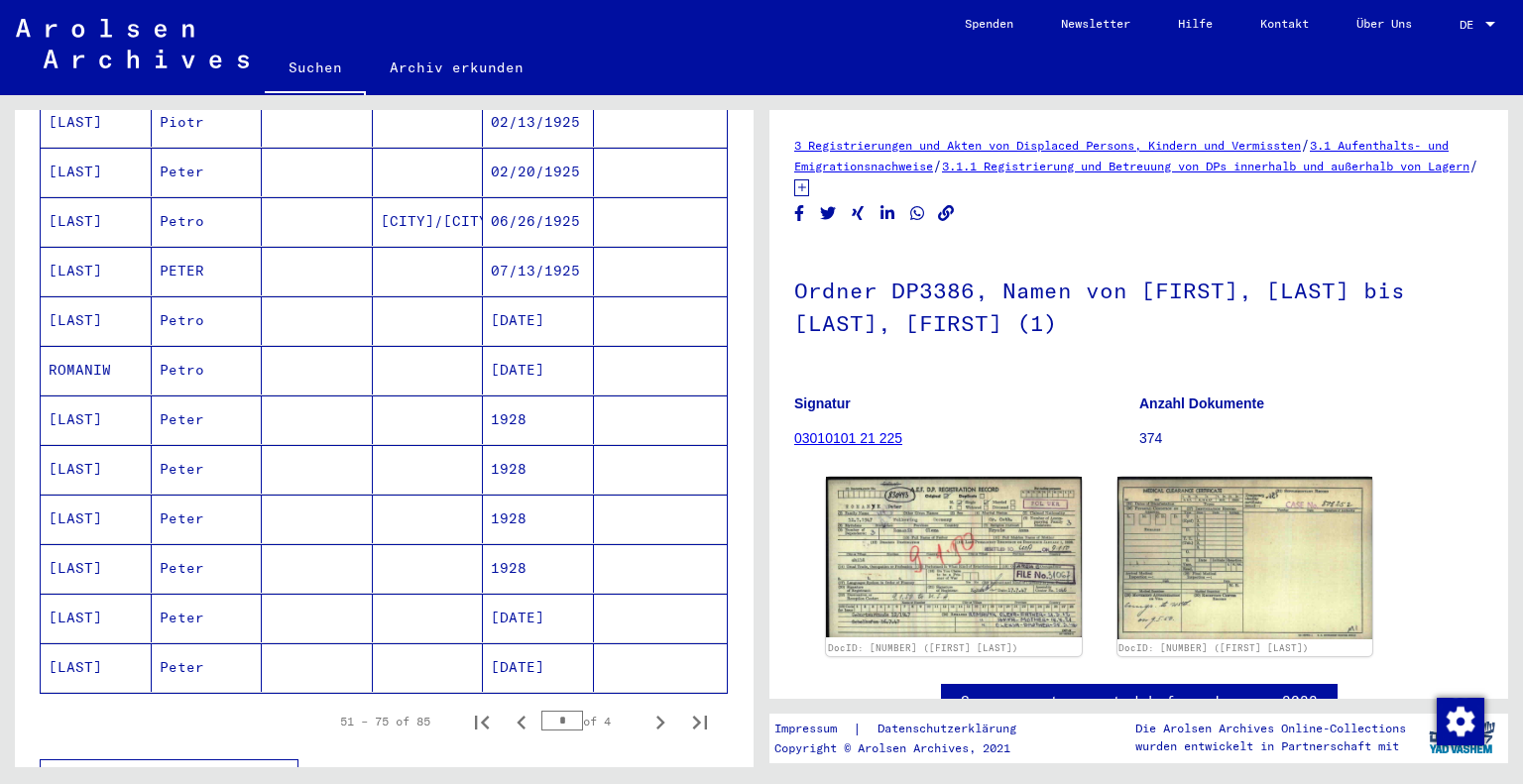 scroll, scrollTop: 1167, scrollLeft: 0, axis: vertical 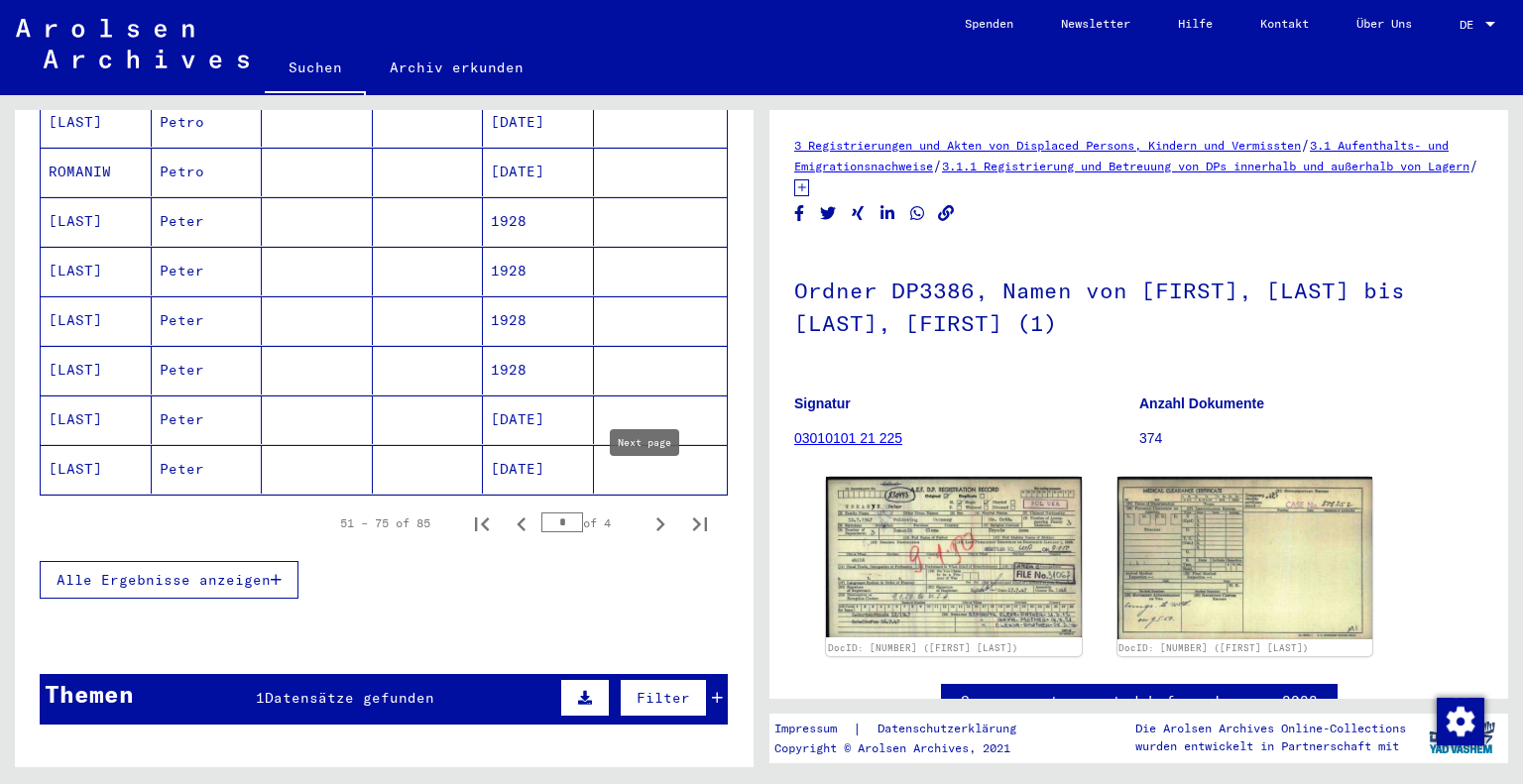 click 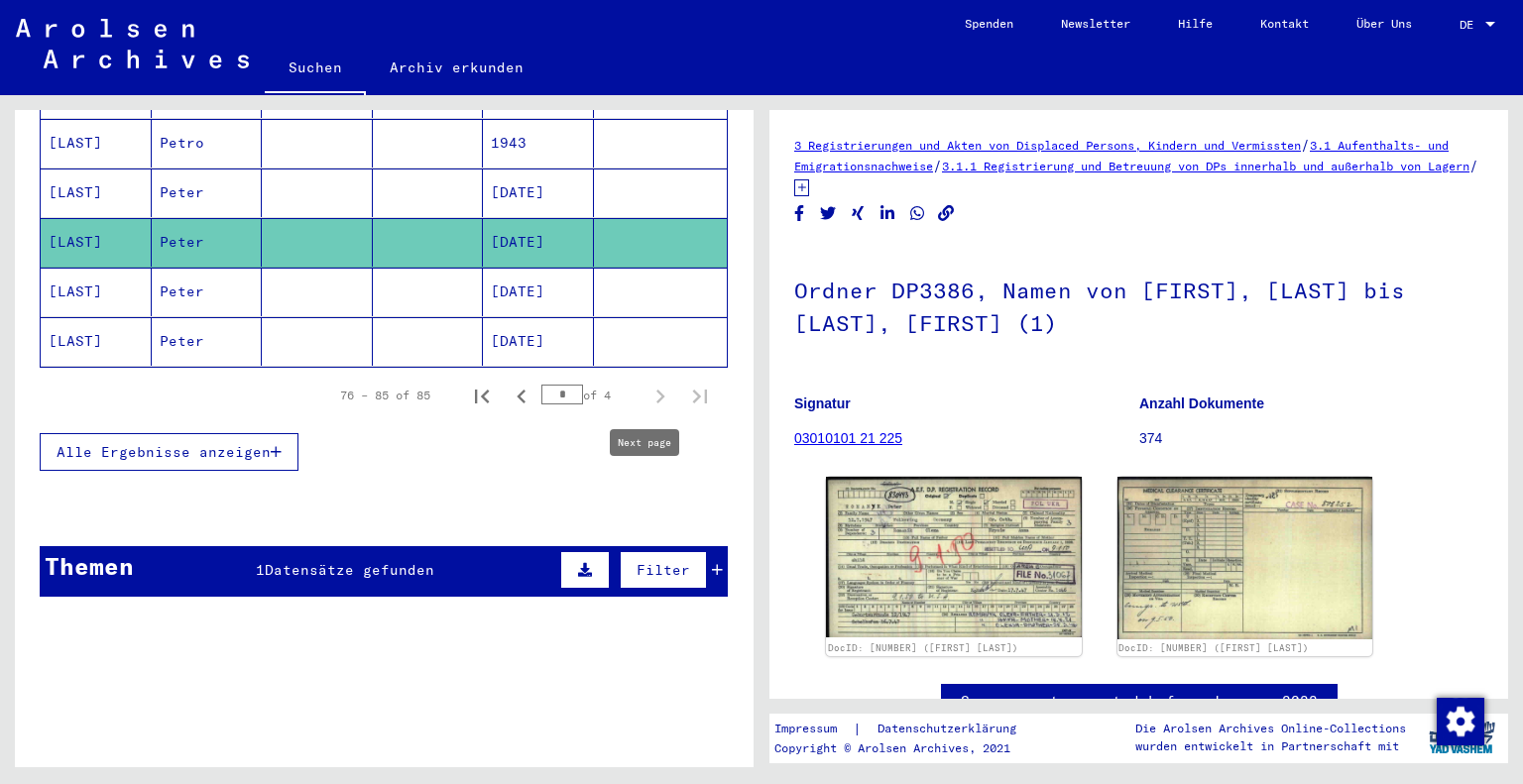 scroll, scrollTop: 520, scrollLeft: 0, axis: vertical 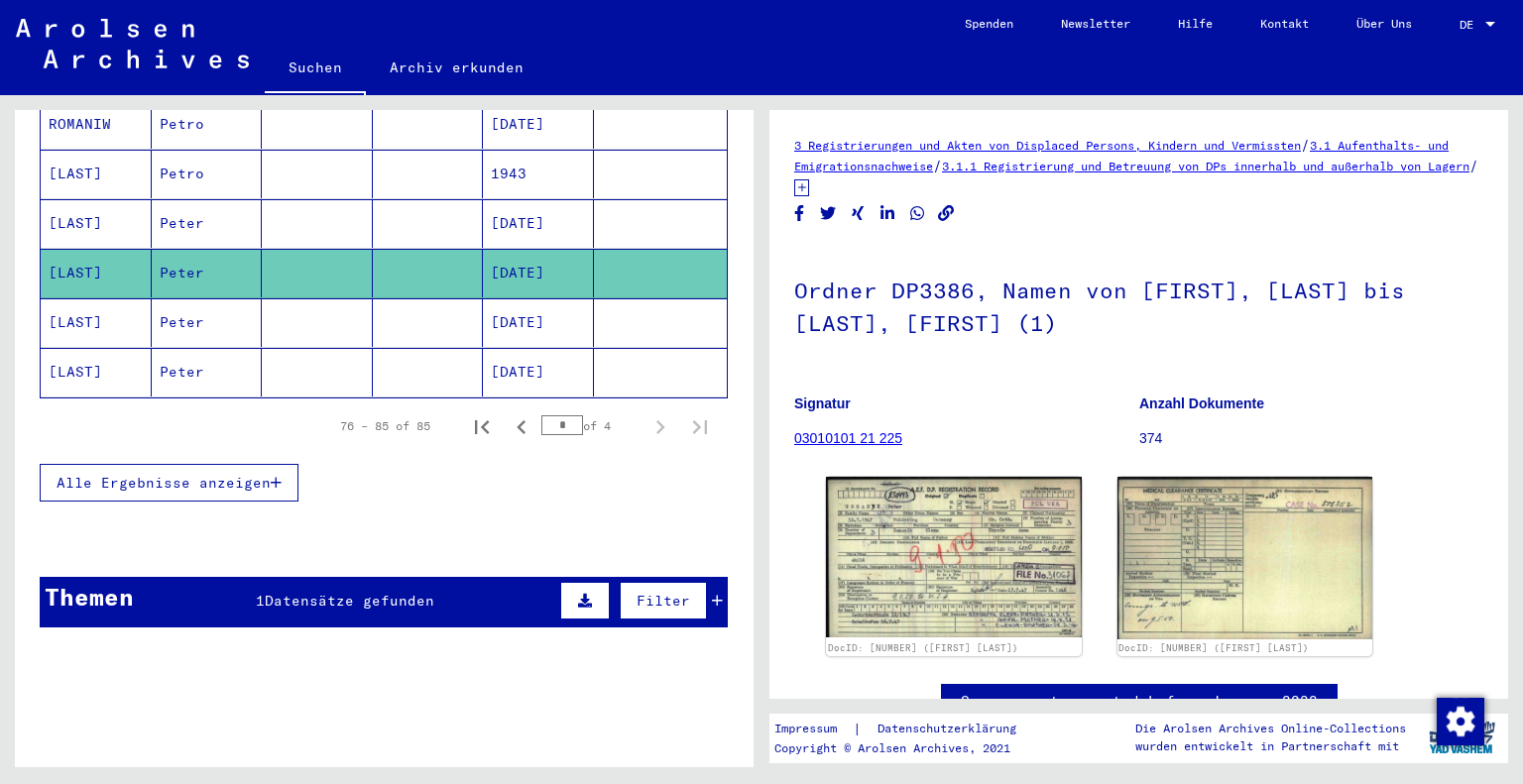 click on "Alle Ergebnisse anzeigen" at bounding box center [164, 483] 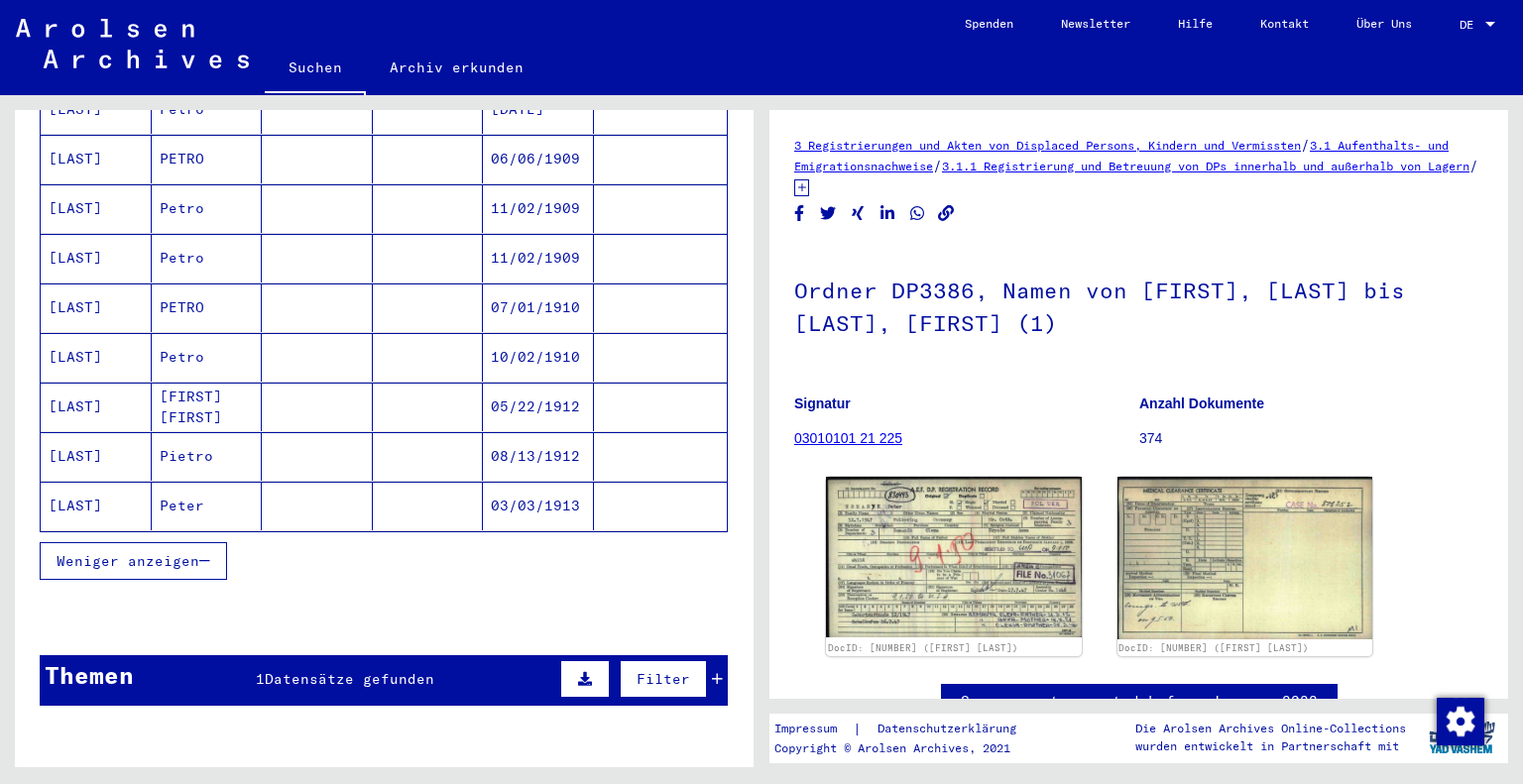 scroll, scrollTop: 1202, scrollLeft: 0, axis: vertical 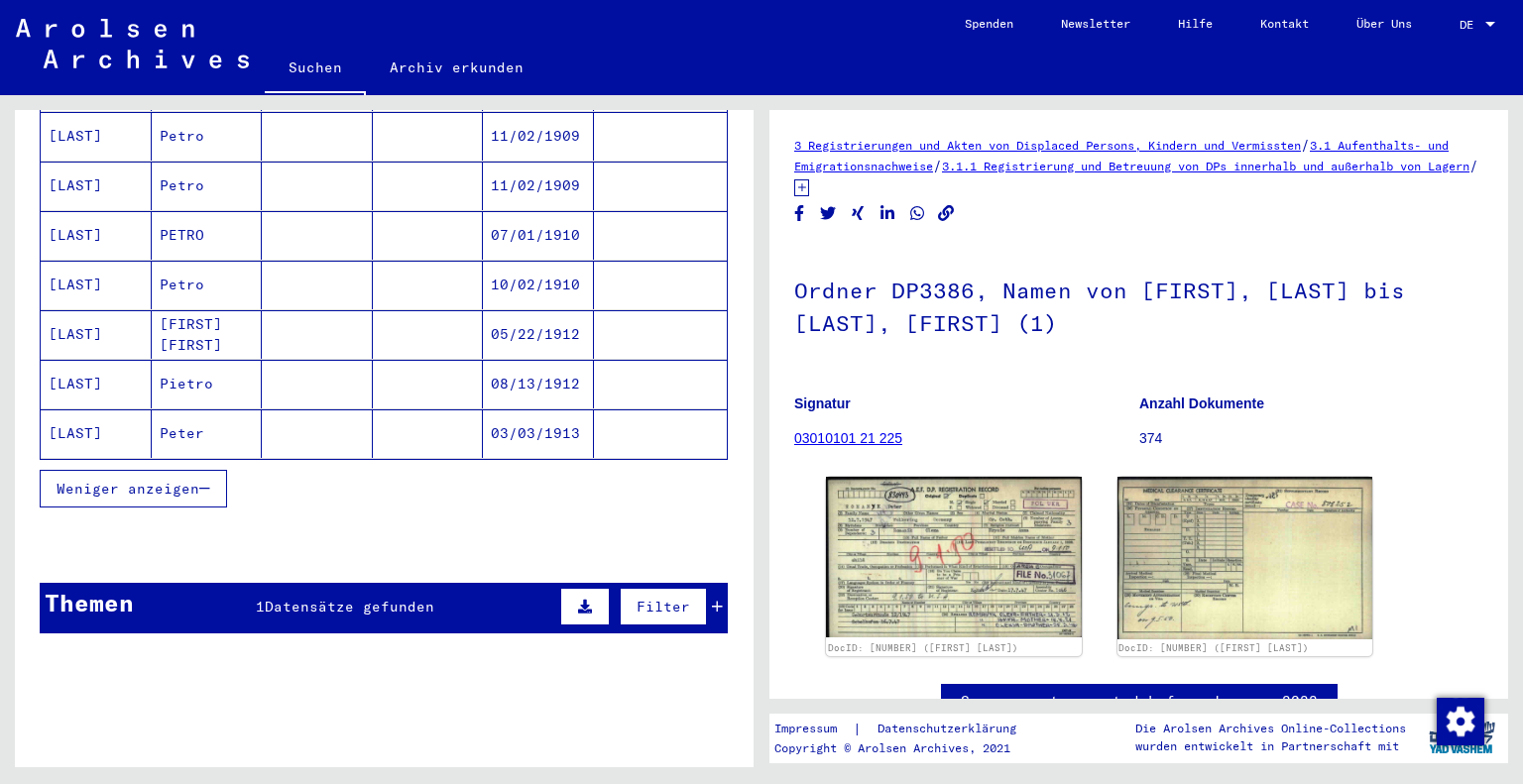 click on "03/03/1913" 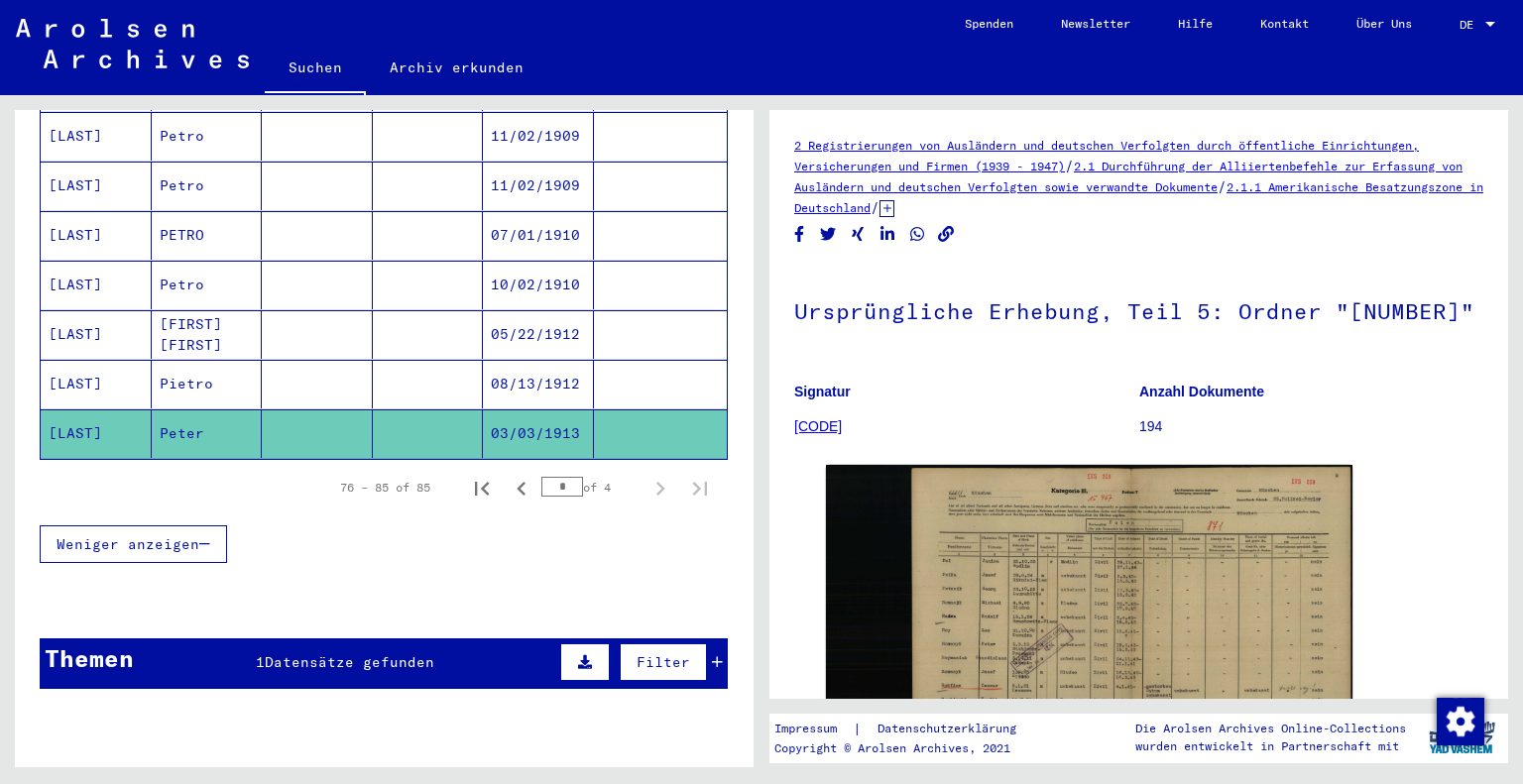 scroll, scrollTop: 0, scrollLeft: 0, axis: both 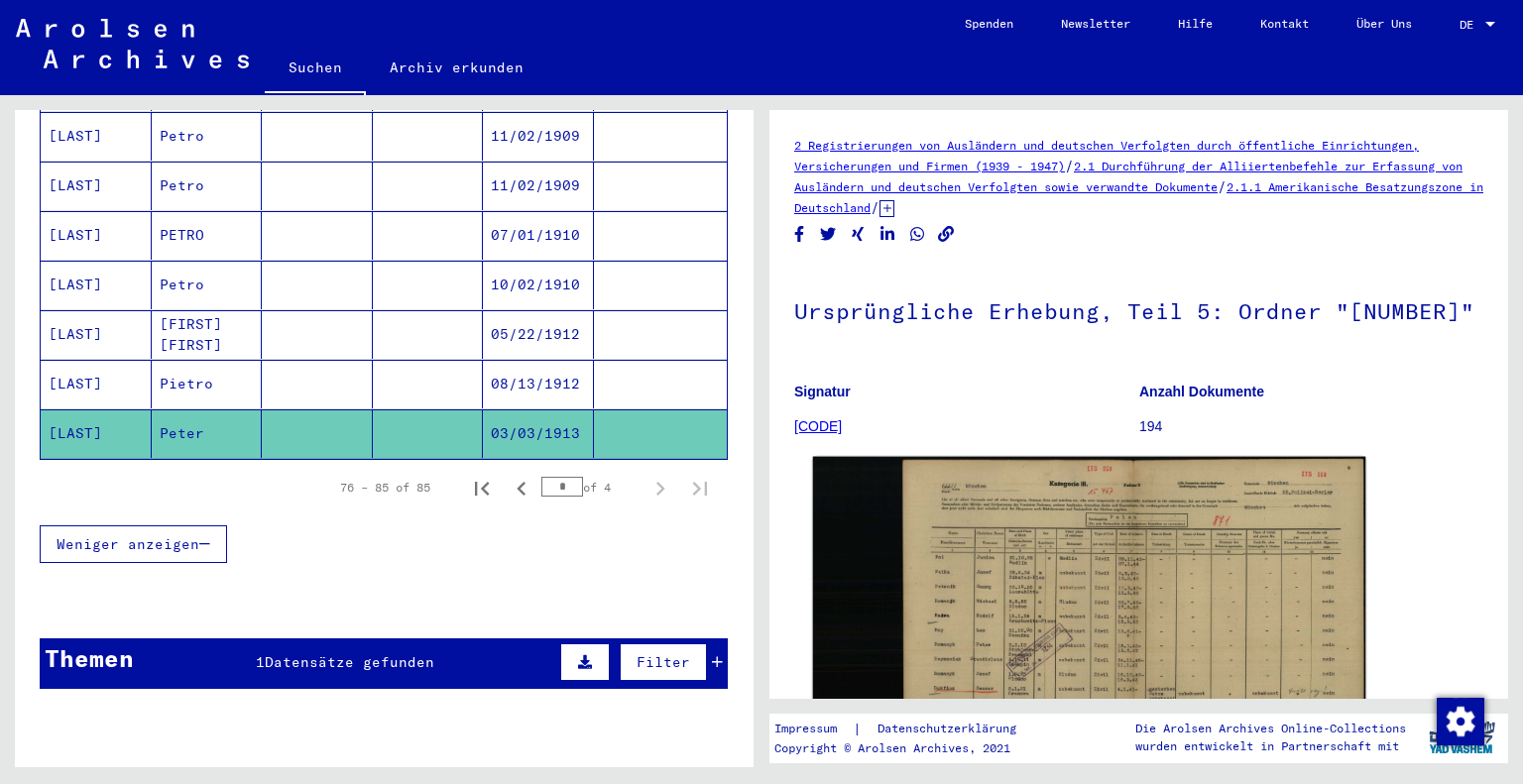 click 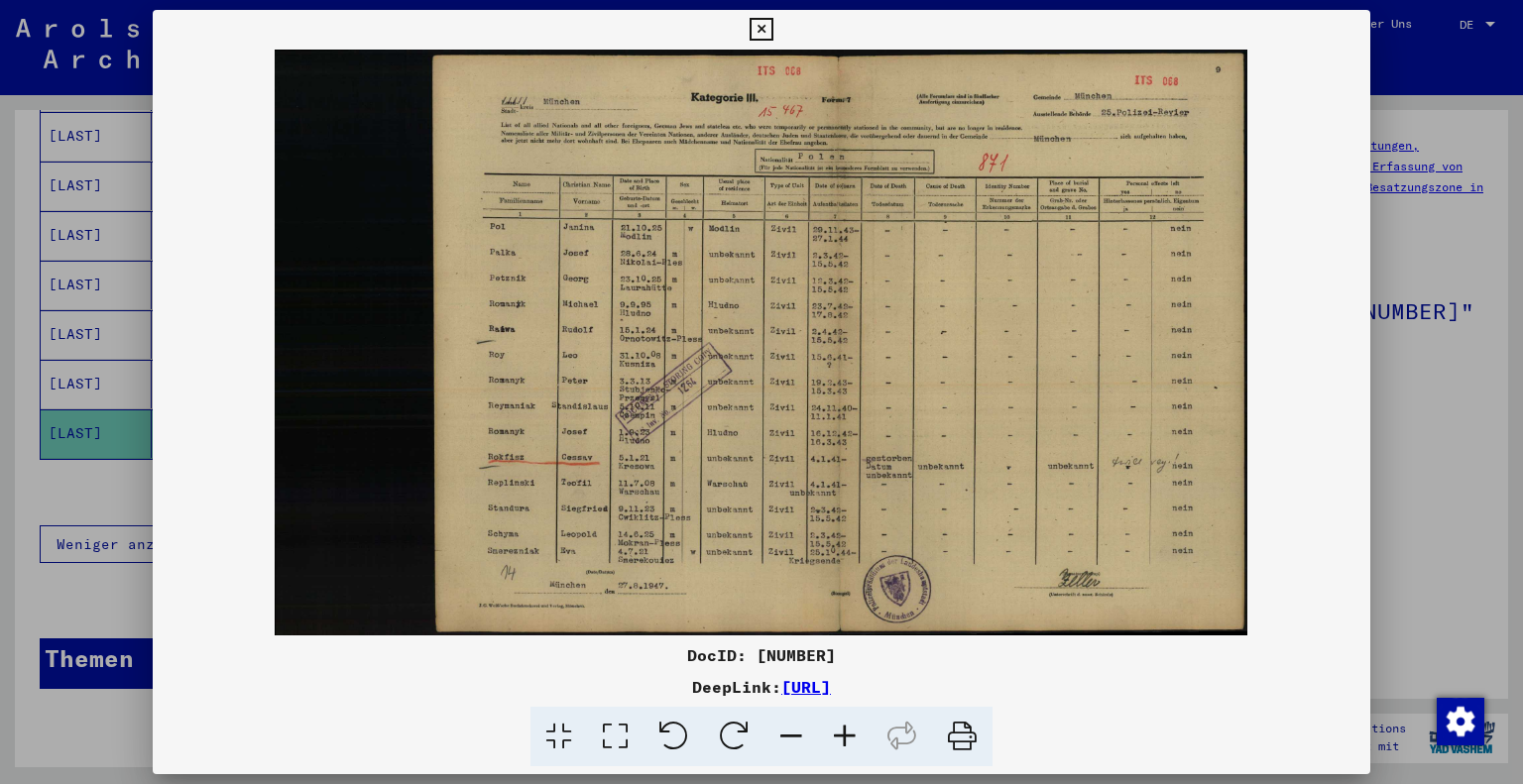 click at bounding box center [845, 736] 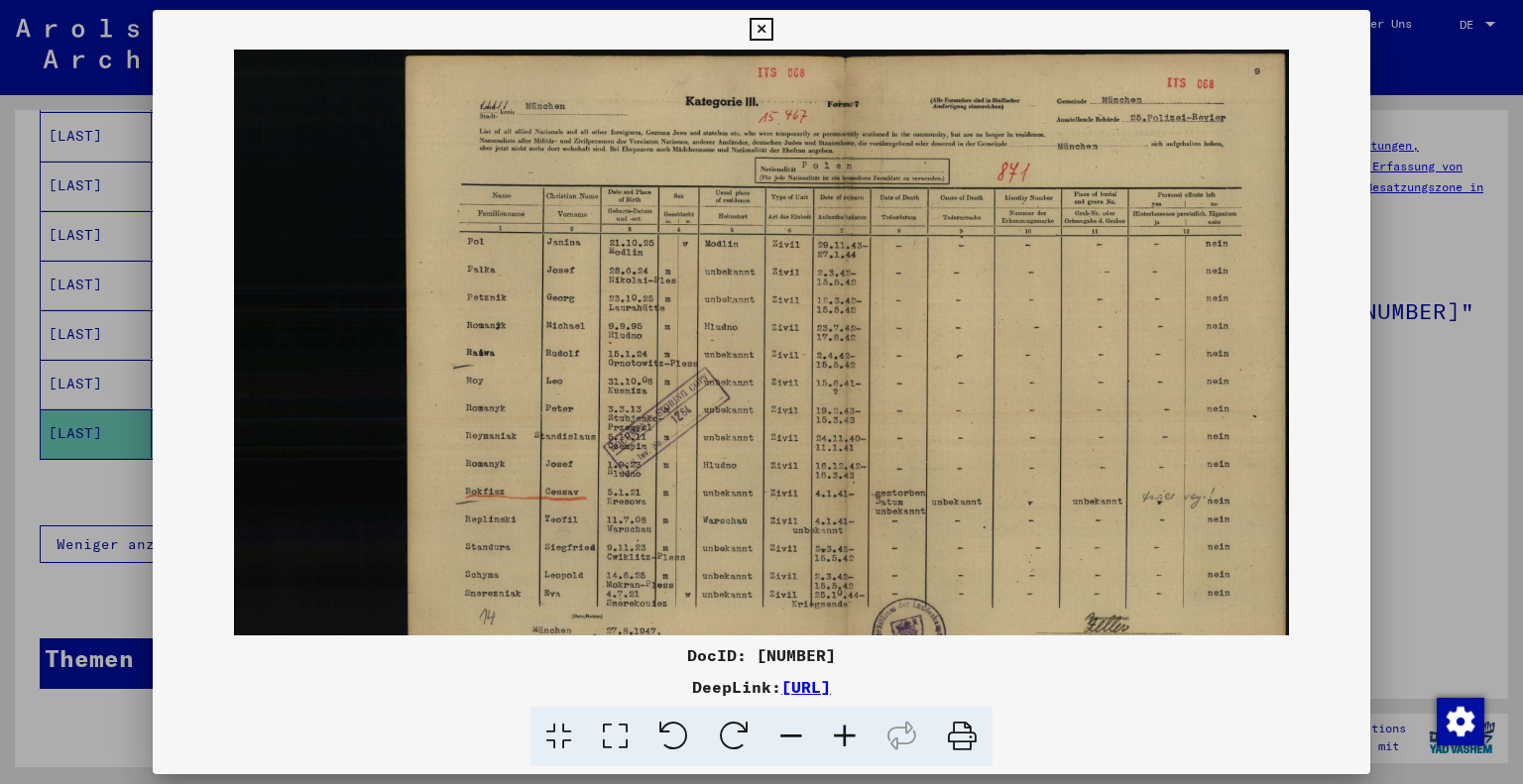 click at bounding box center [845, 736] 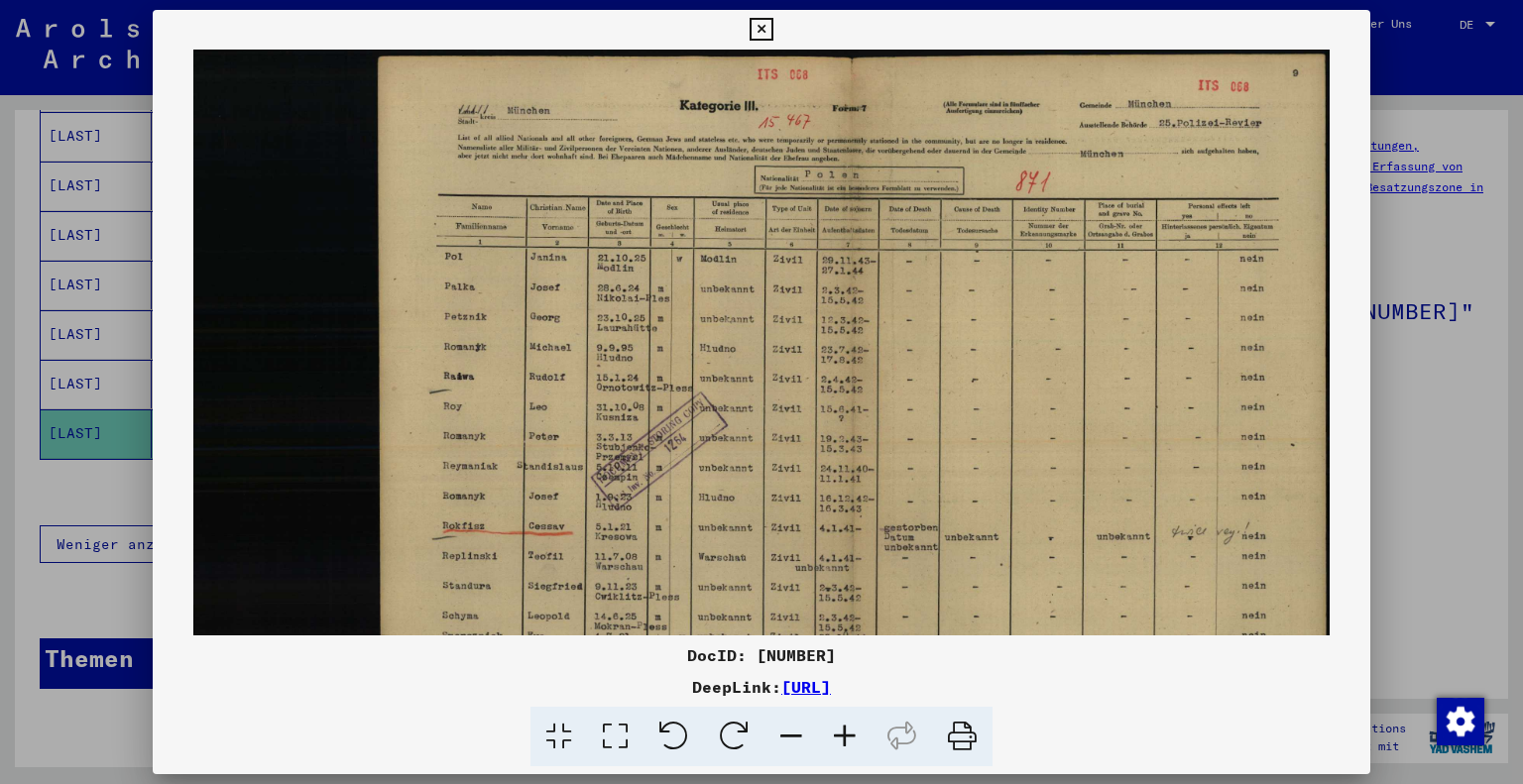 click at bounding box center [845, 736] 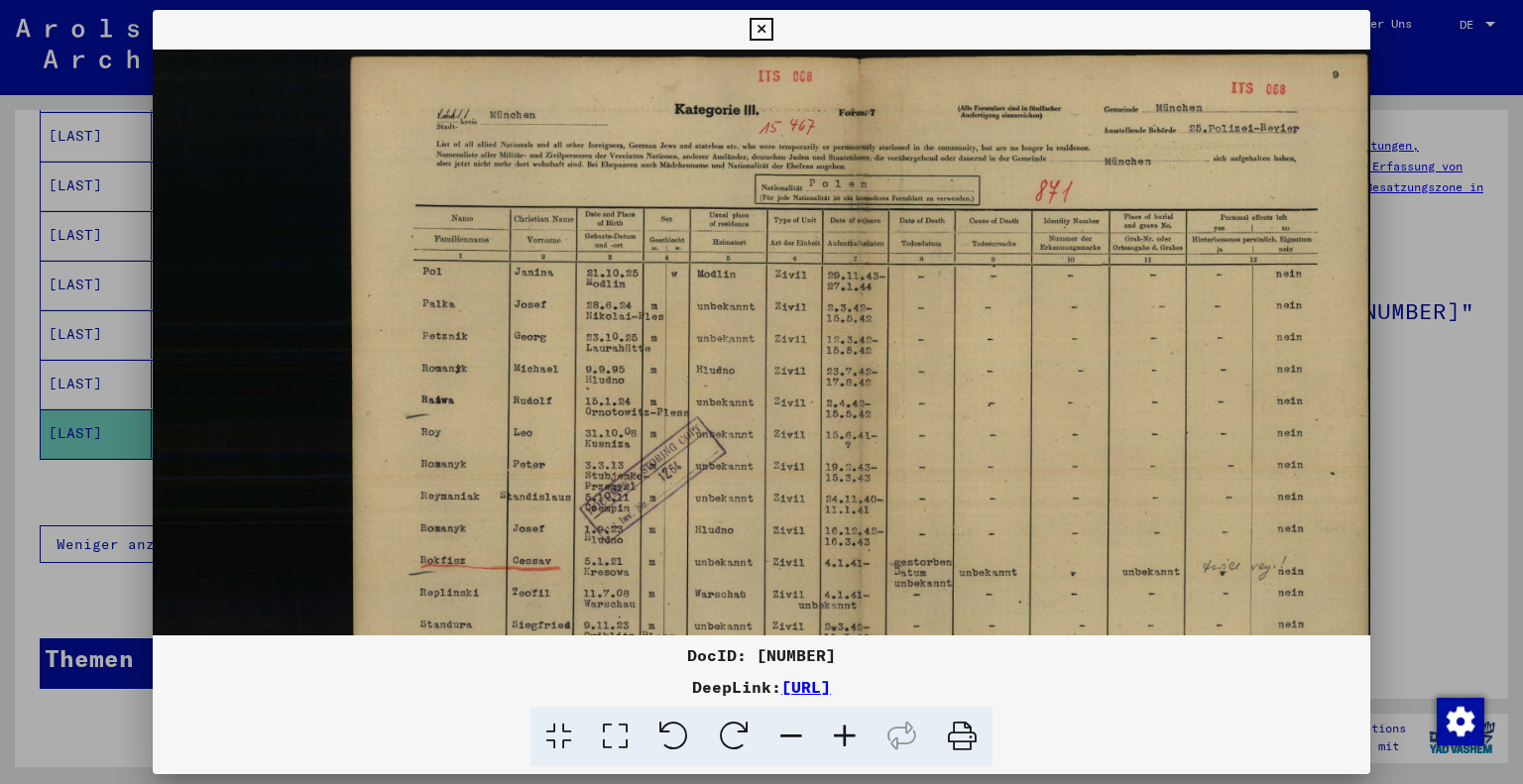 click at bounding box center (845, 736) 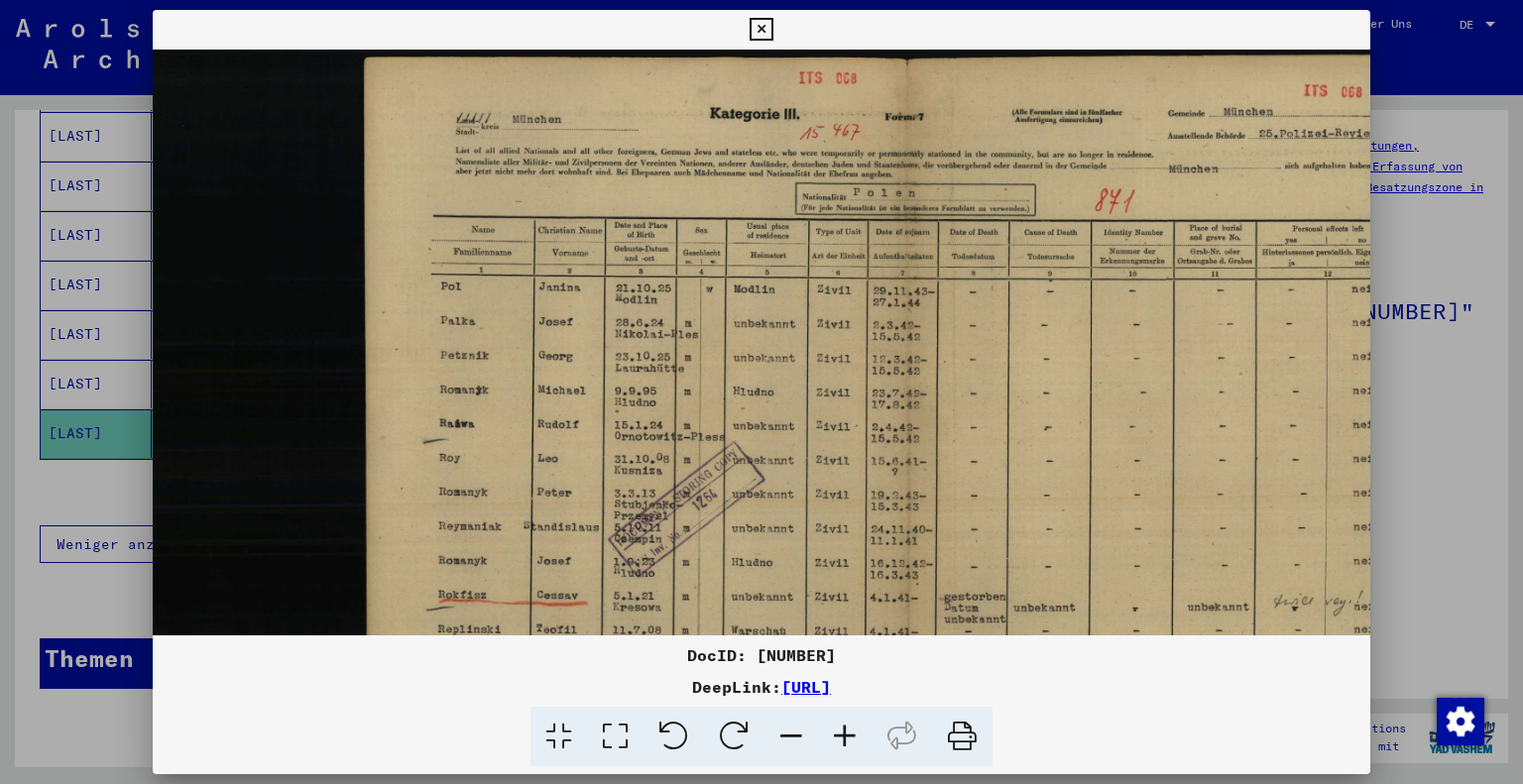 click at bounding box center (845, 736) 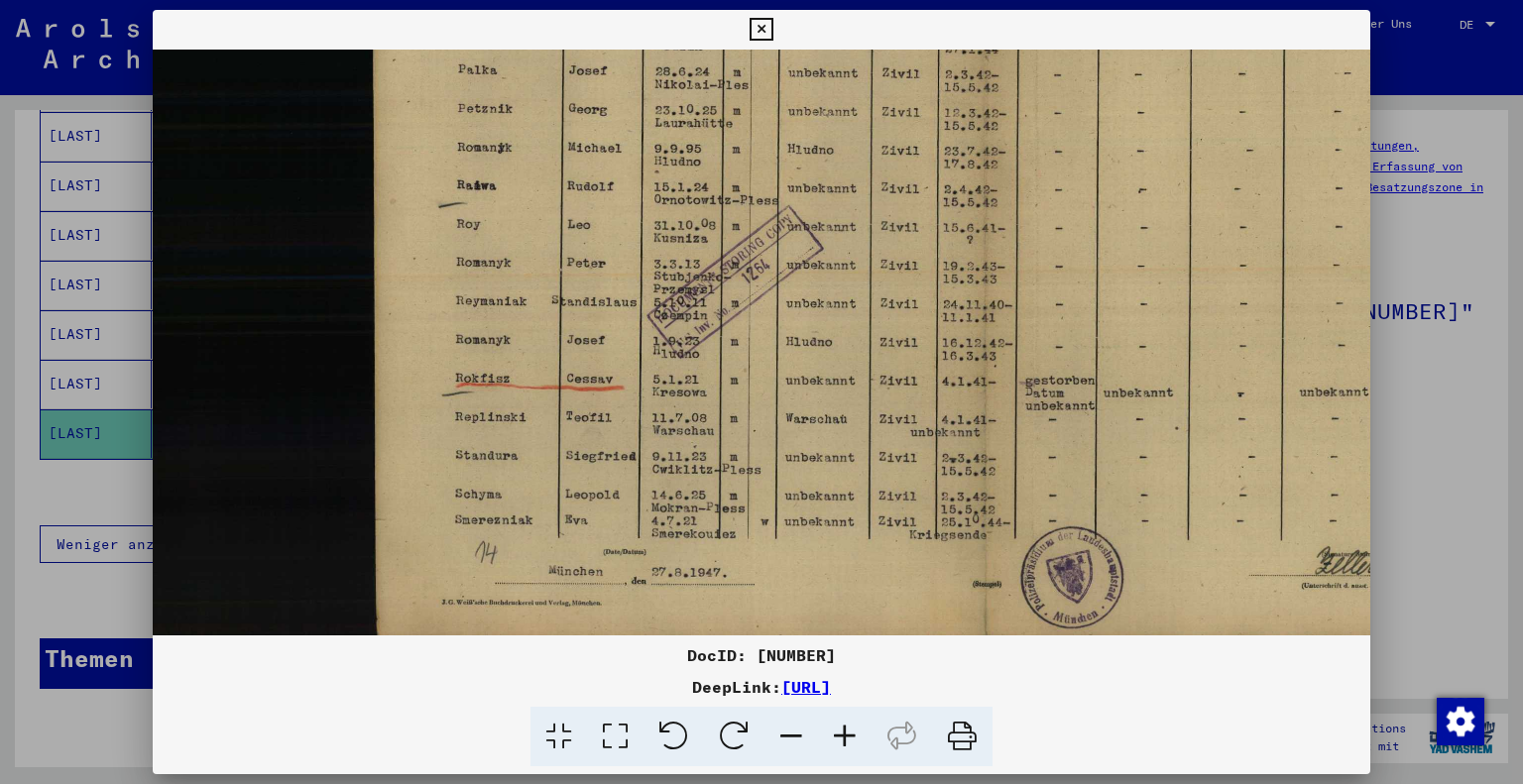 scroll, scrollTop: 297, scrollLeft: 22, axis: both 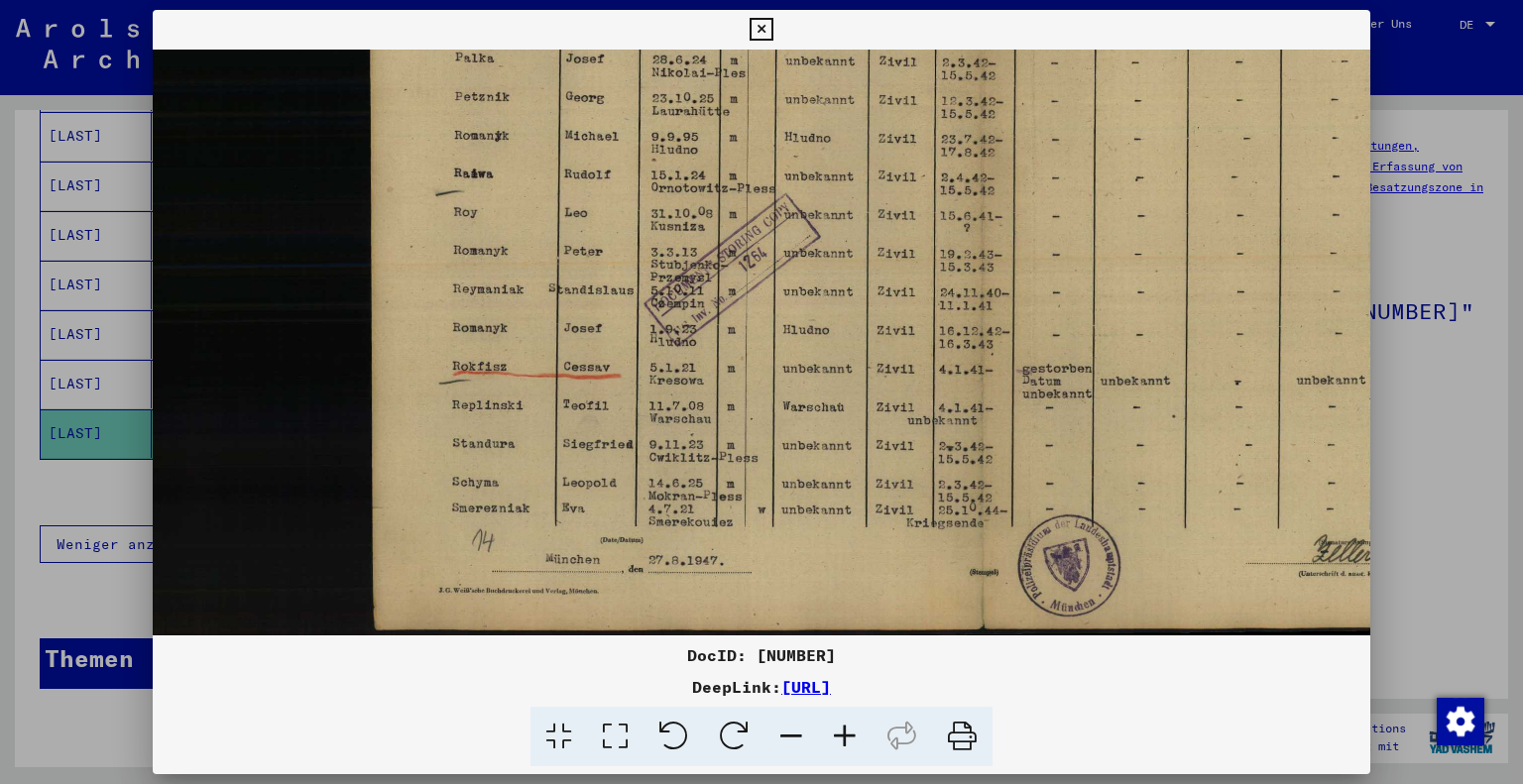 drag, startPoint x: 977, startPoint y: 448, endPoint x: 961, endPoint y: 196, distance: 252.50743 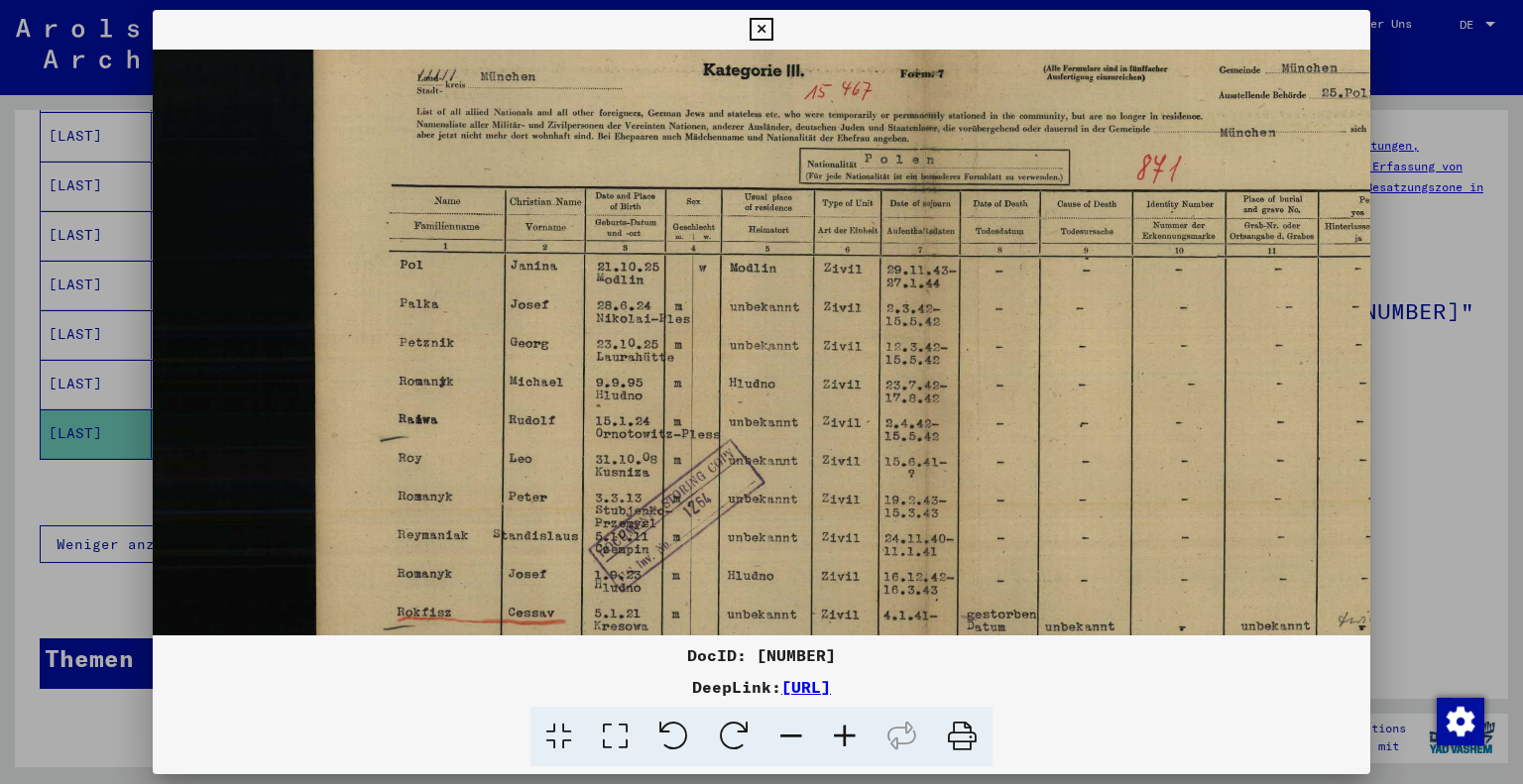 scroll, scrollTop: 51, scrollLeft: 82, axis: both 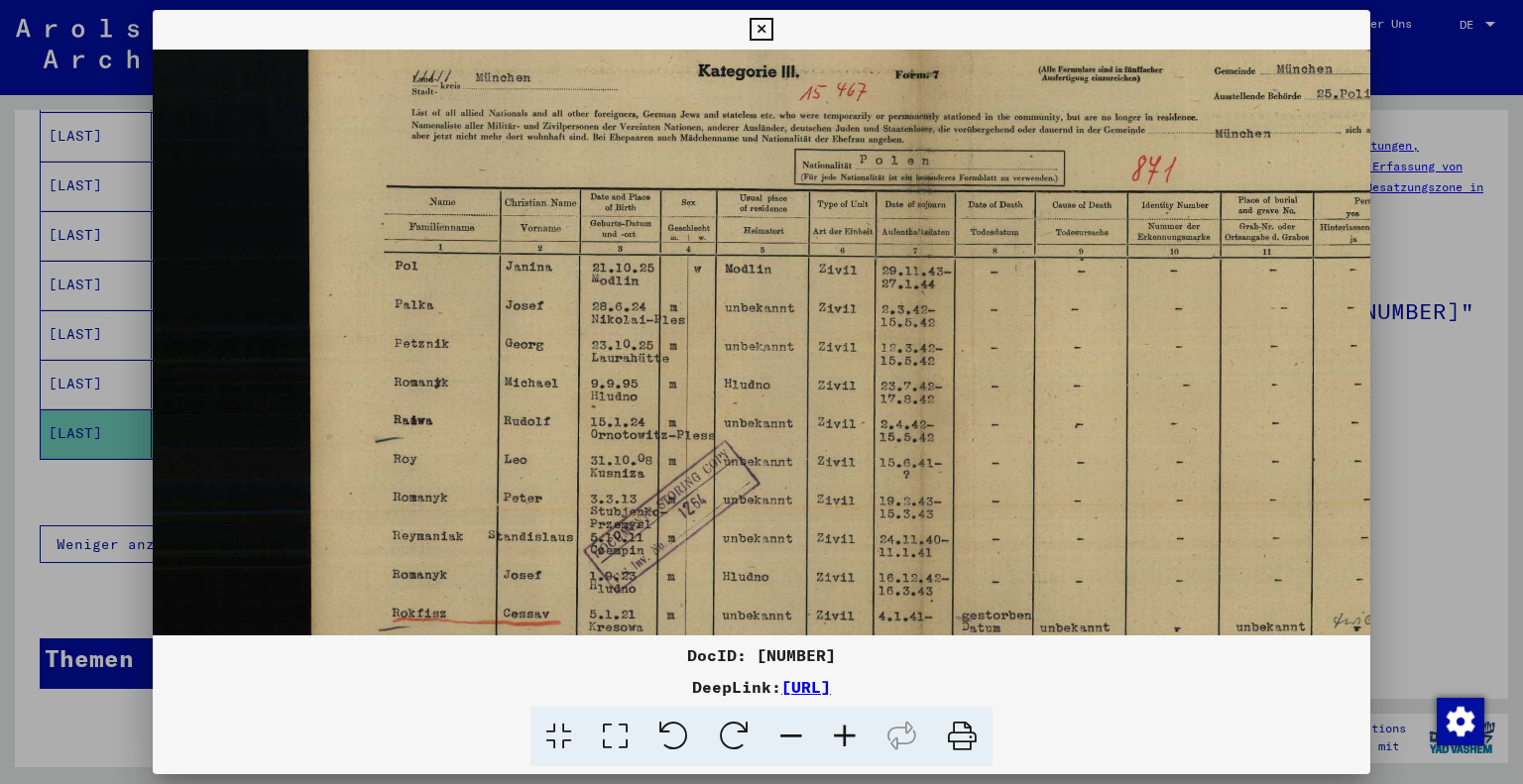 click at bounding box center (803, 440) 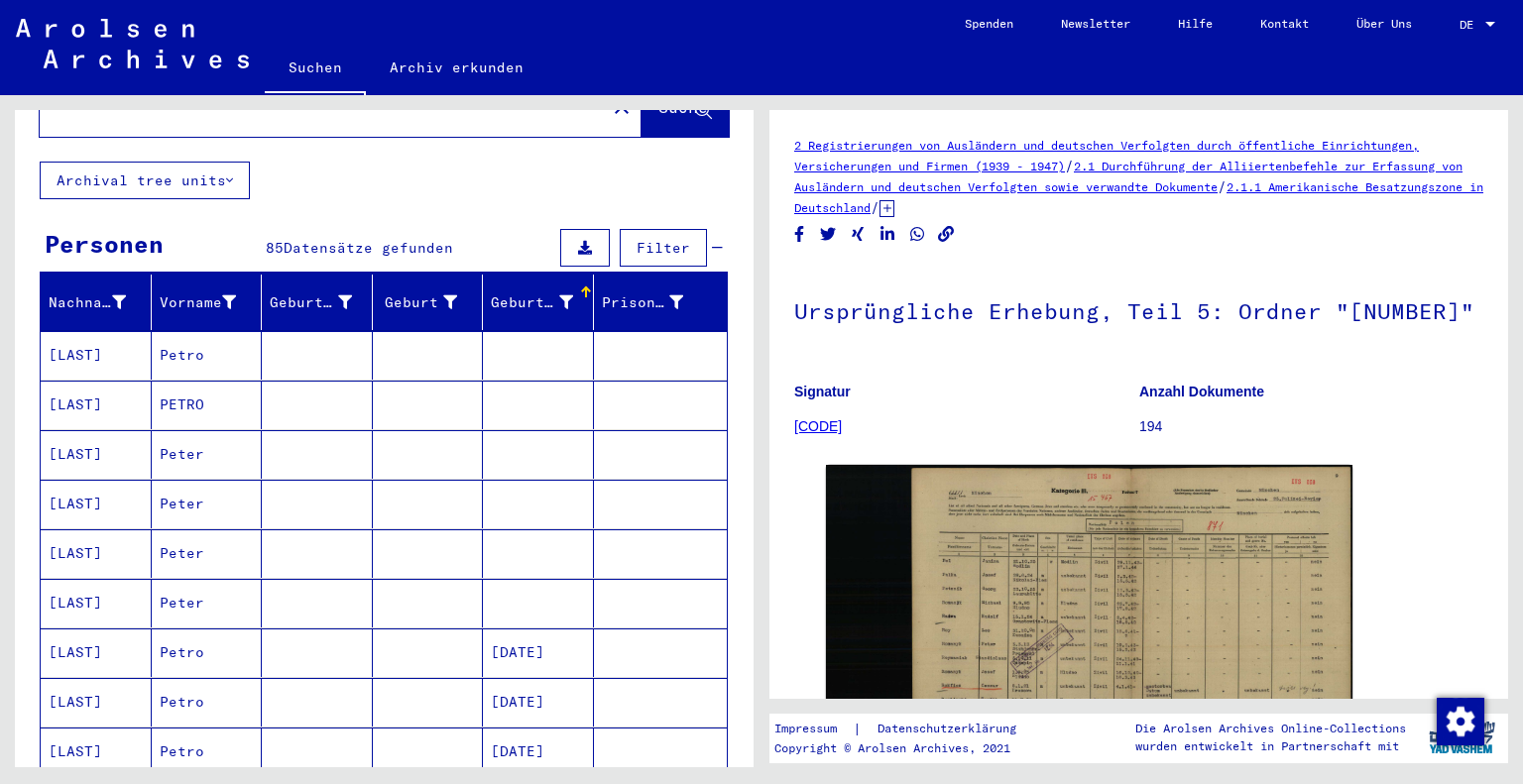 scroll, scrollTop: 0, scrollLeft: 0, axis: both 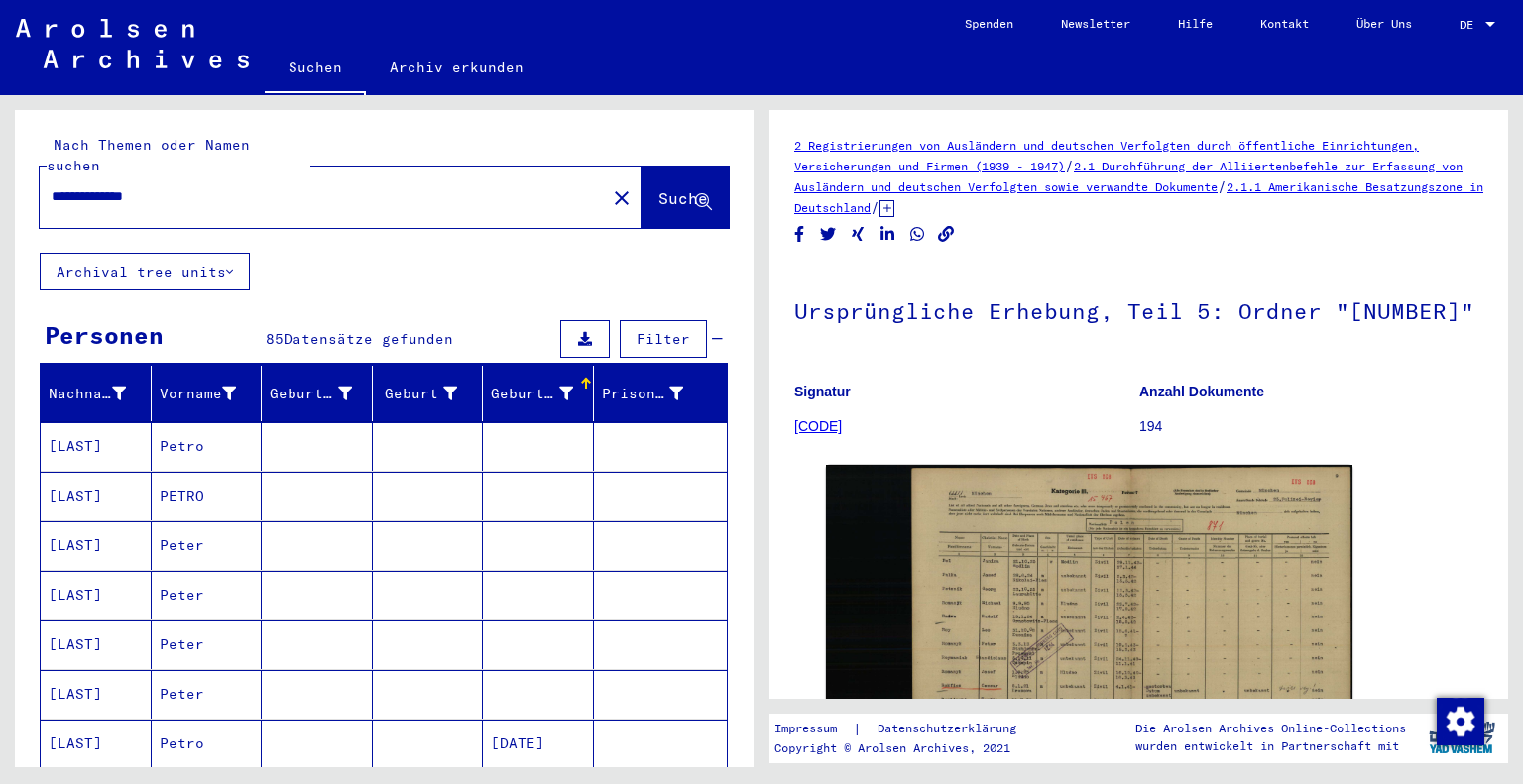 drag, startPoint x: 187, startPoint y: 176, endPoint x: 0, endPoint y: 177, distance: 187.00267 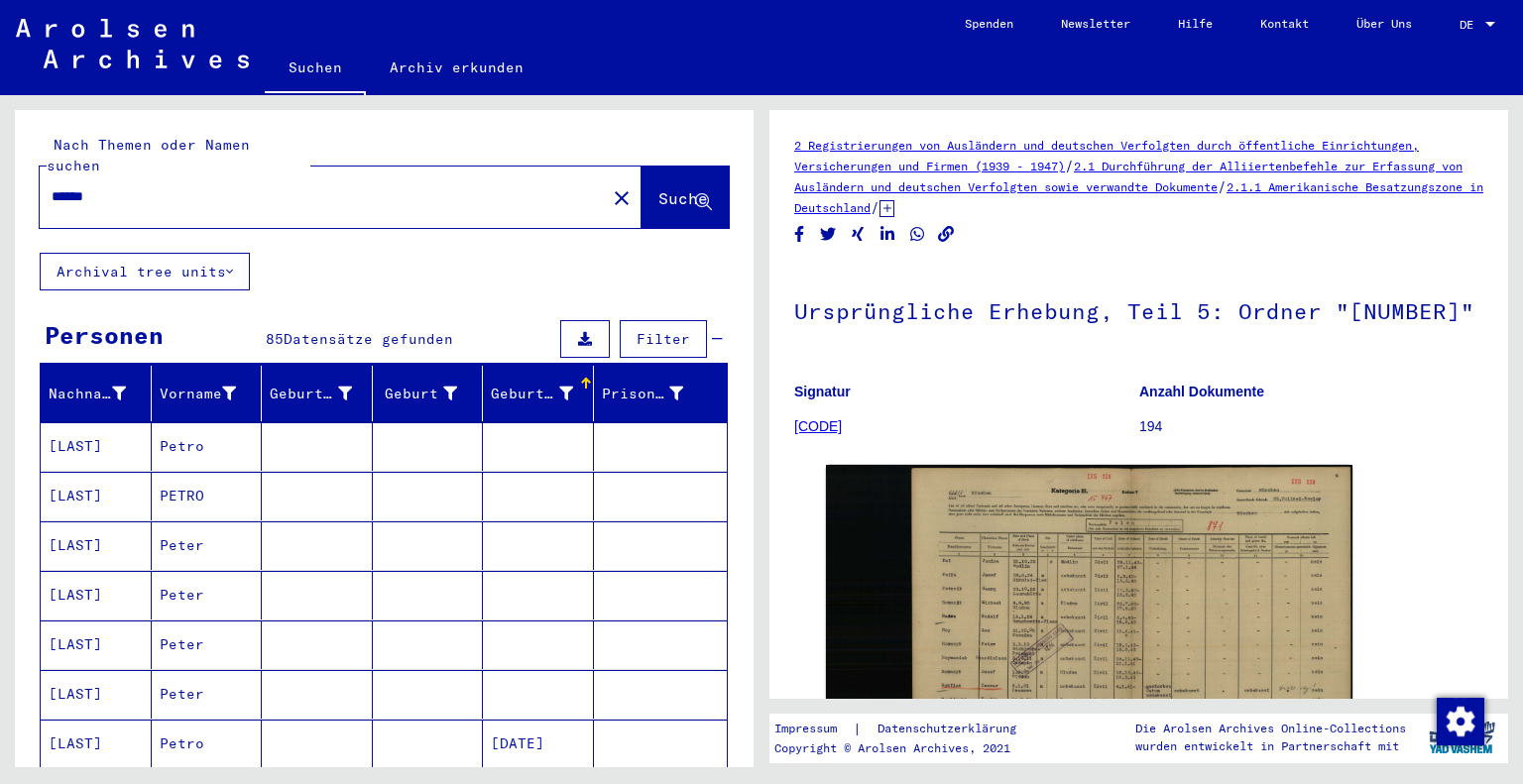 type on "******" 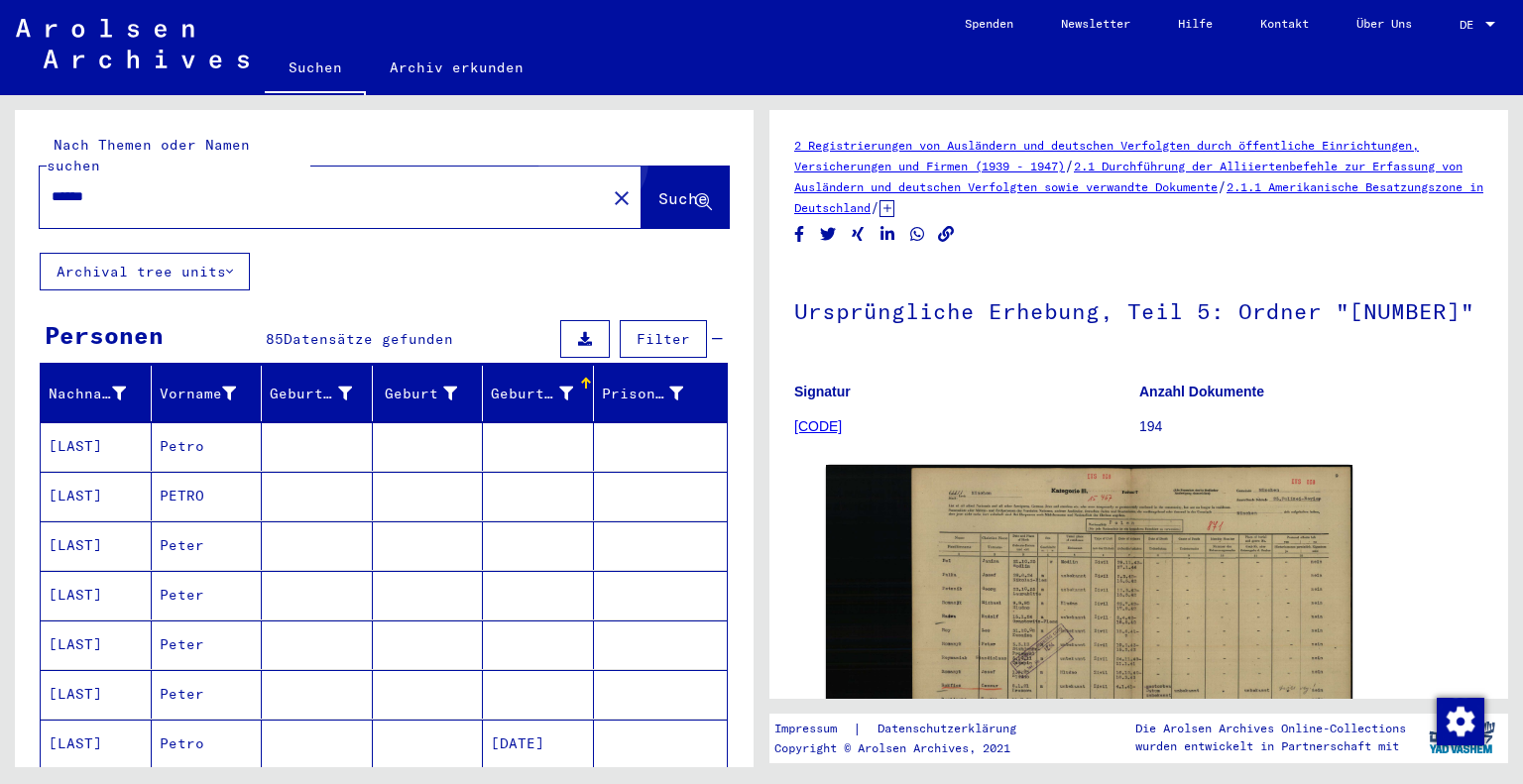 click on "Suche" 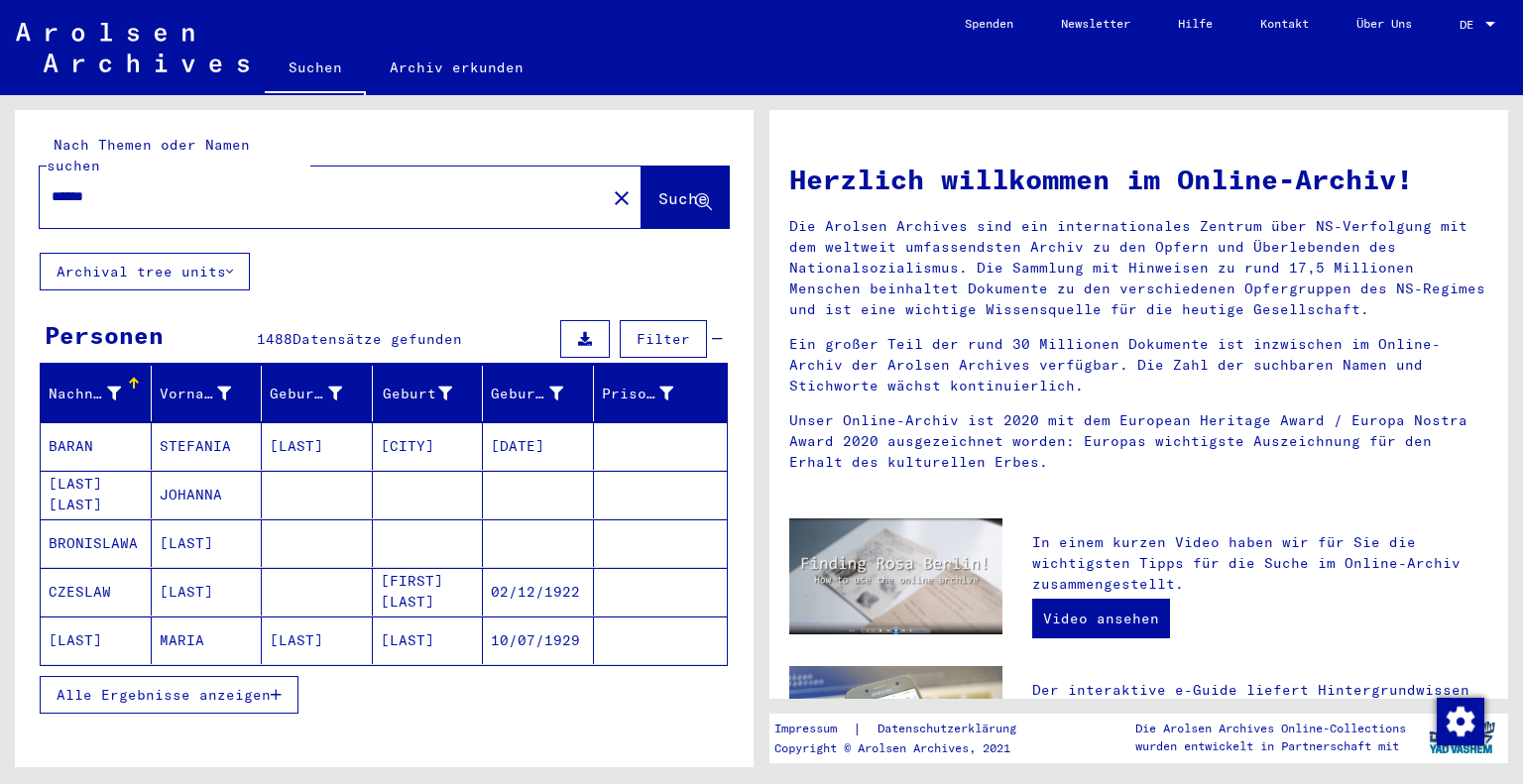 click on "Alle Ergebnisse anzeigen" at bounding box center (164, 695) 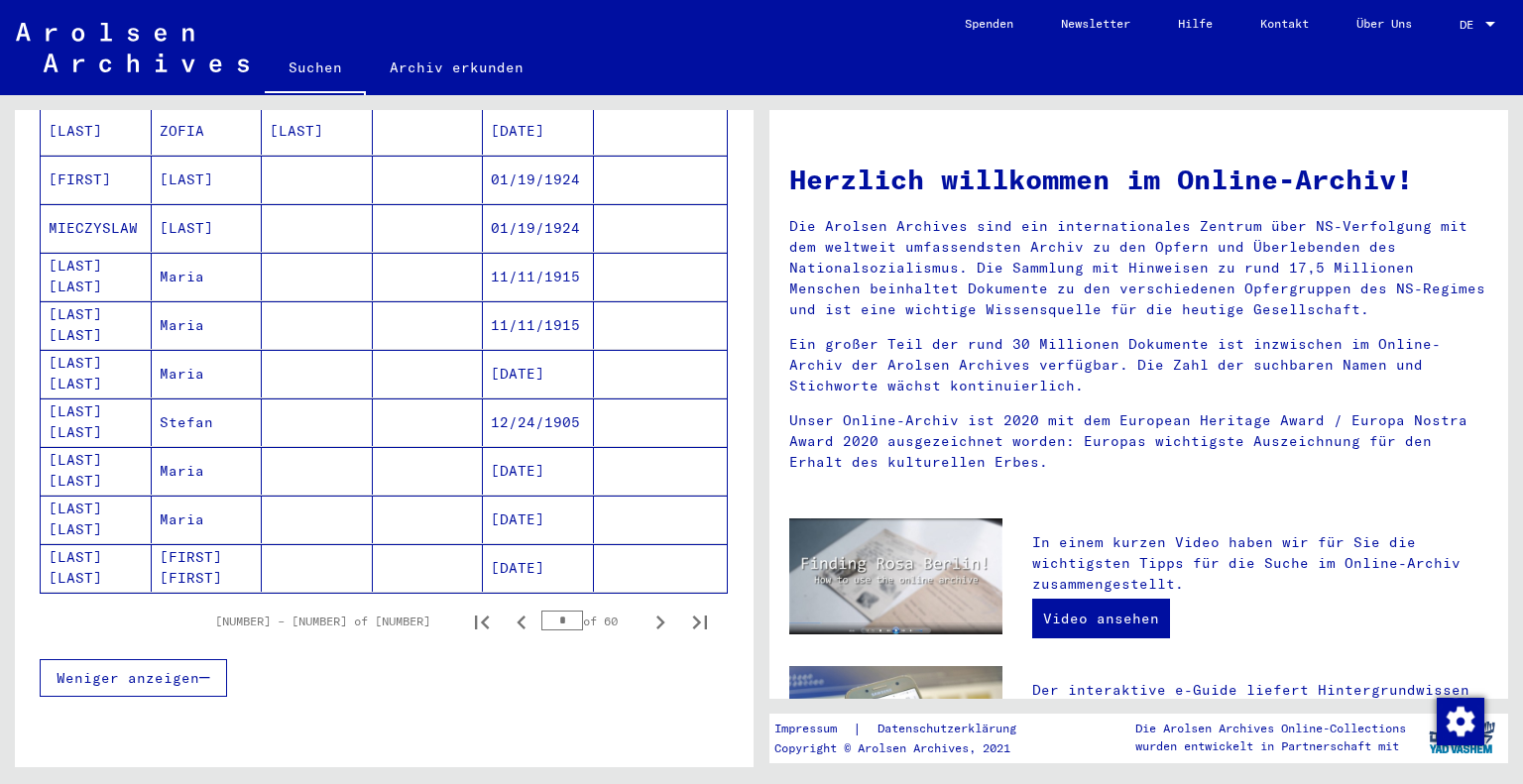 scroll, scrollTop: 1189, scrollLeft: 0, axis: vertical 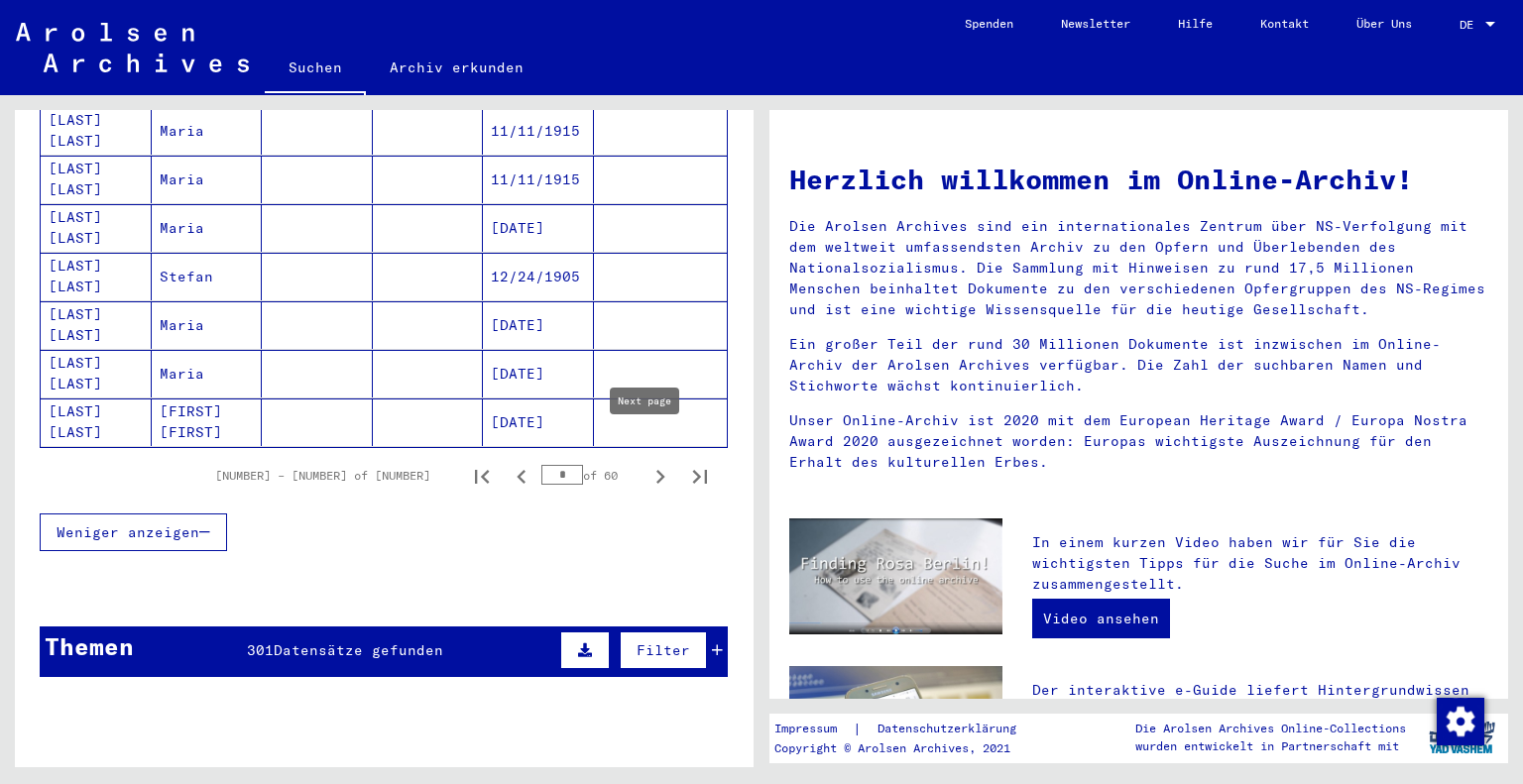 click 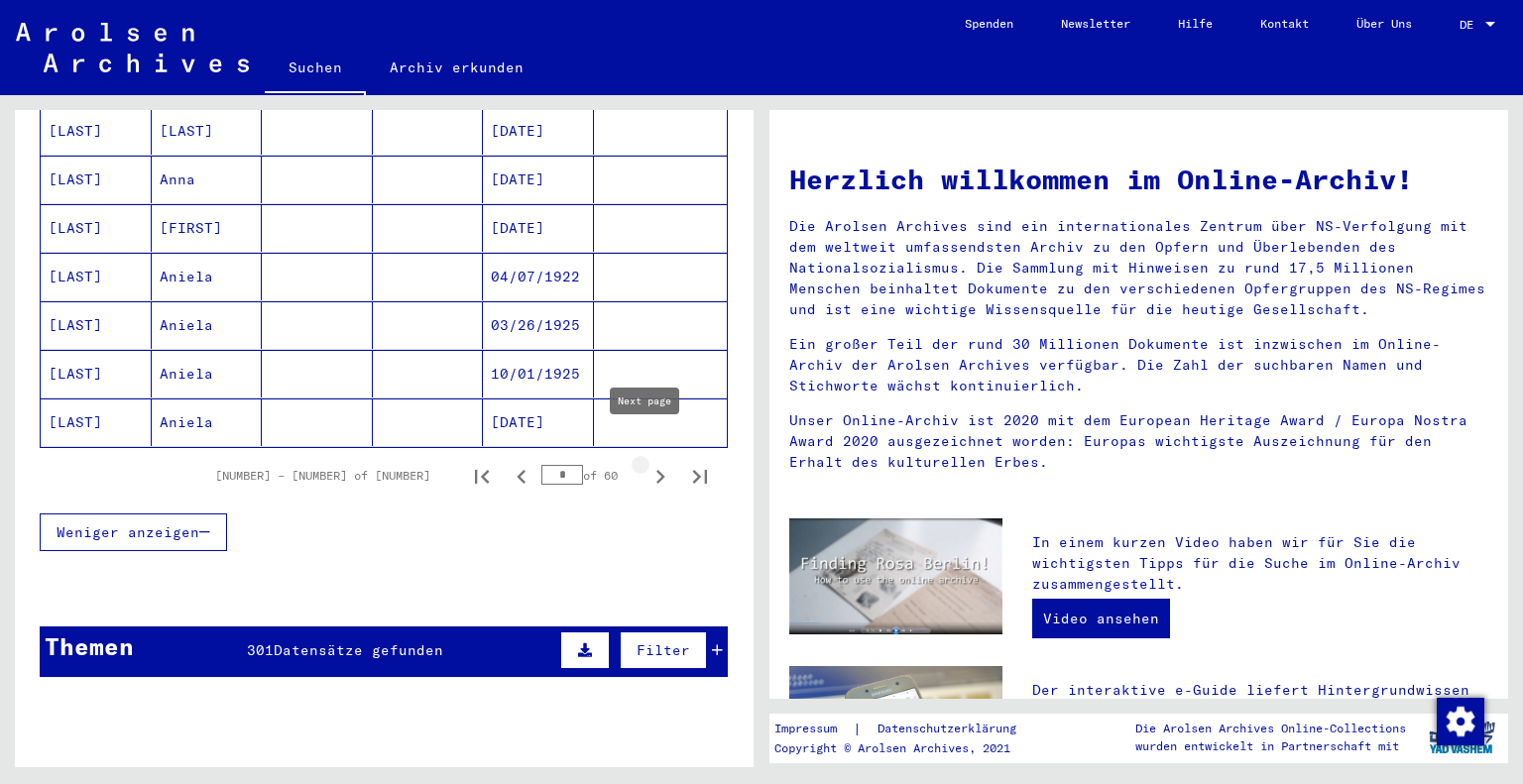 click 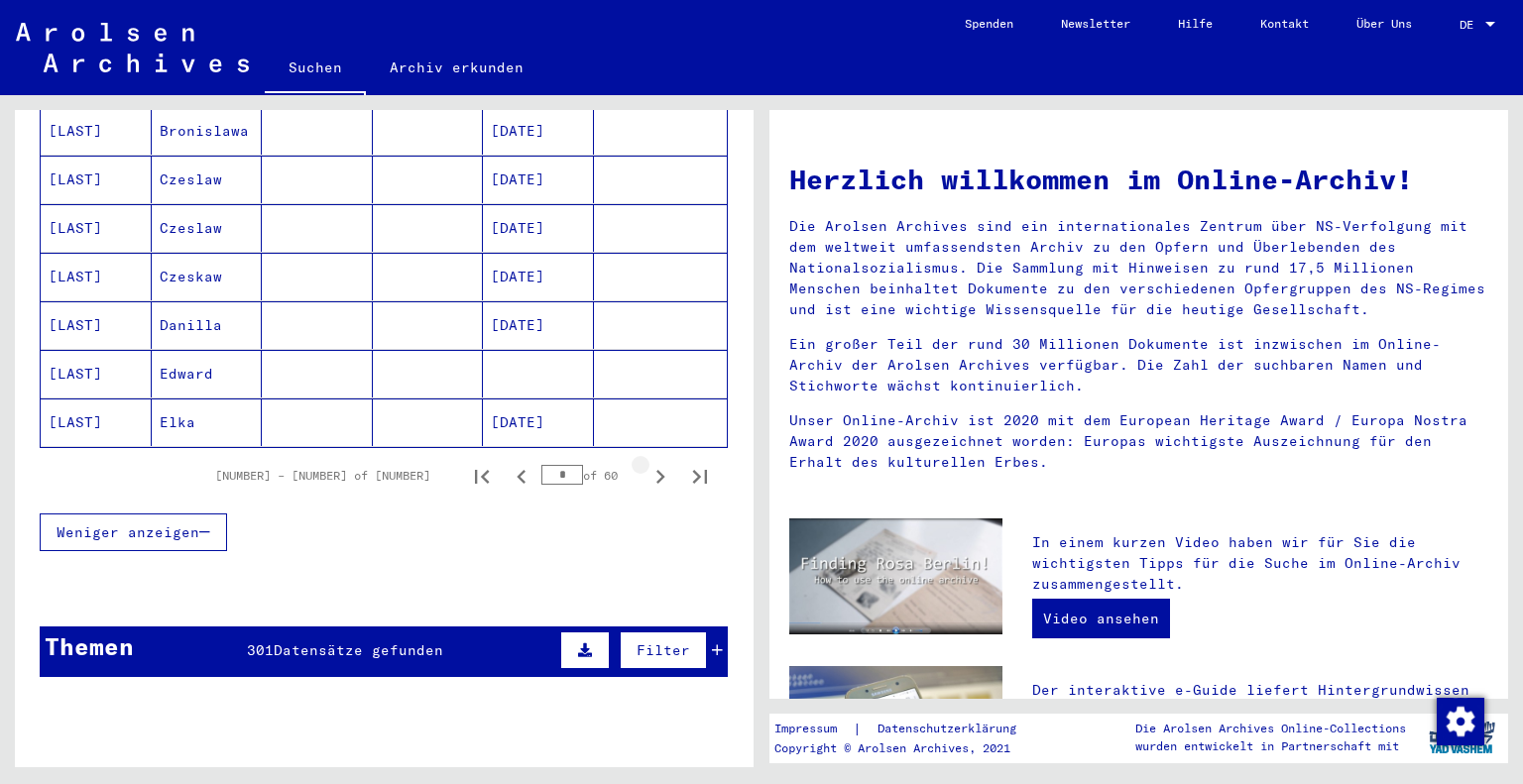 click 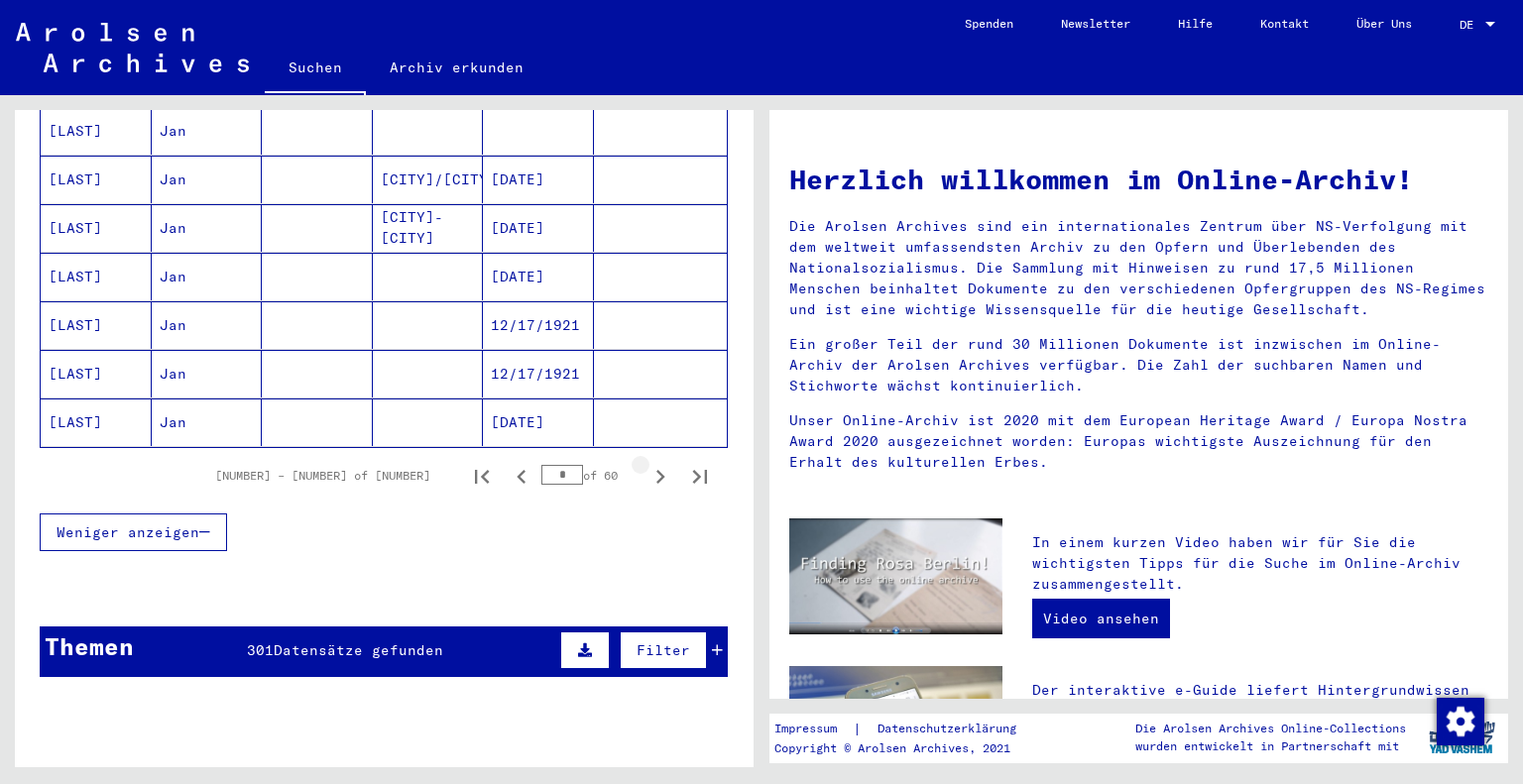 click 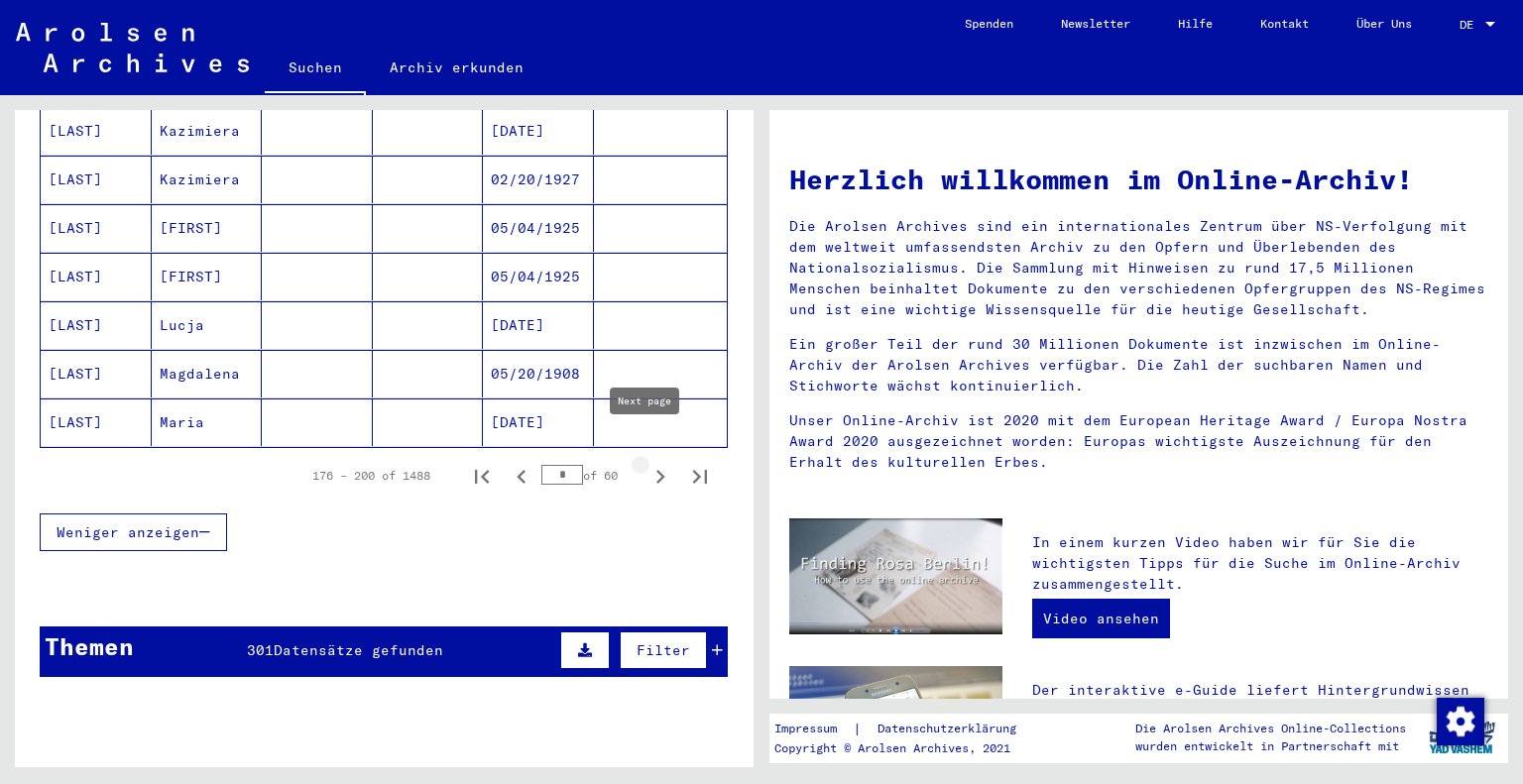 click 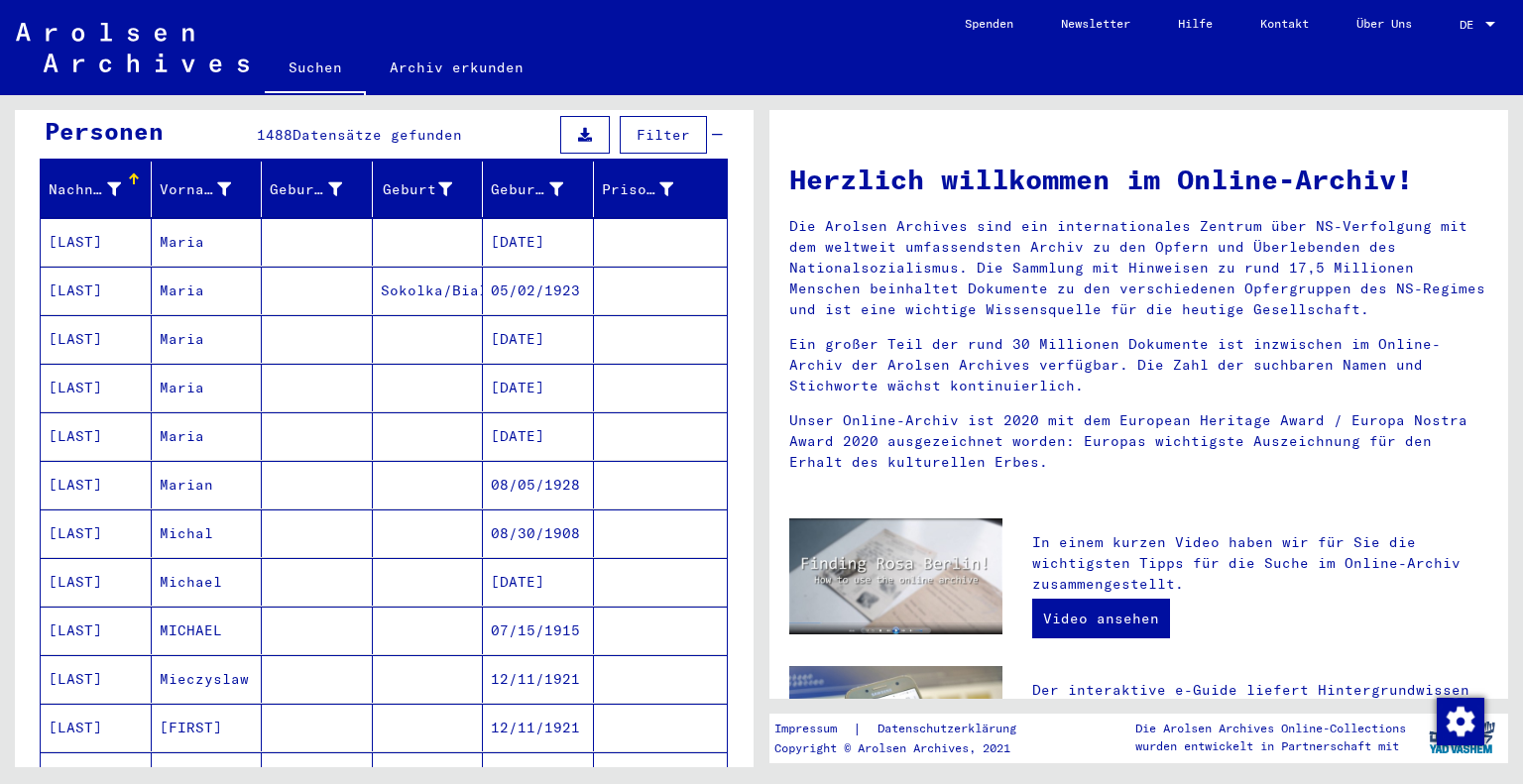 scroll, scrollTop: 198, scrollLeft: 0, axis: vertical 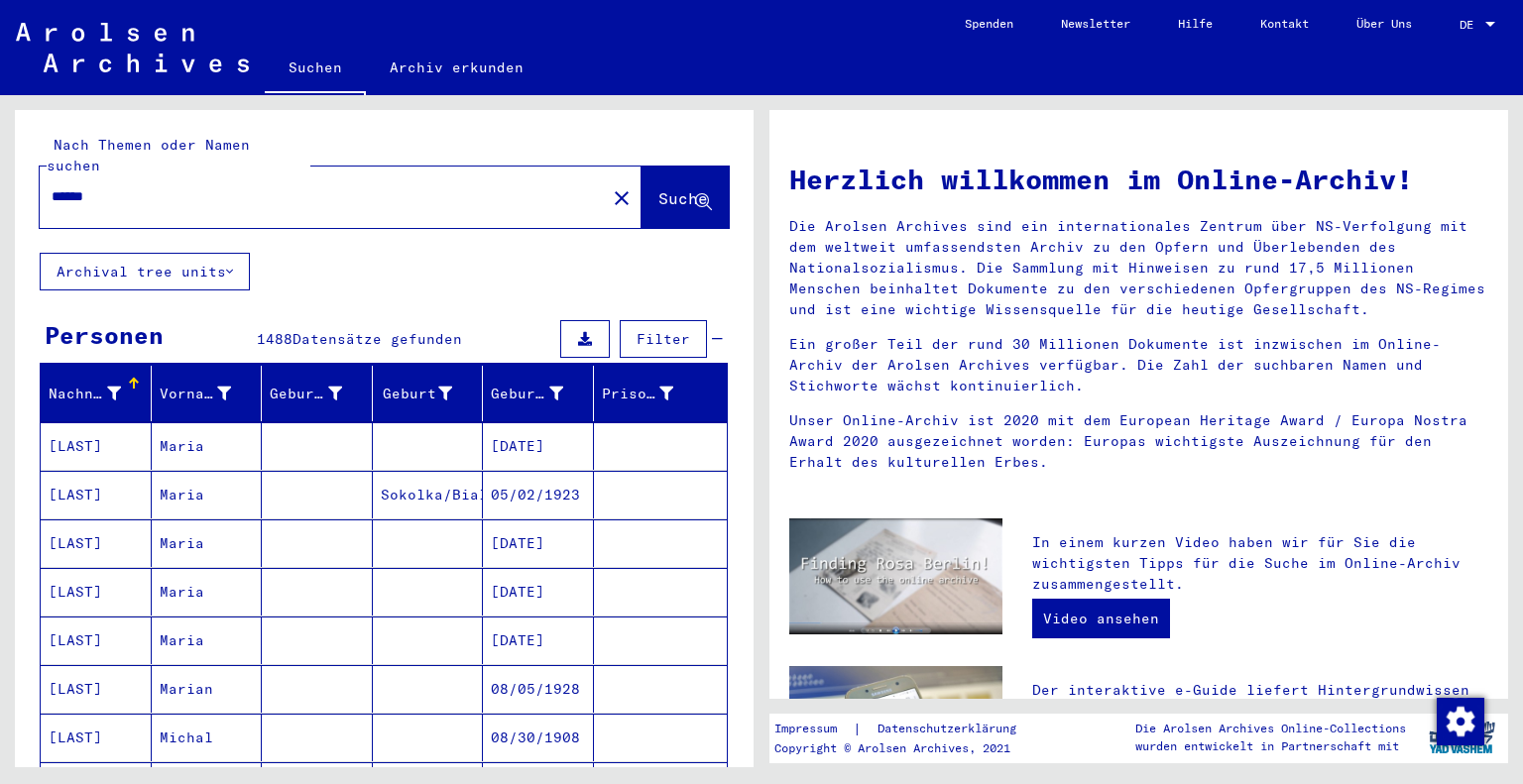 drag, startPoint x: 122, startPoint y: 173, endPoint x: 0, endPoint y: 169, distance: 122.065556 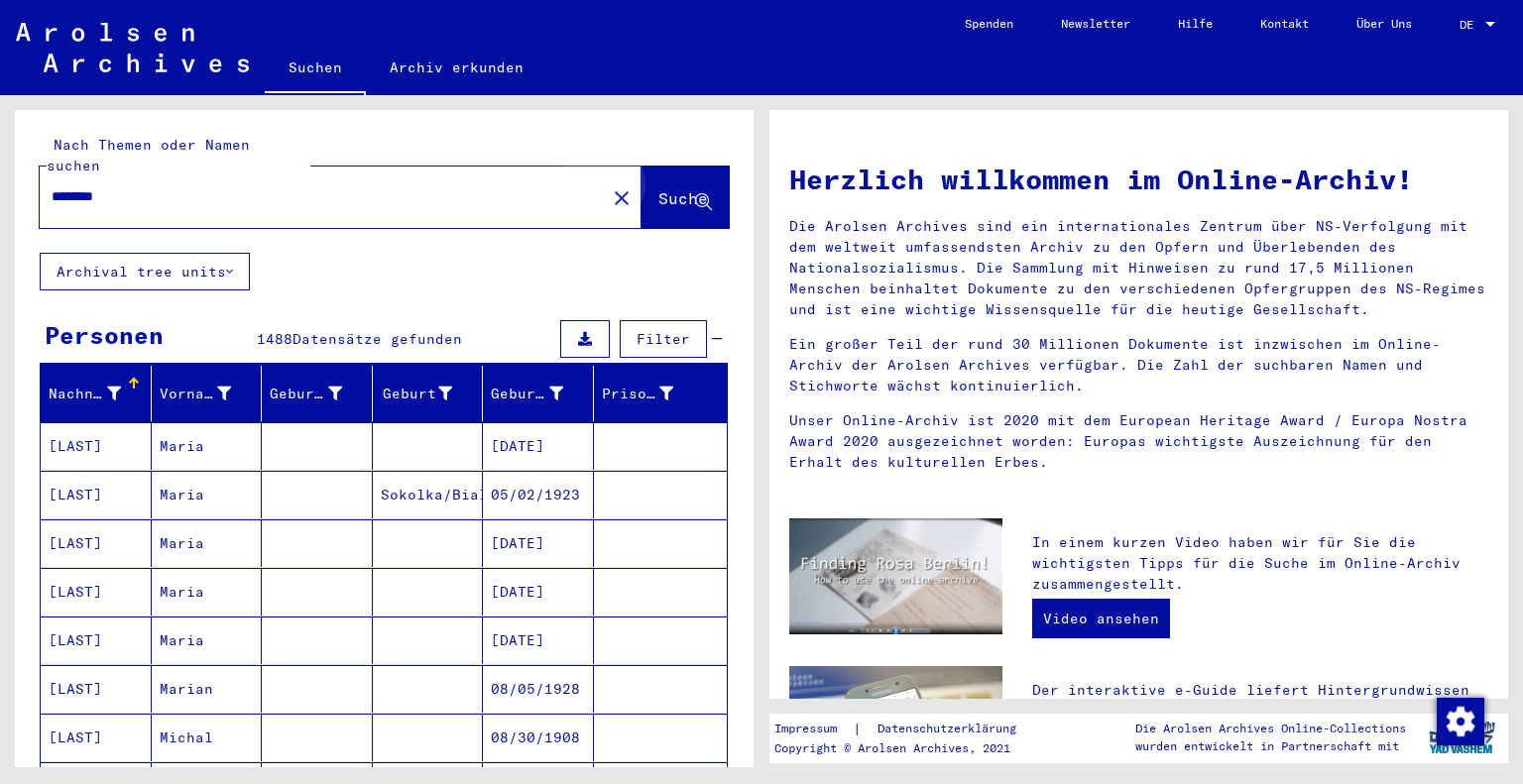 click on "Suche" 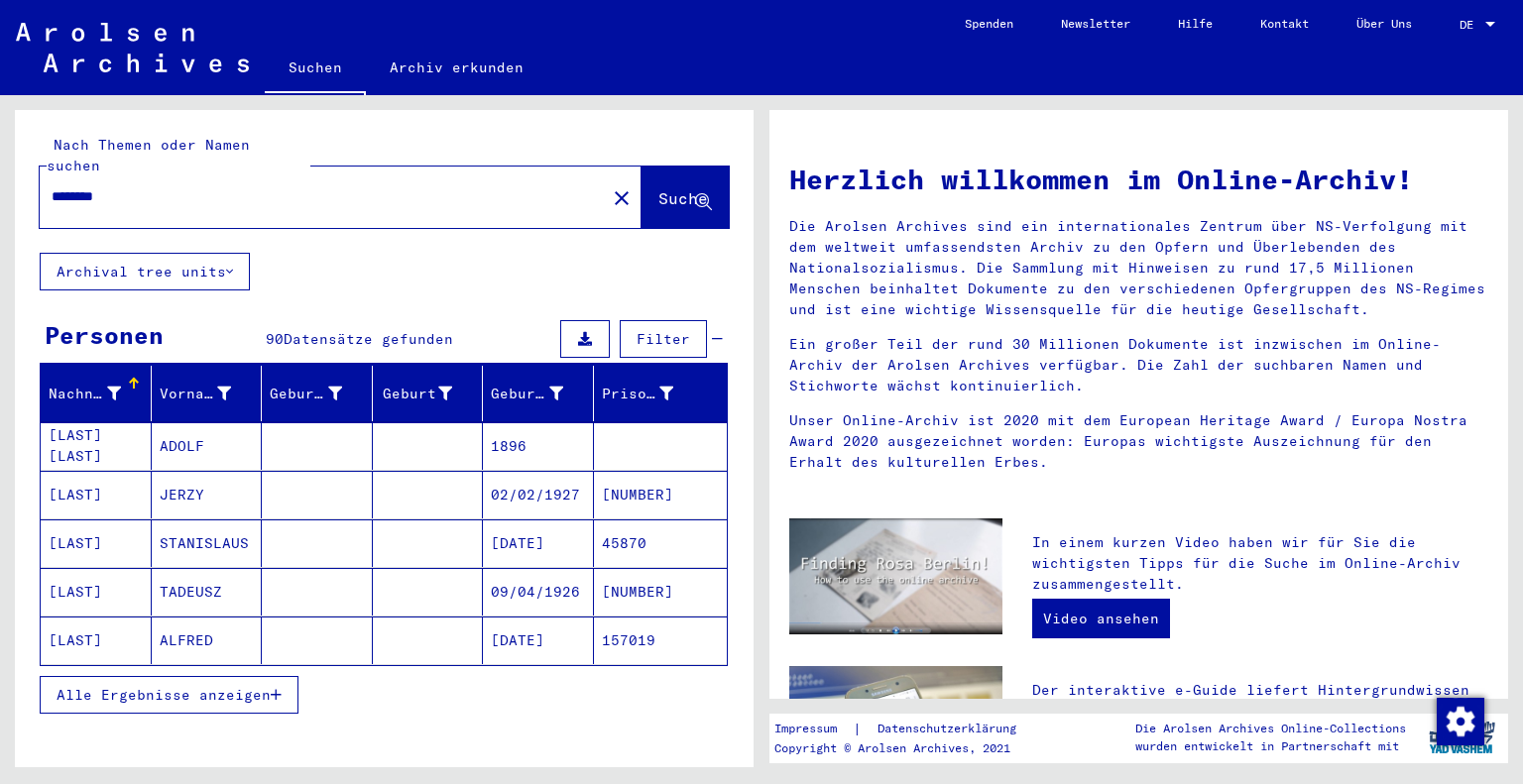 click on "Alle Ergebnisse anzeigen" at bounding box center [164, 695] 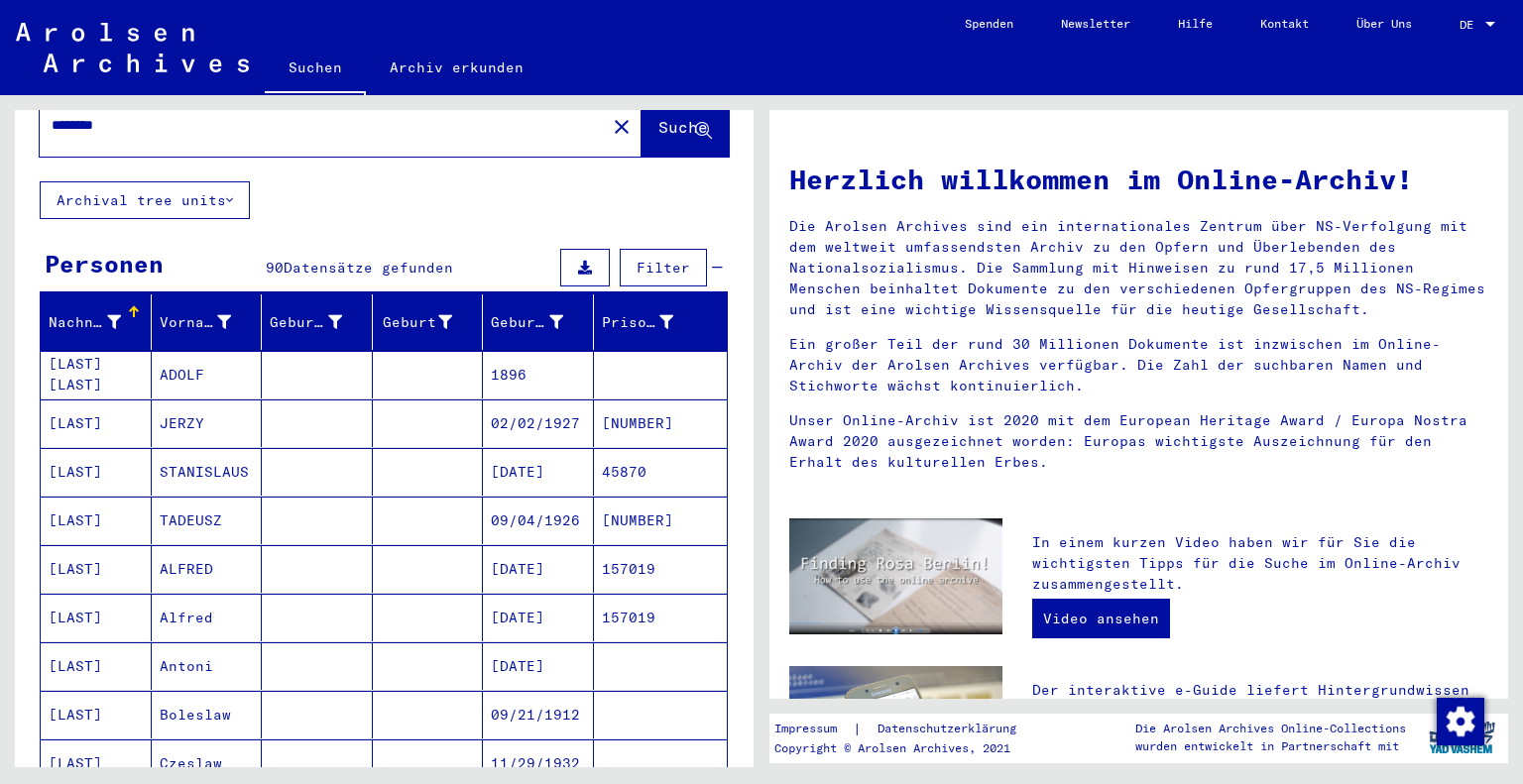 scroll, scrollTop: 0, scrollLeft: 0, axis: both 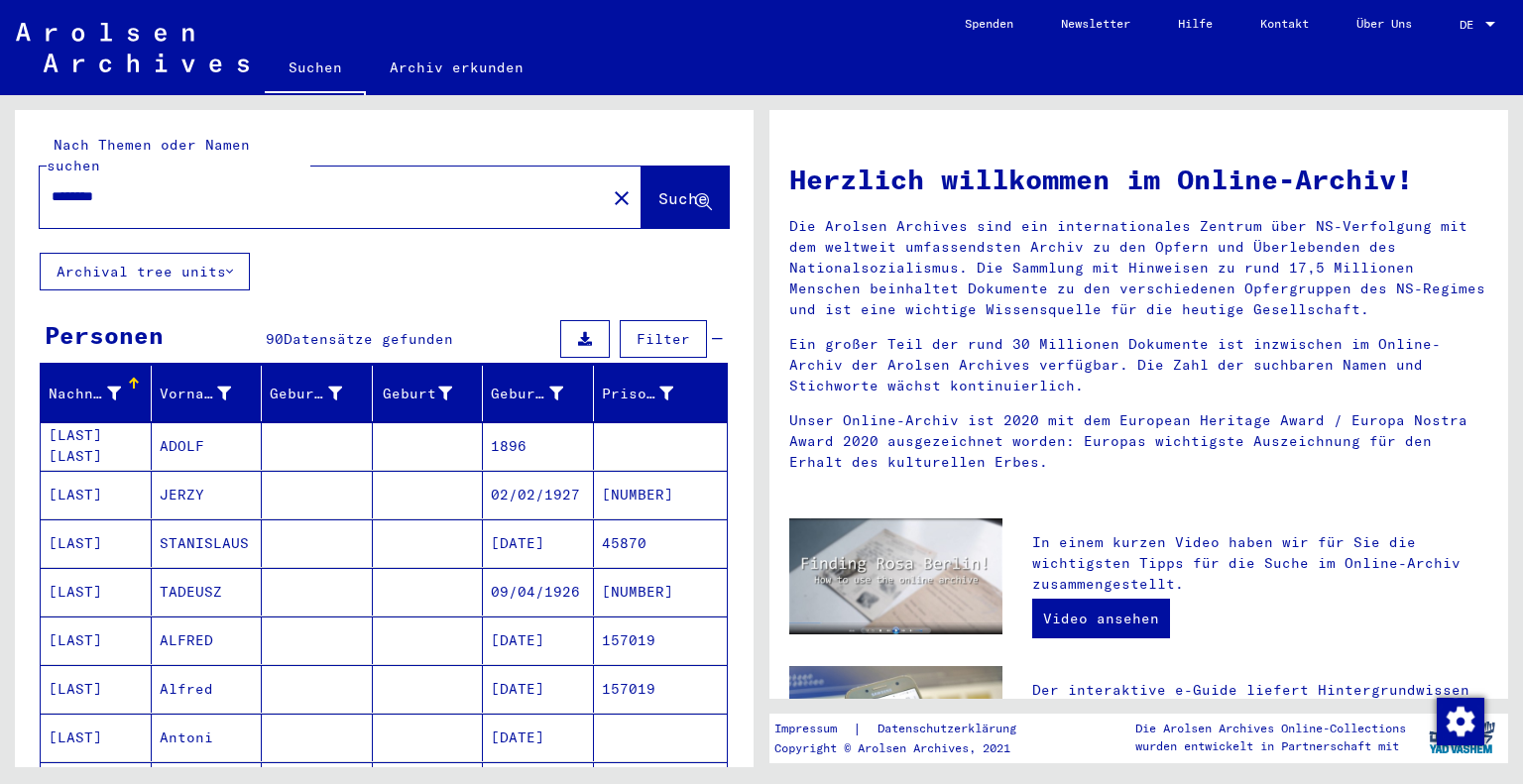 drag, startPoint x: 147, startPoint y: 180, endPoint x: 8, endPoint y: 171, distance: 139.29106 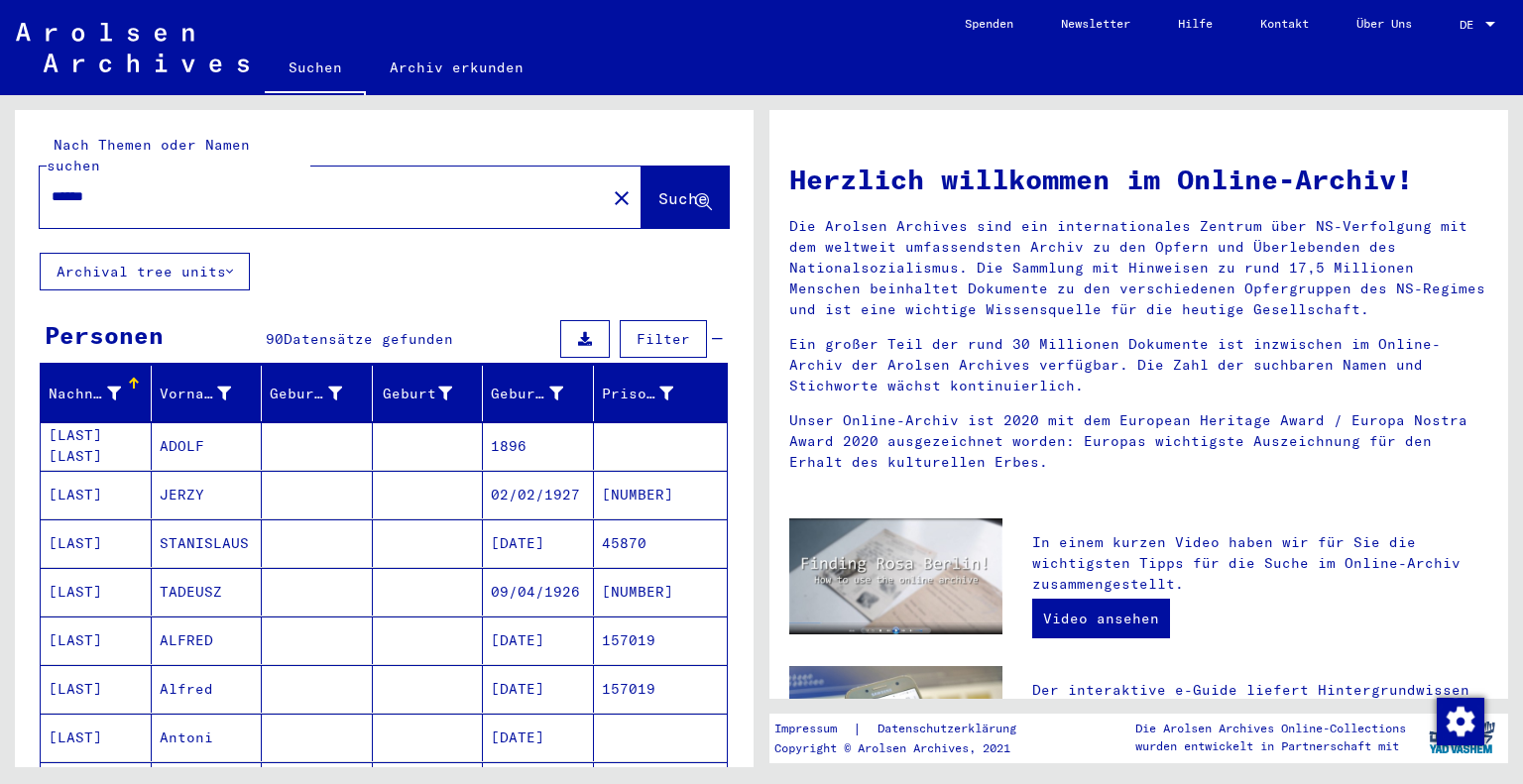 type on "******" 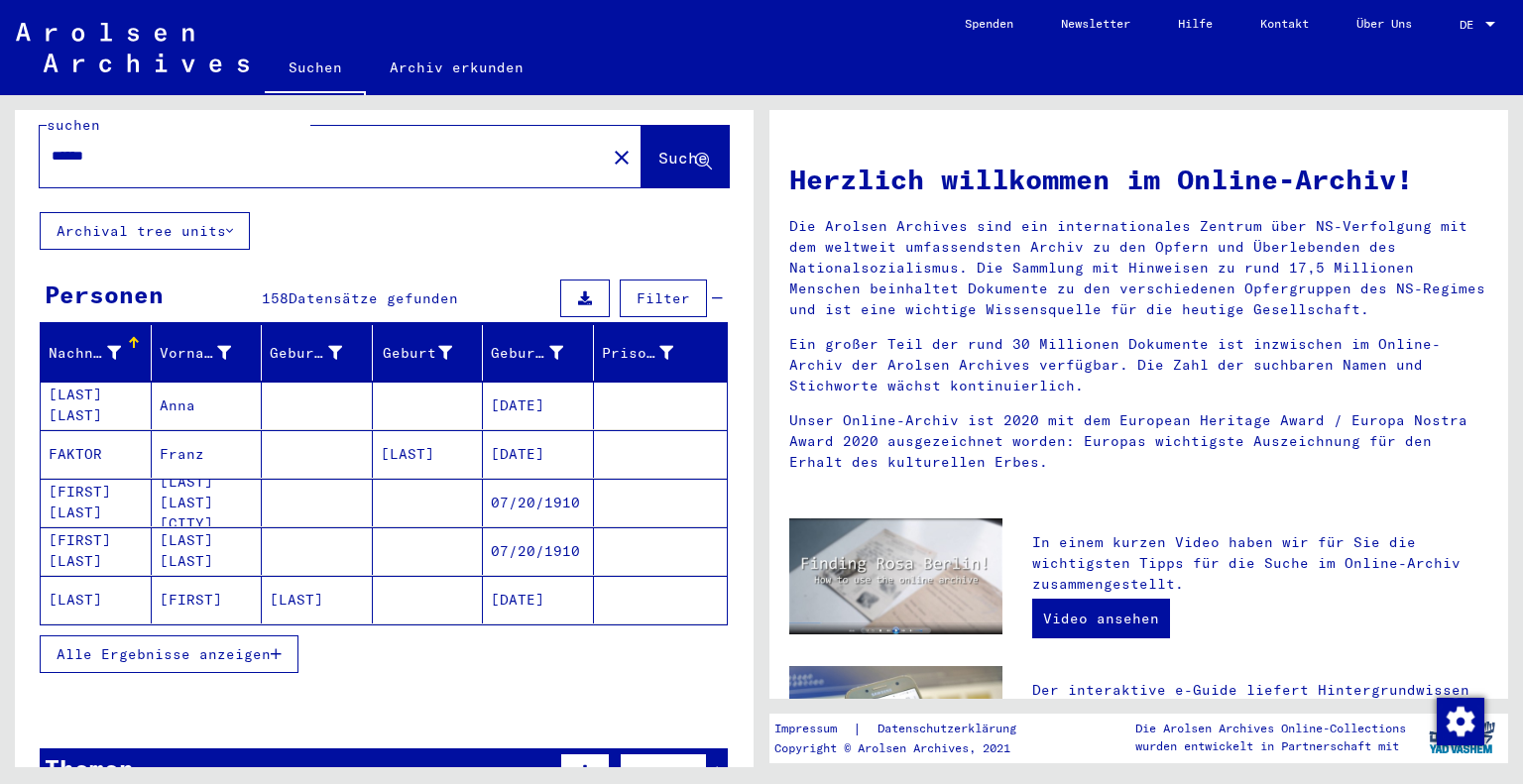 scroll, scrollTop: 57, scrollLeft: 0, axis: vertical 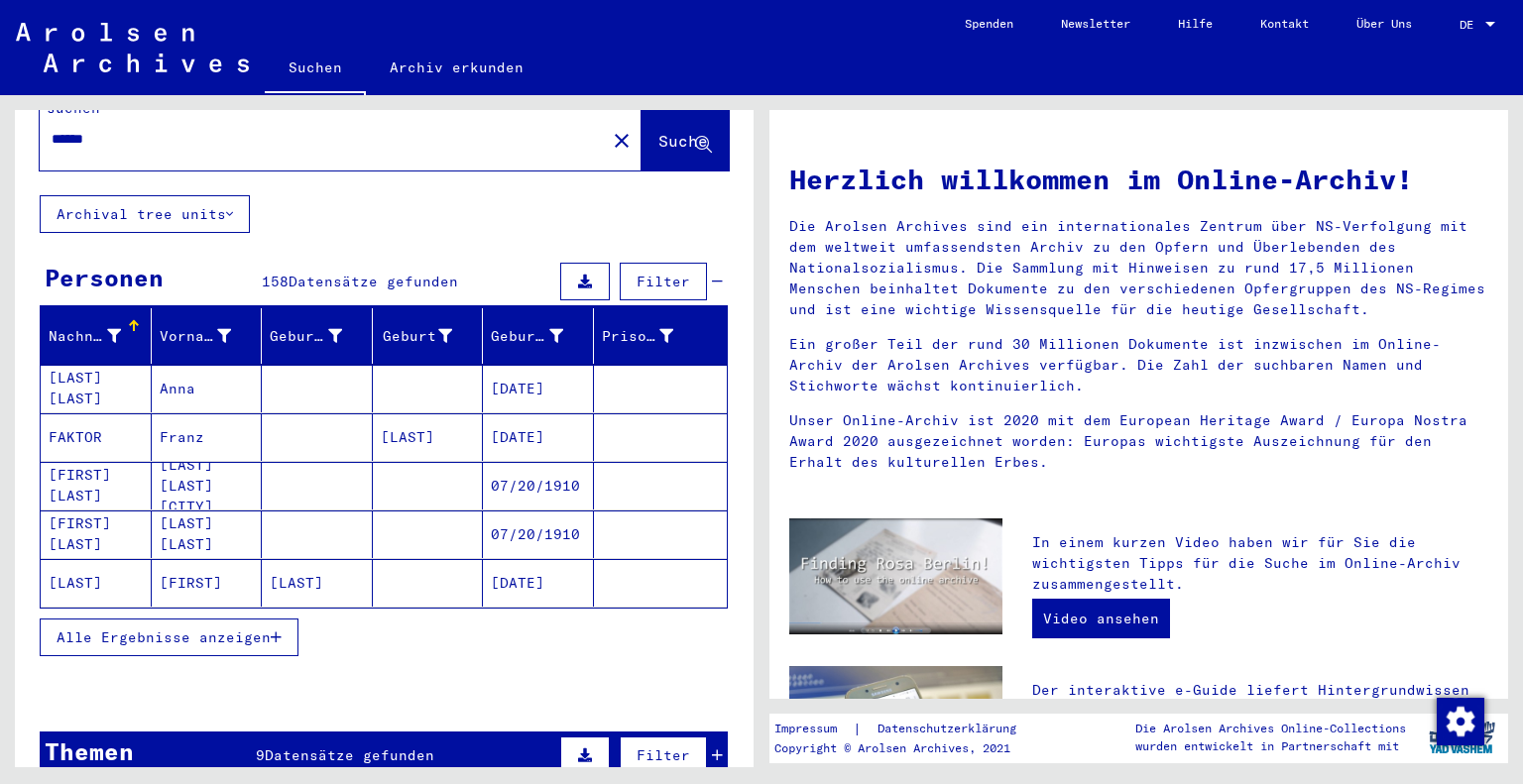 click on "Alle Ergebnisse anzeigen" at bounding box center [164, 637] 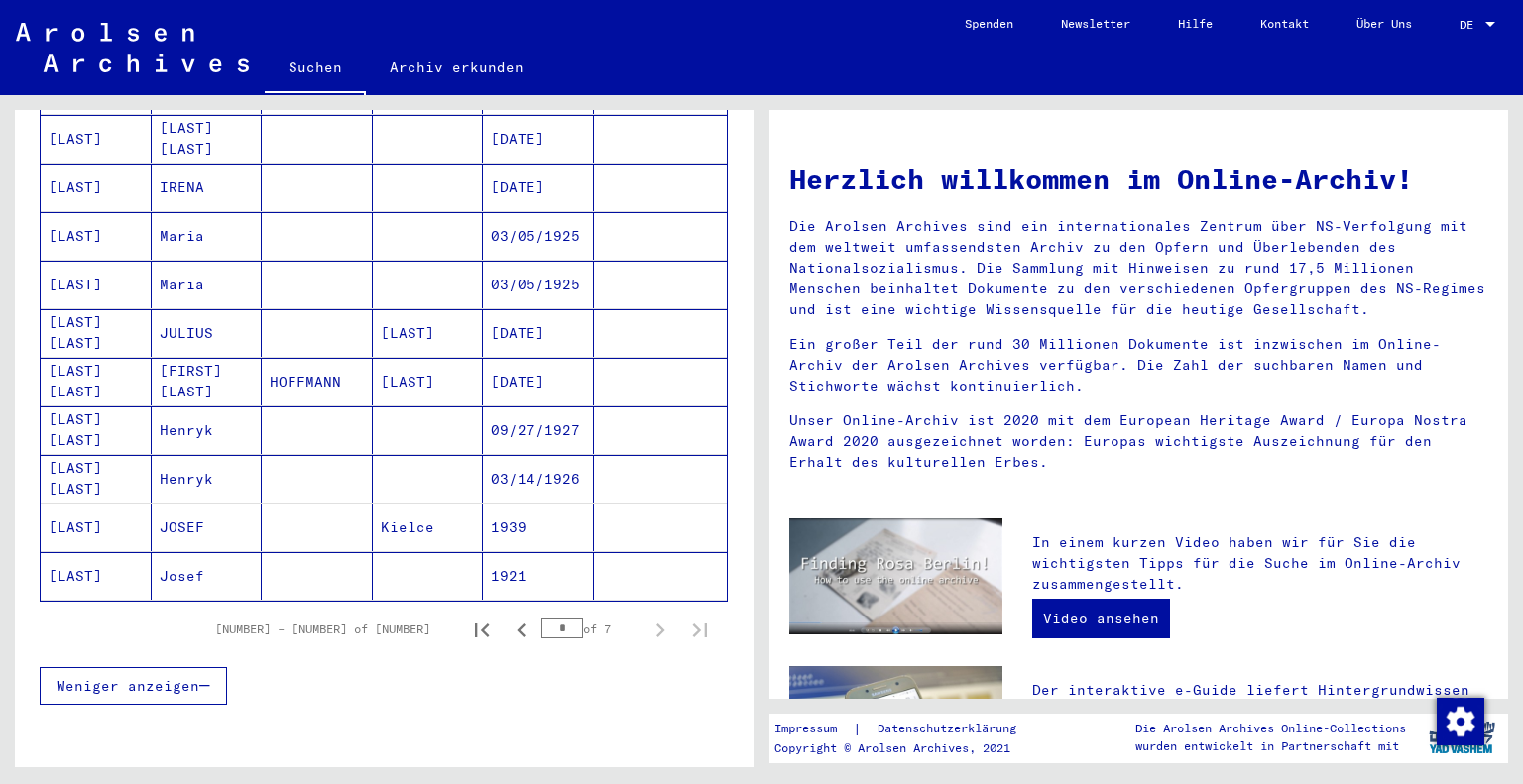 scroll, scrollTop: 1049, scrollLeft: 0, axis: vertical 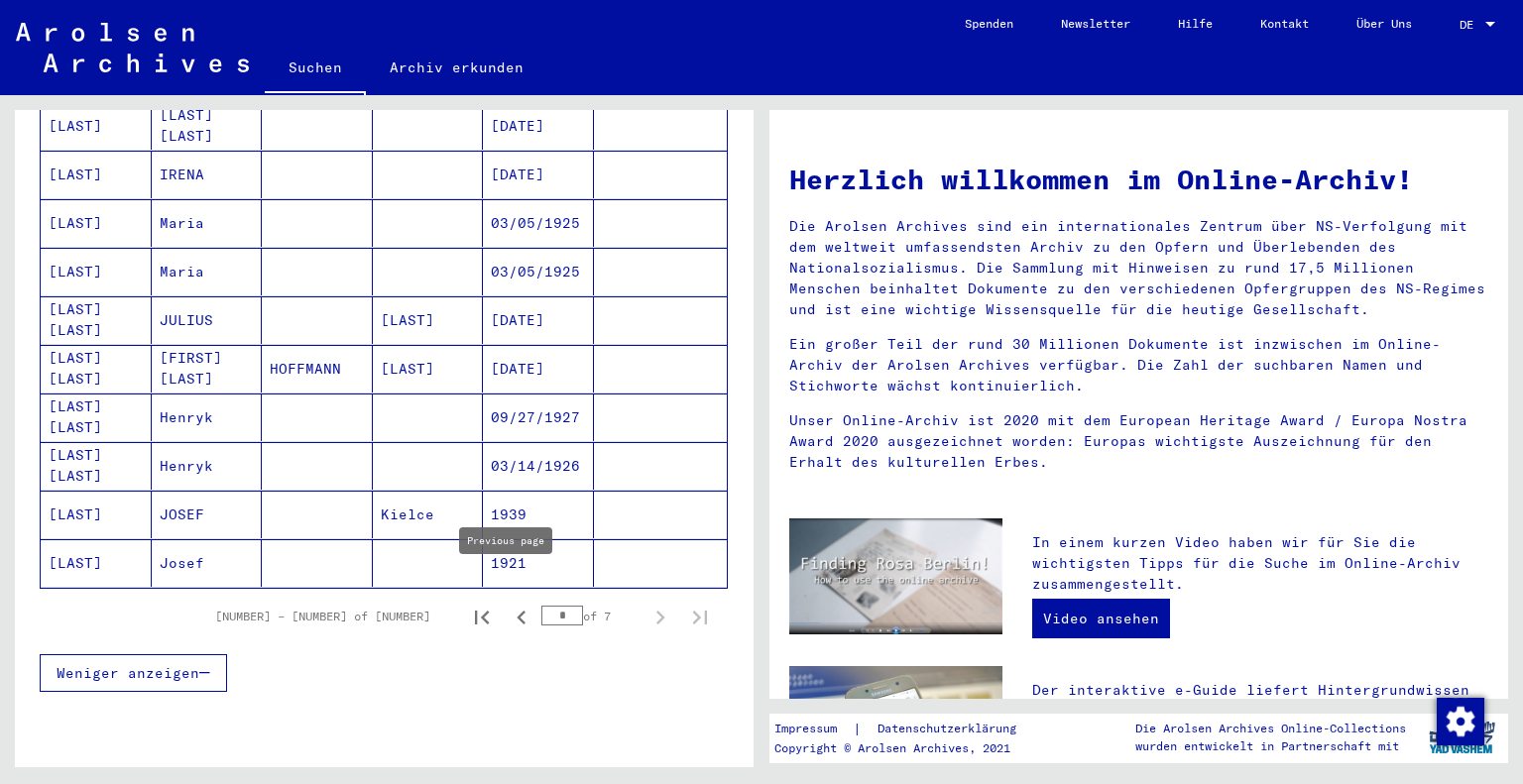 click 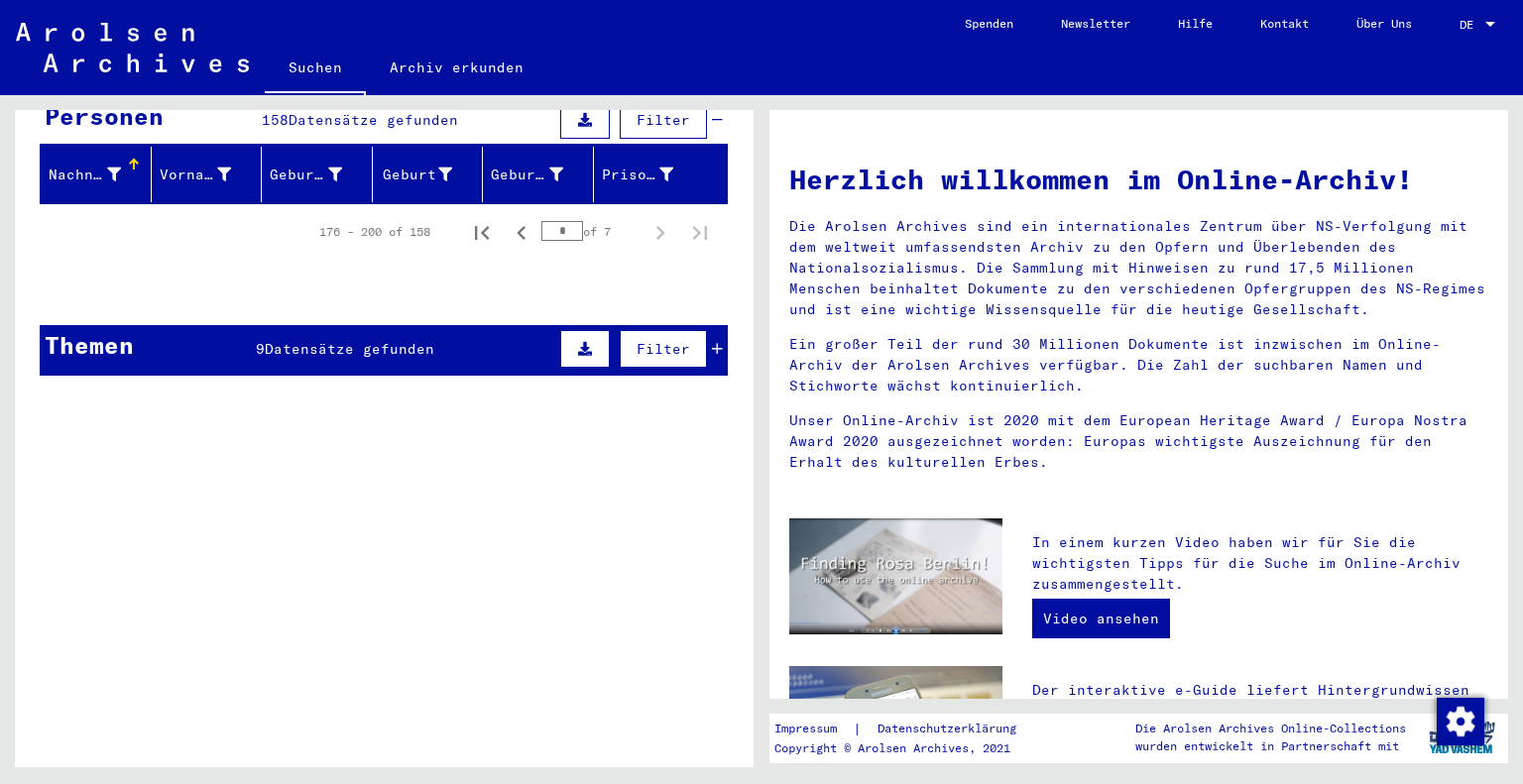 scroll, scrollTop: 39, scrollLeft: 0, axis: vertical 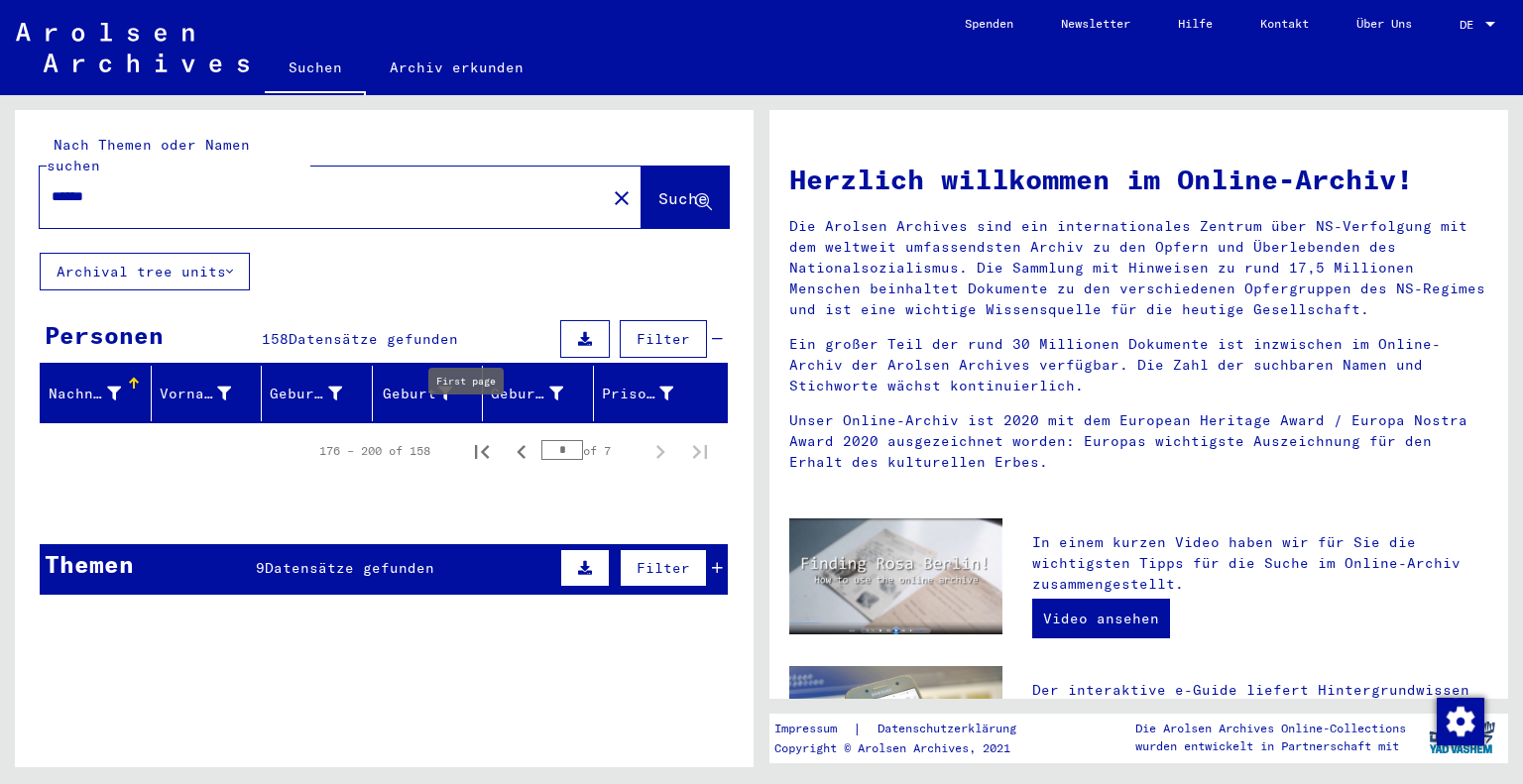 click 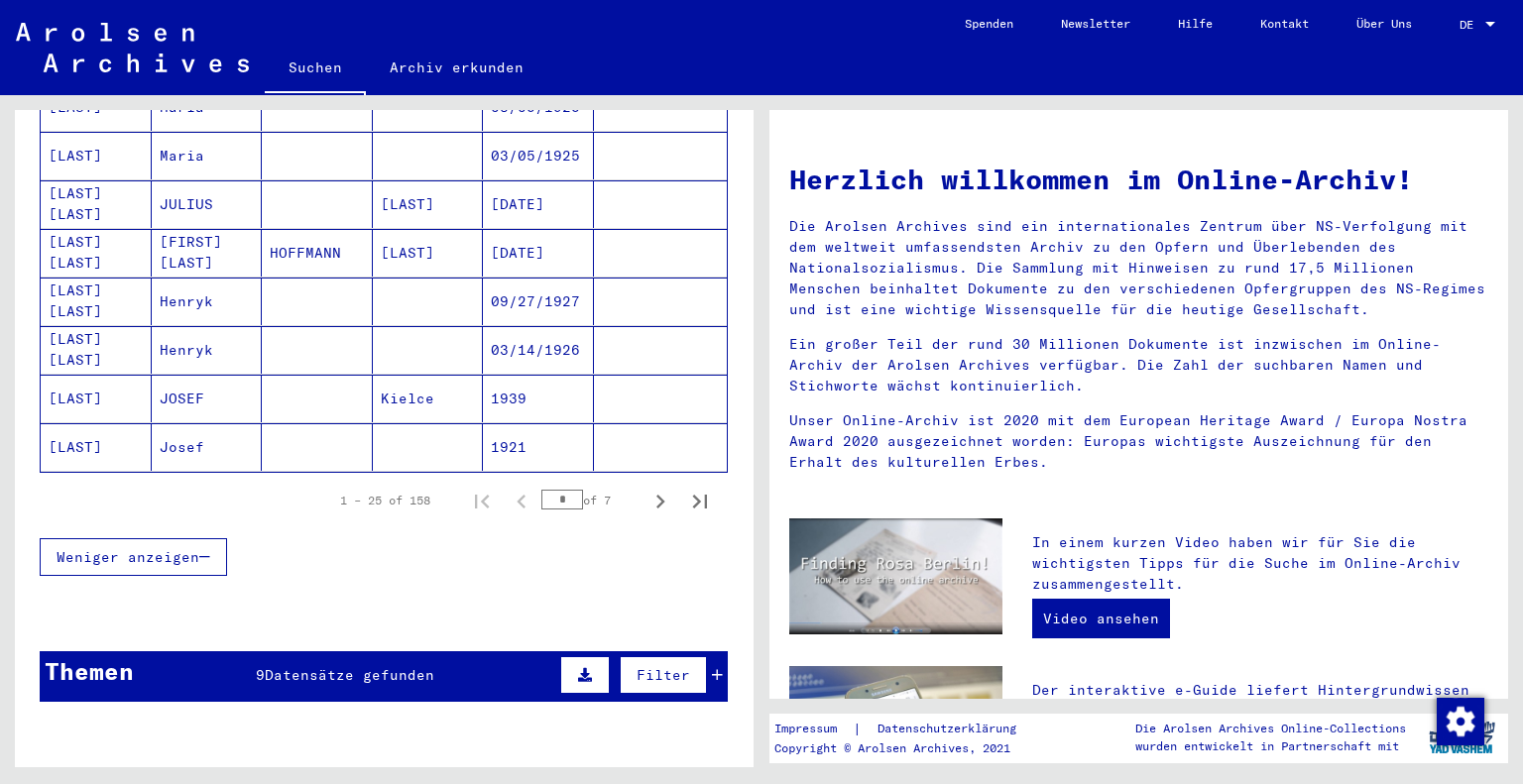 scroll, scrollTop: 1189, scrollLeft: 0, axis: vertical 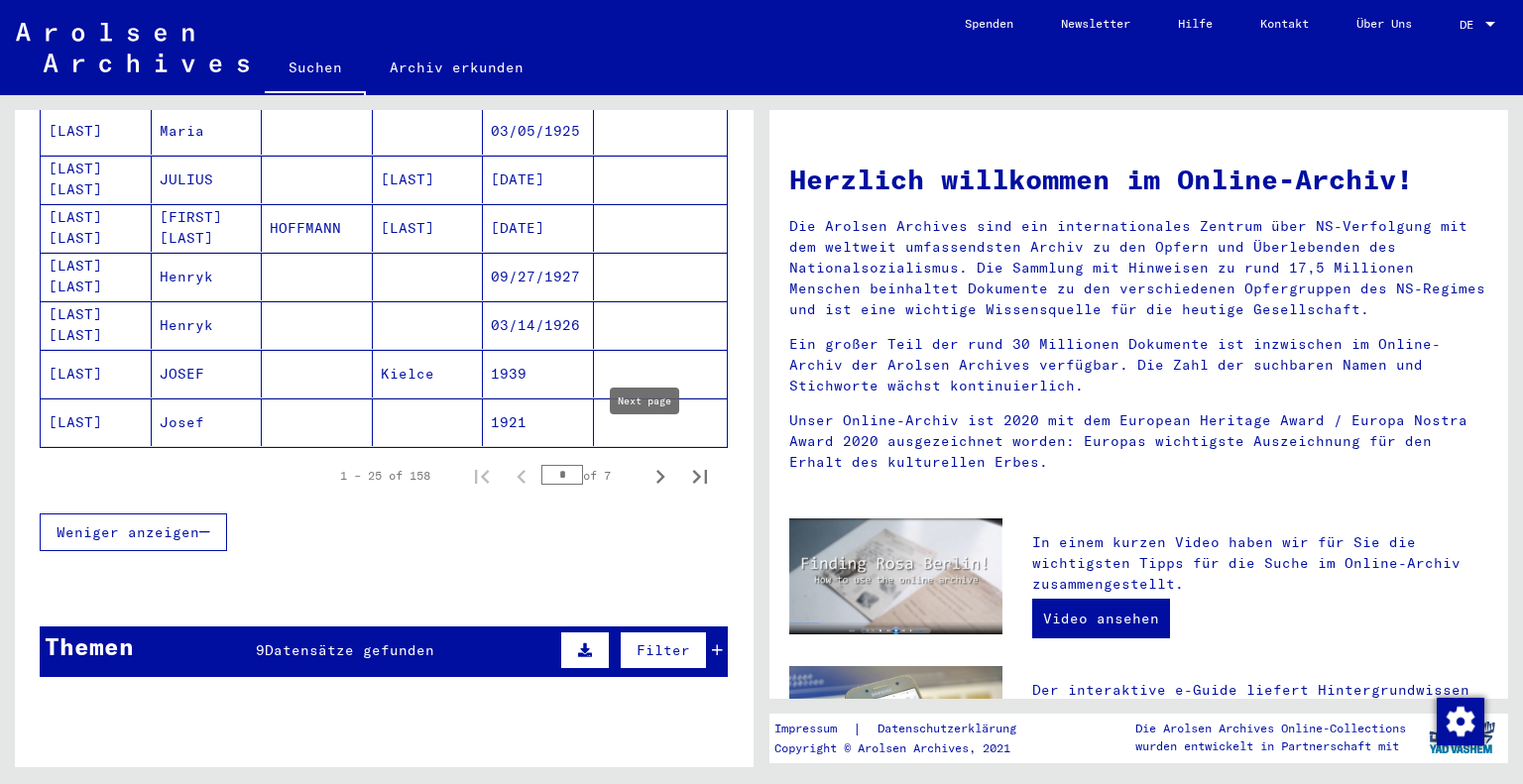 click 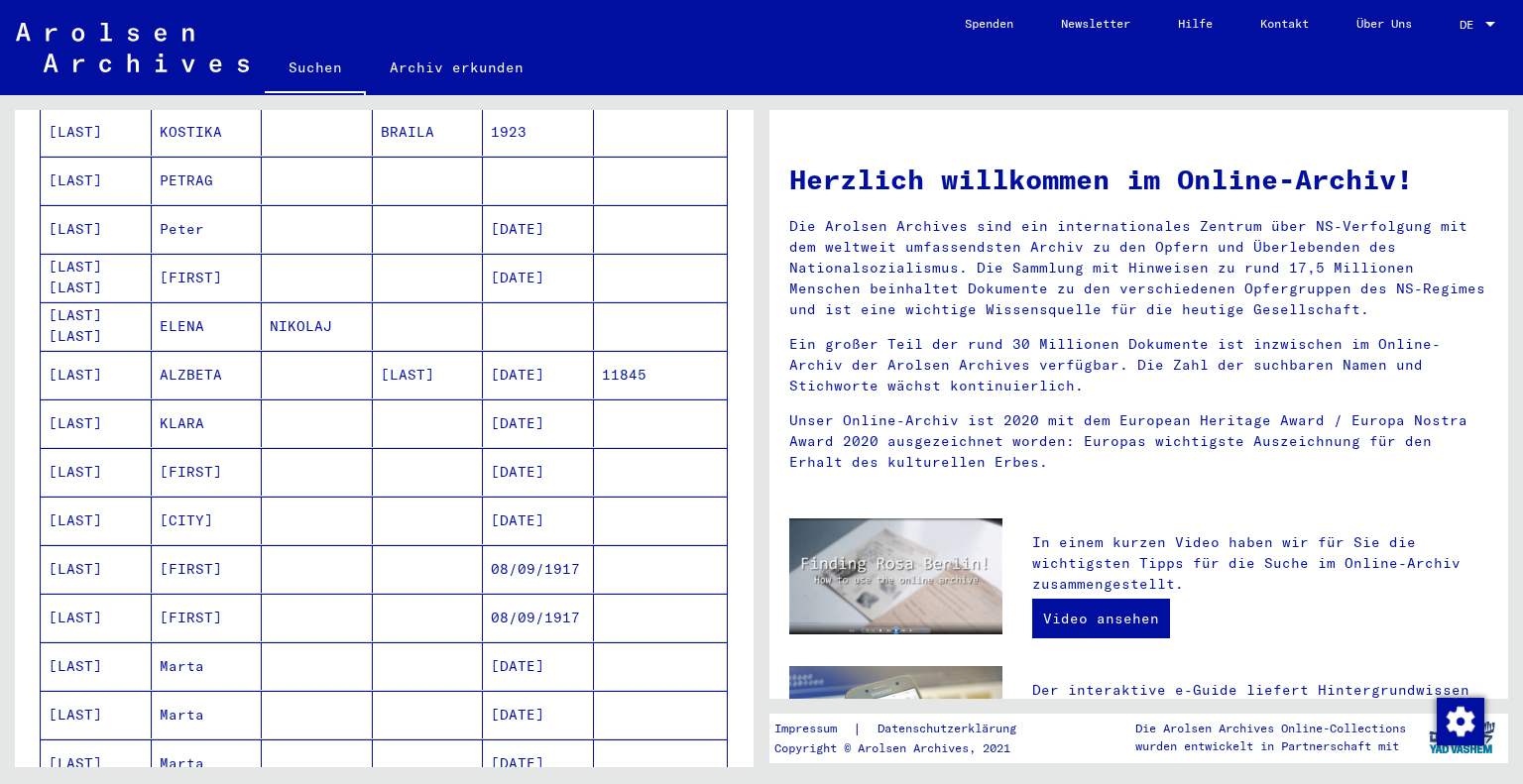 scroll, scrollTop: 496, scrollLeft: 0, axis: vertical 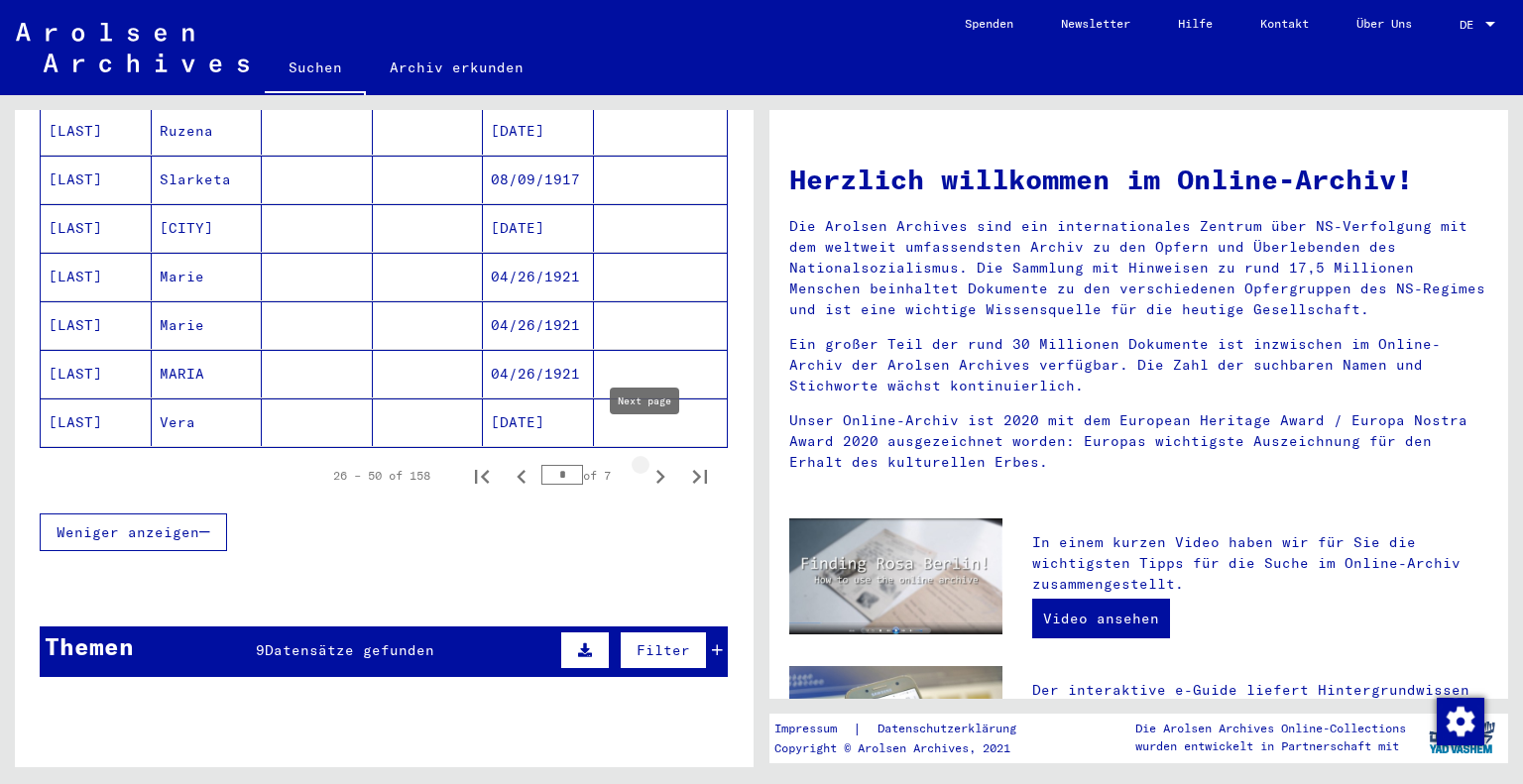 click 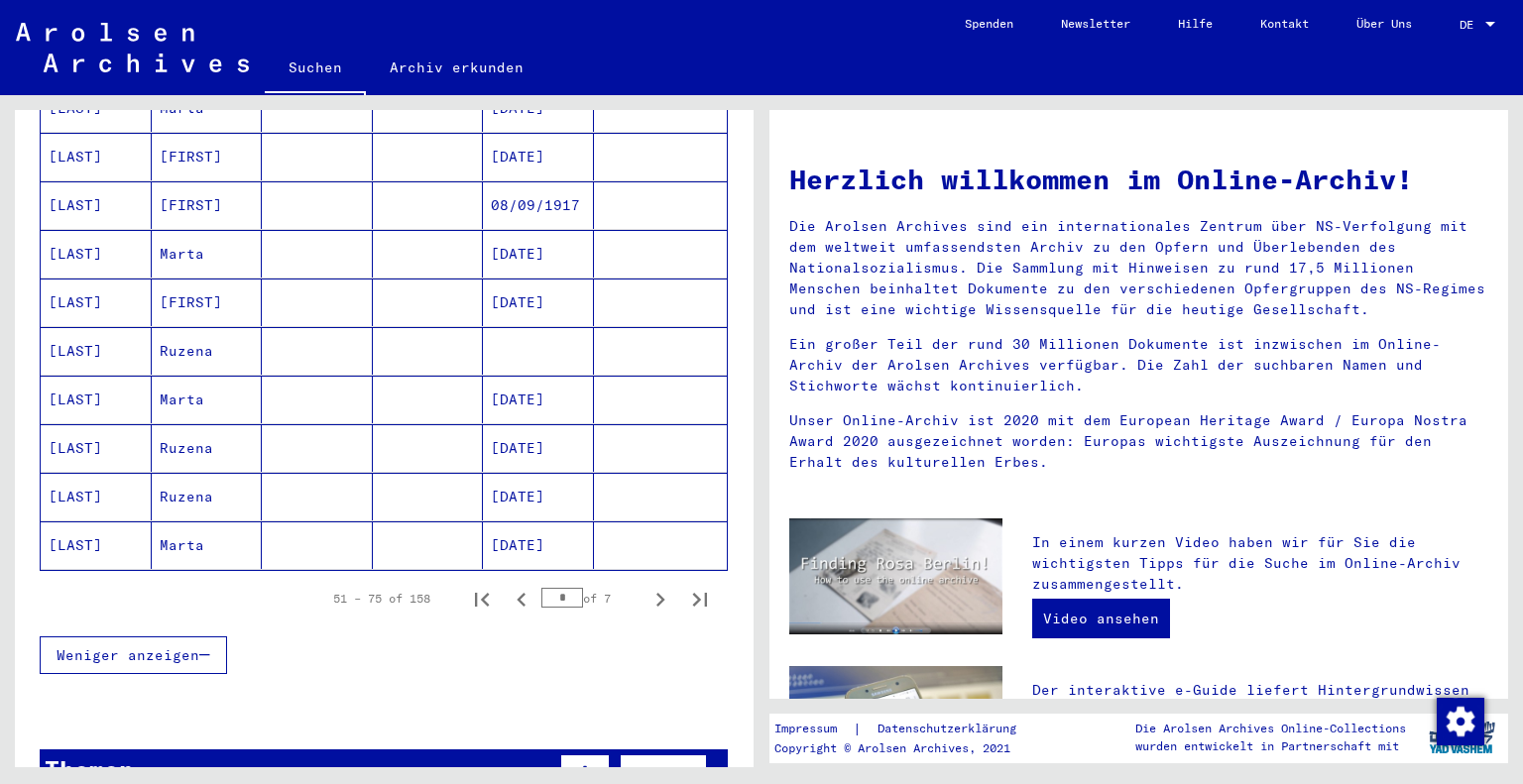 scroll, scrollTop: 1090, scrollLeft: 0, axis: vertical 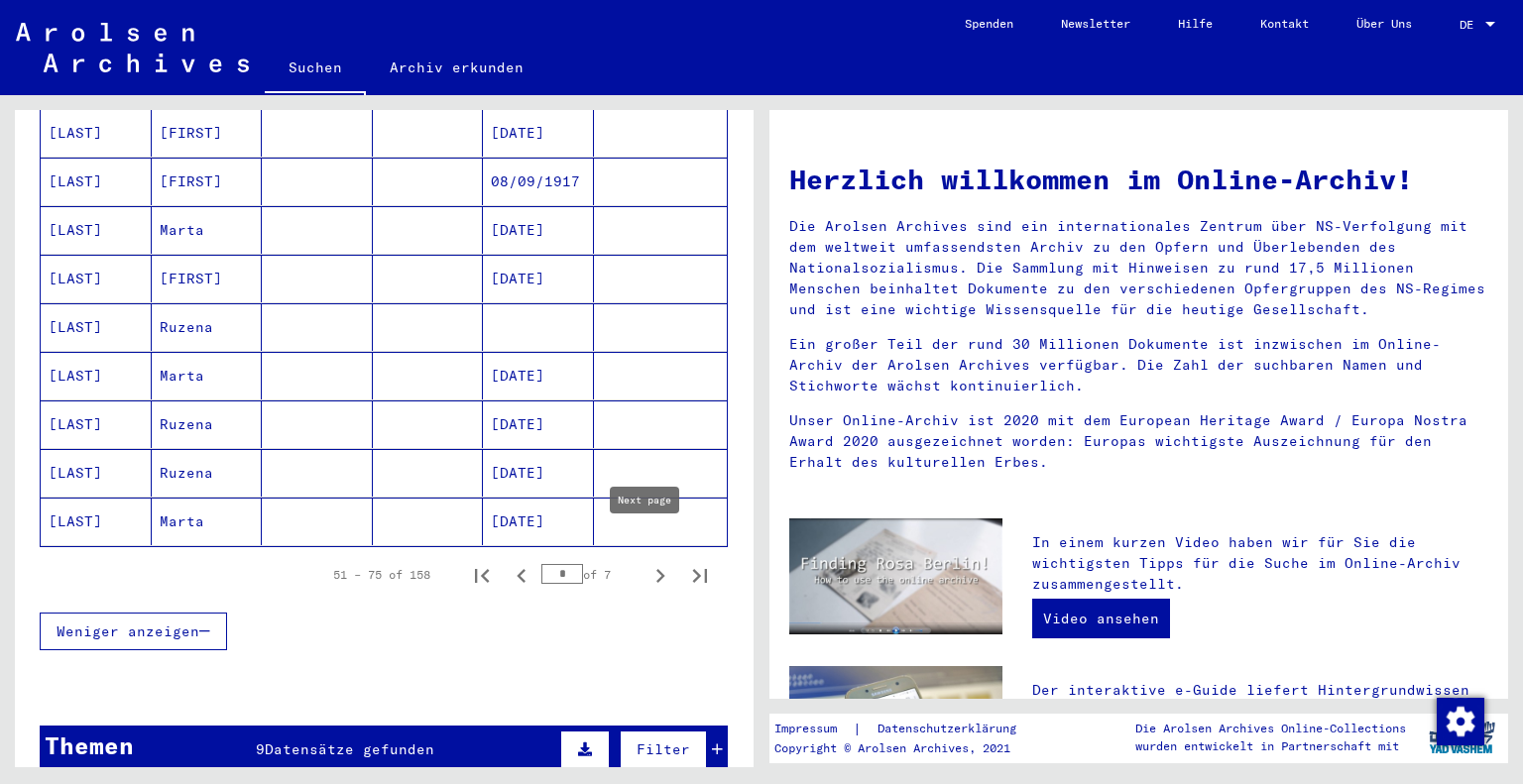 click 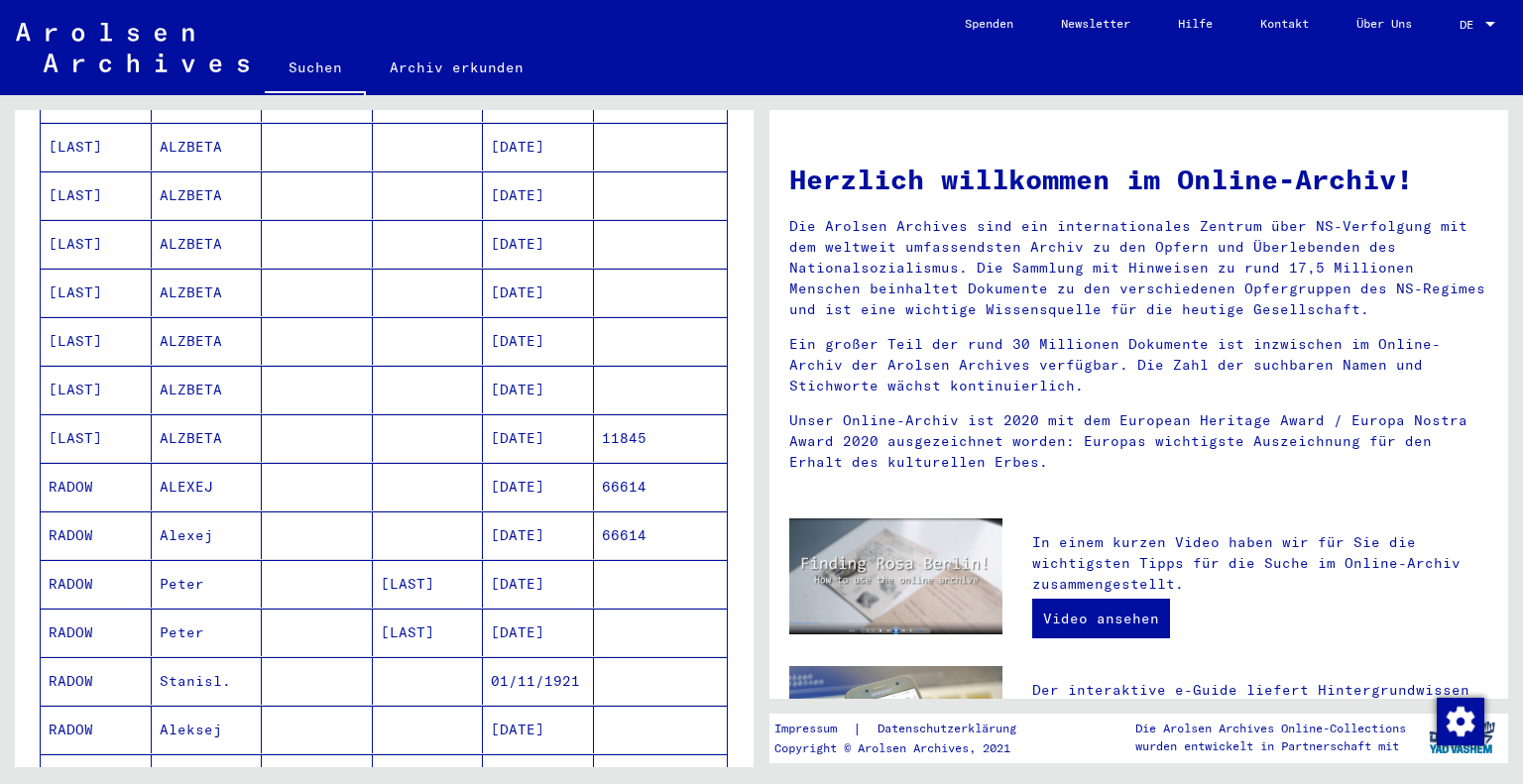 scroll, scrollTop: 198, scrollLeft: 0, axis: vertical 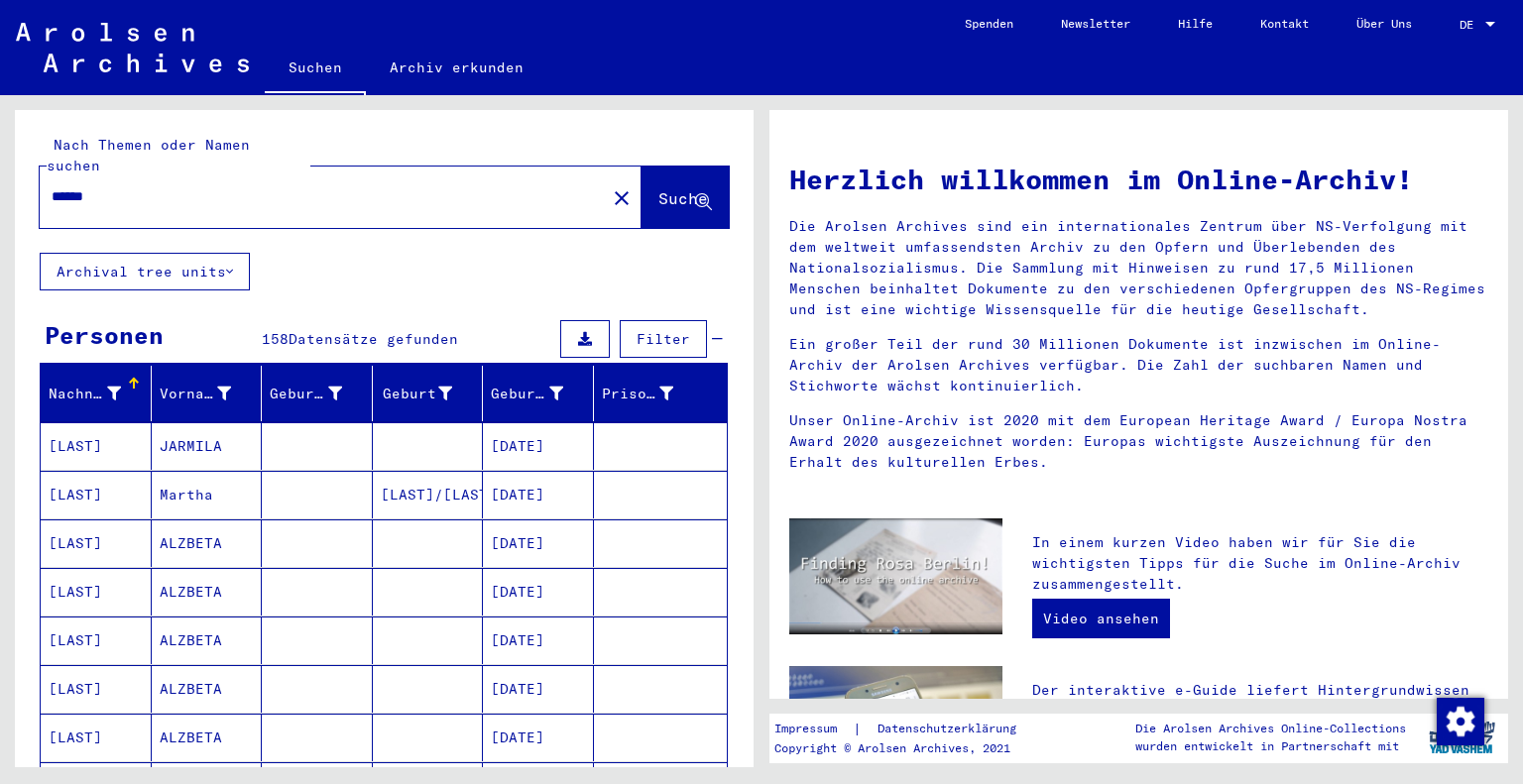 drag, startPoint x: 111, startPoint y: 177, endPoint x: 0, endPoint y: 168, distance: 111.36427 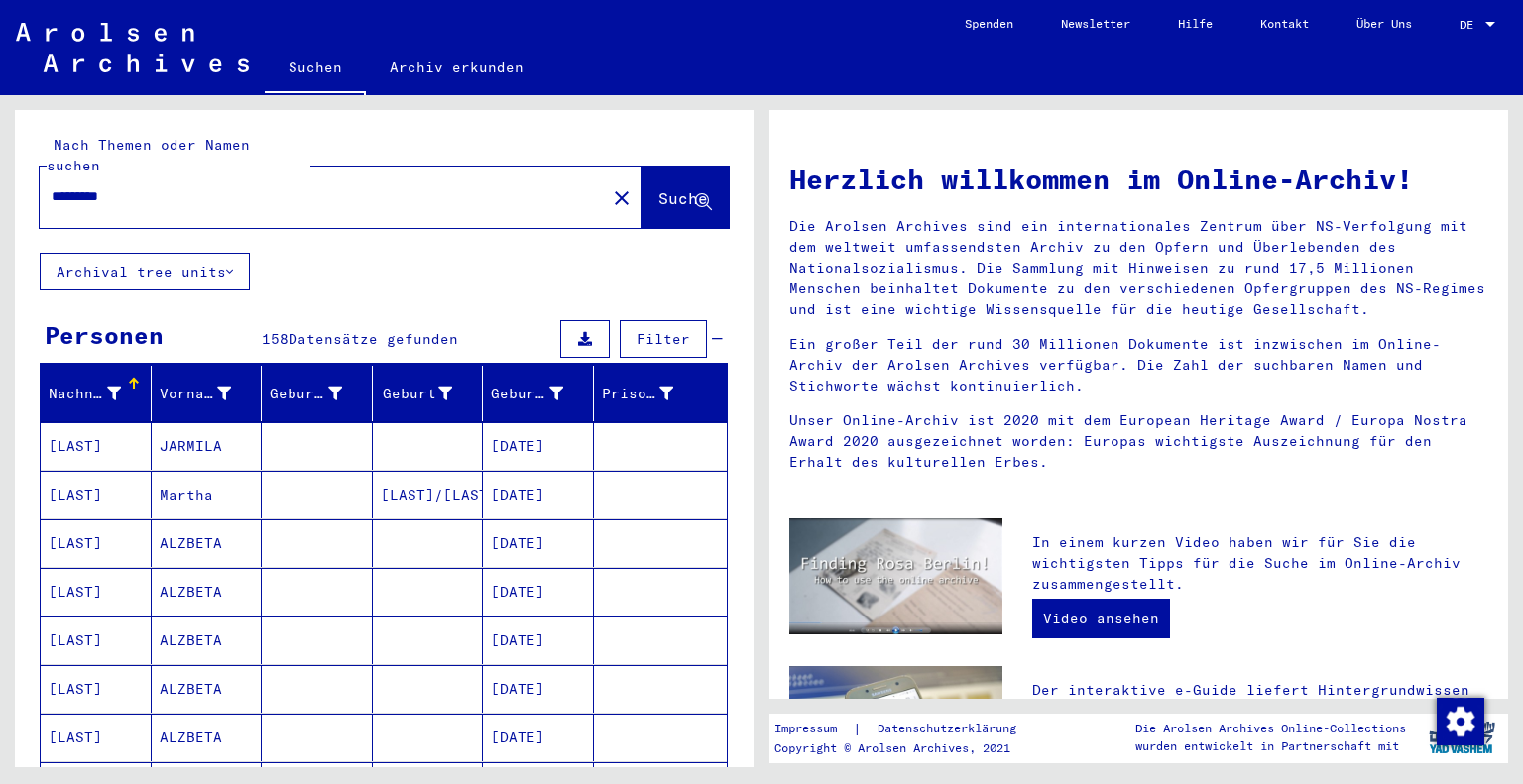 click on "Suche" 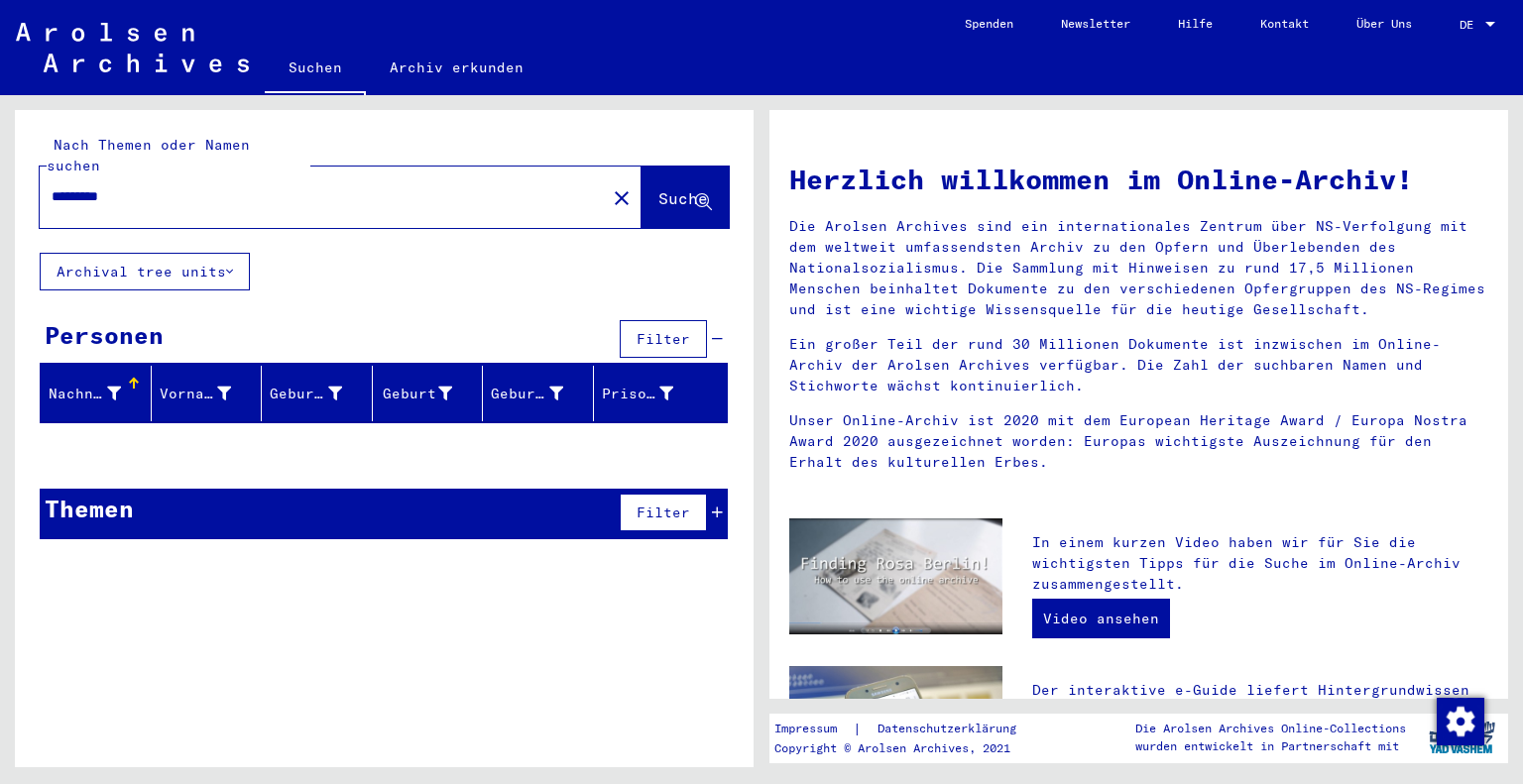 click on "*********" at bounding box center [316, 196] 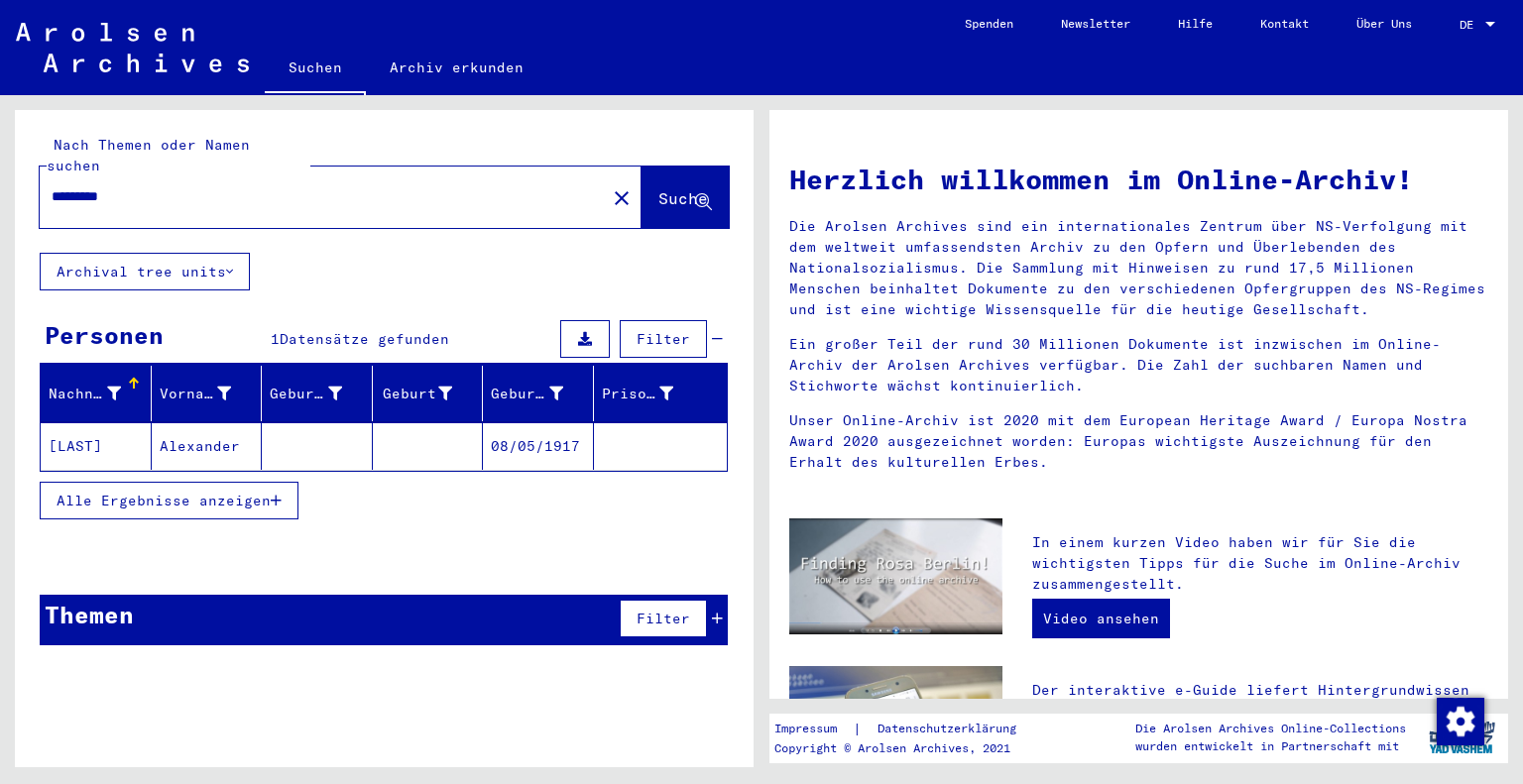 click on "Alle Ergebnisse anzeigen" at bounding box center (164, 501) 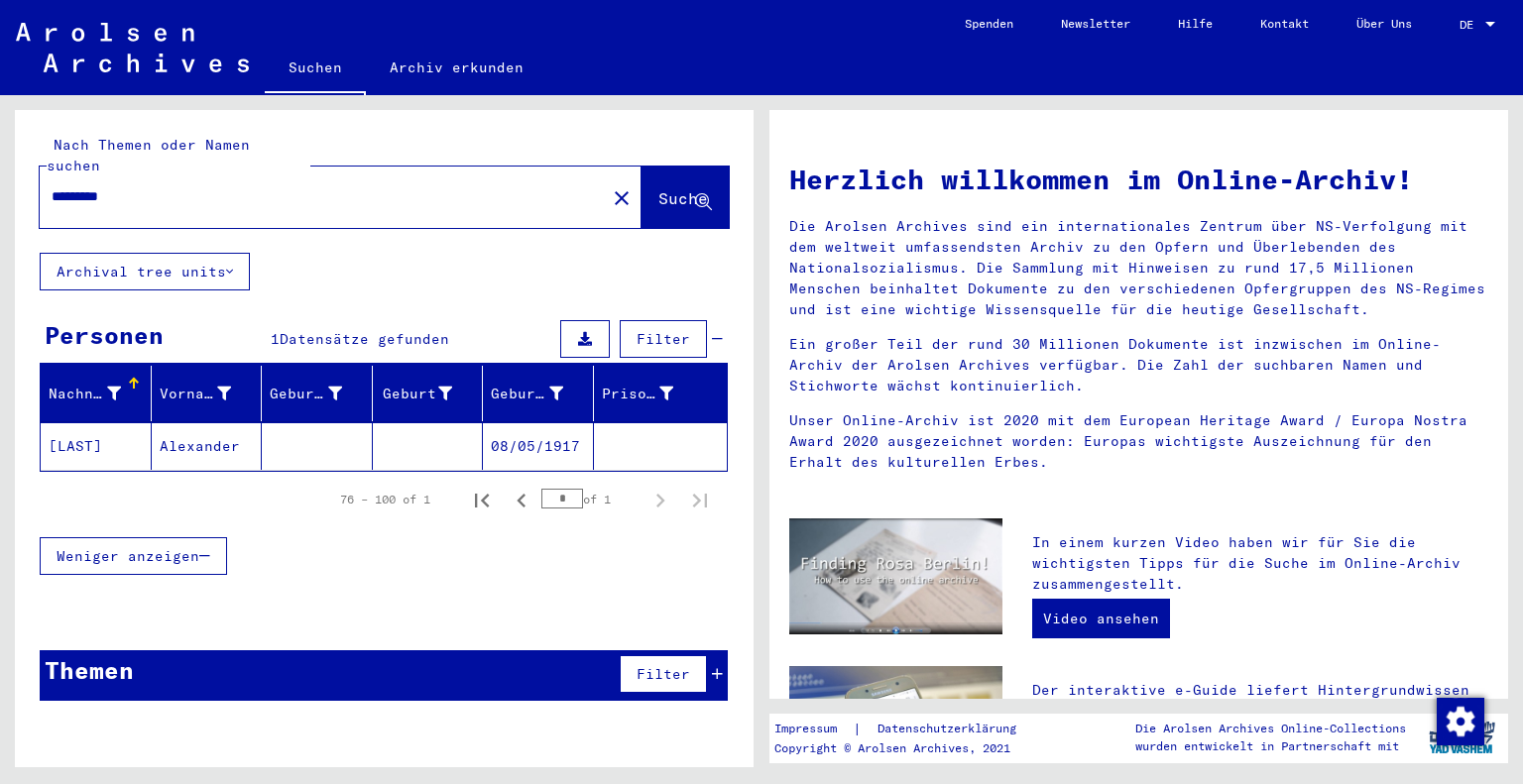 drag, startPoint x: 158, startPoint y: 177, endPoint x: 0, endPoint y: 177, distance: 158 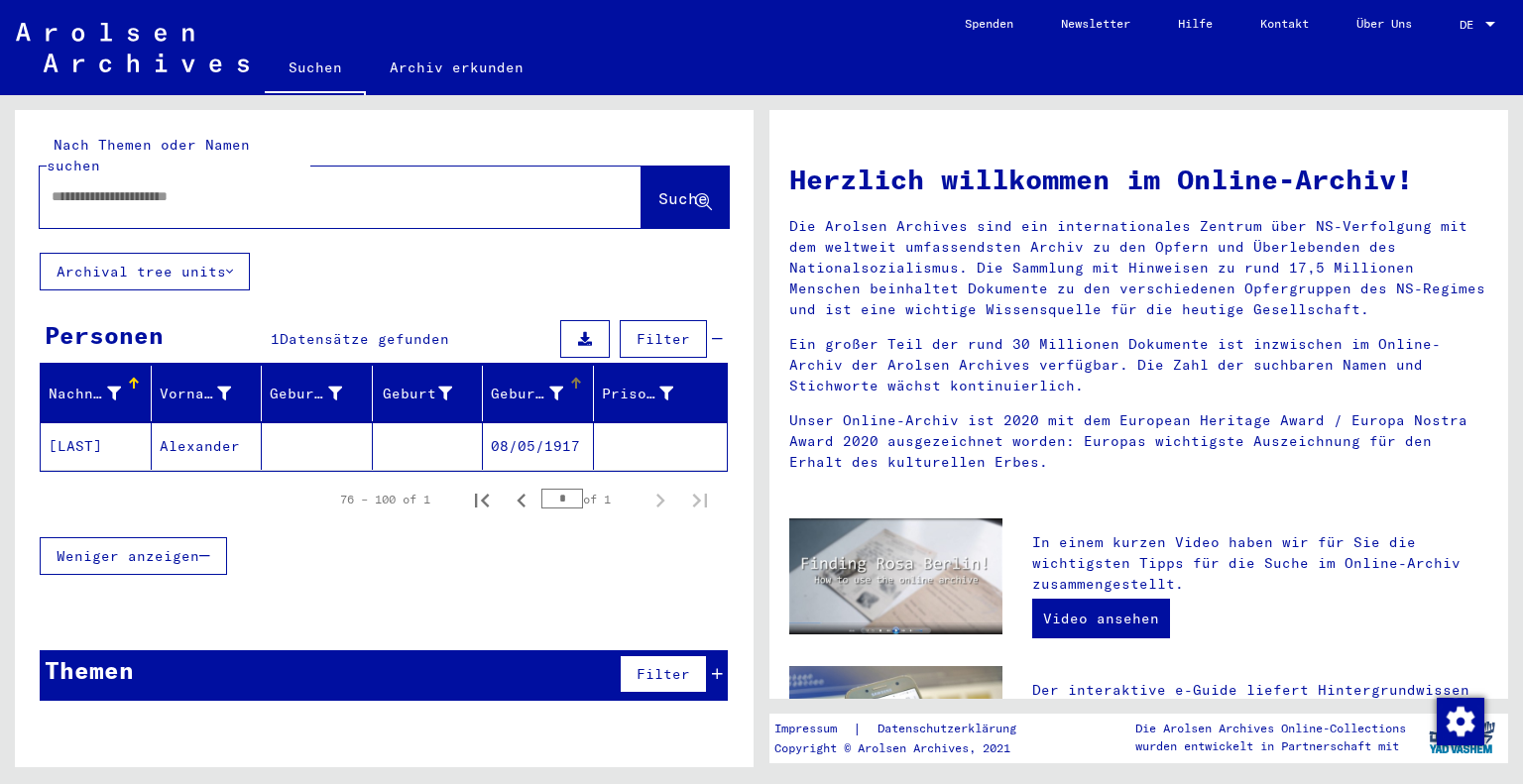 type 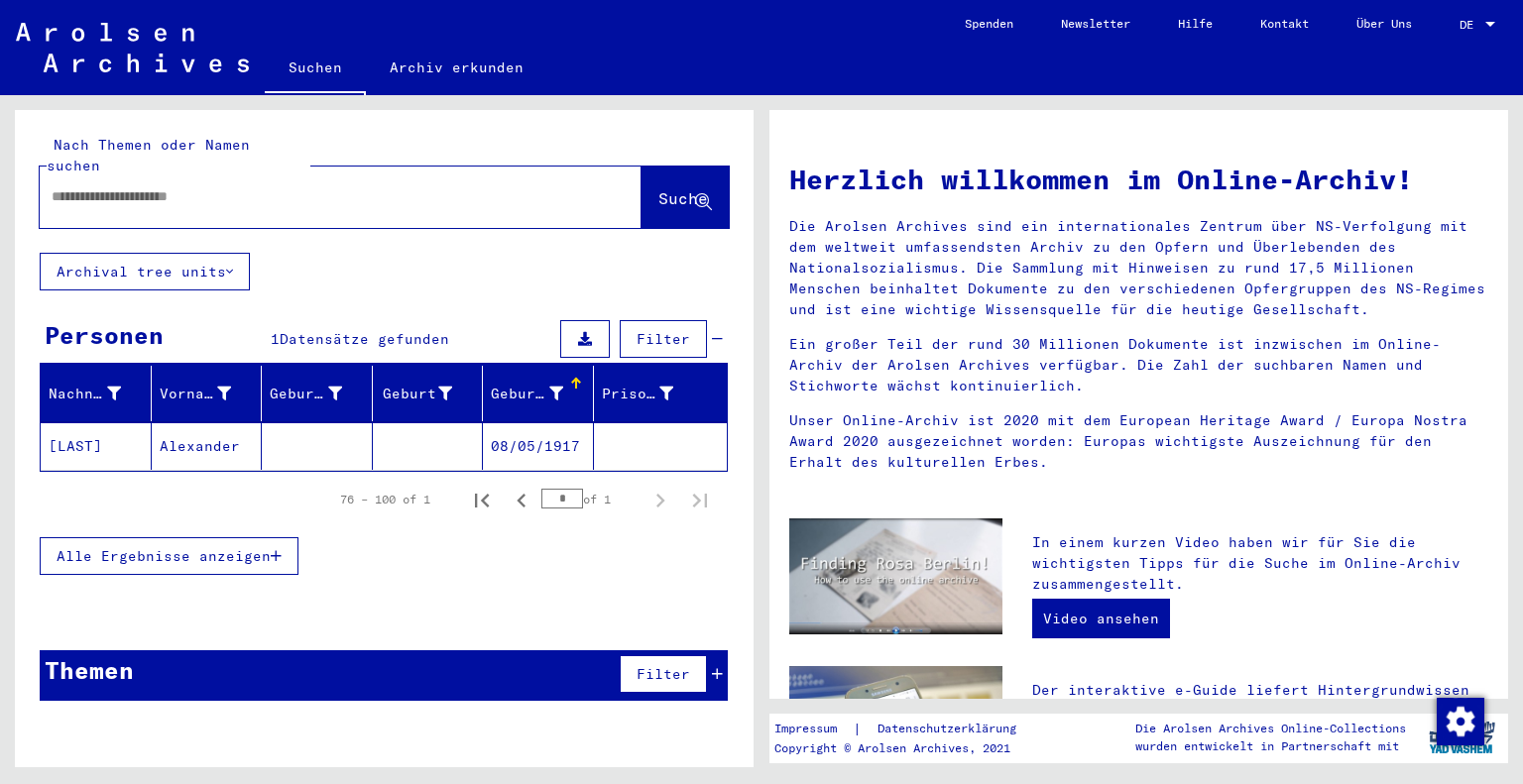 click on "Geburtsdatum" at bounding box center (527, 393) 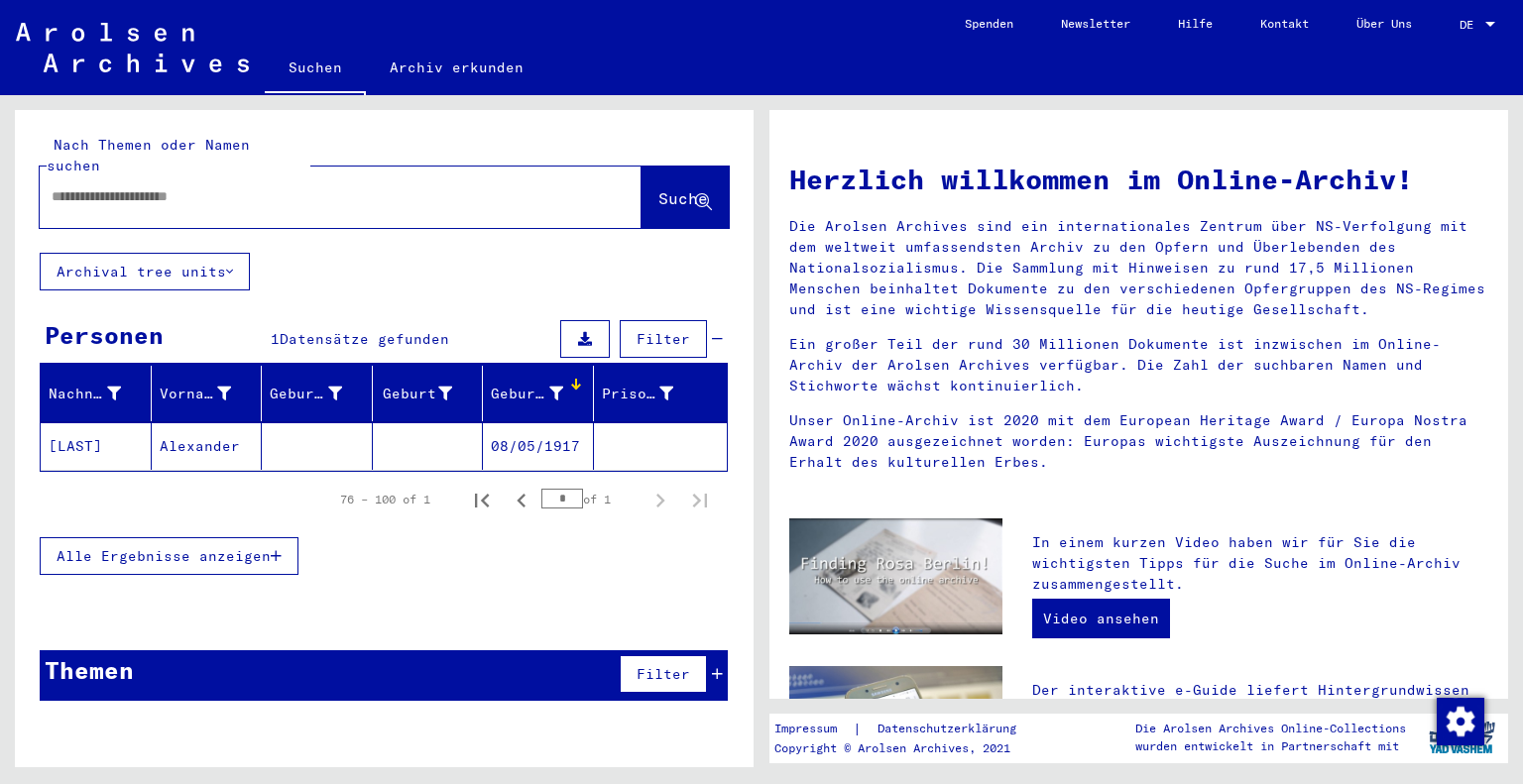 click on "Geburtsdatum" at bounding box center [527, 393] 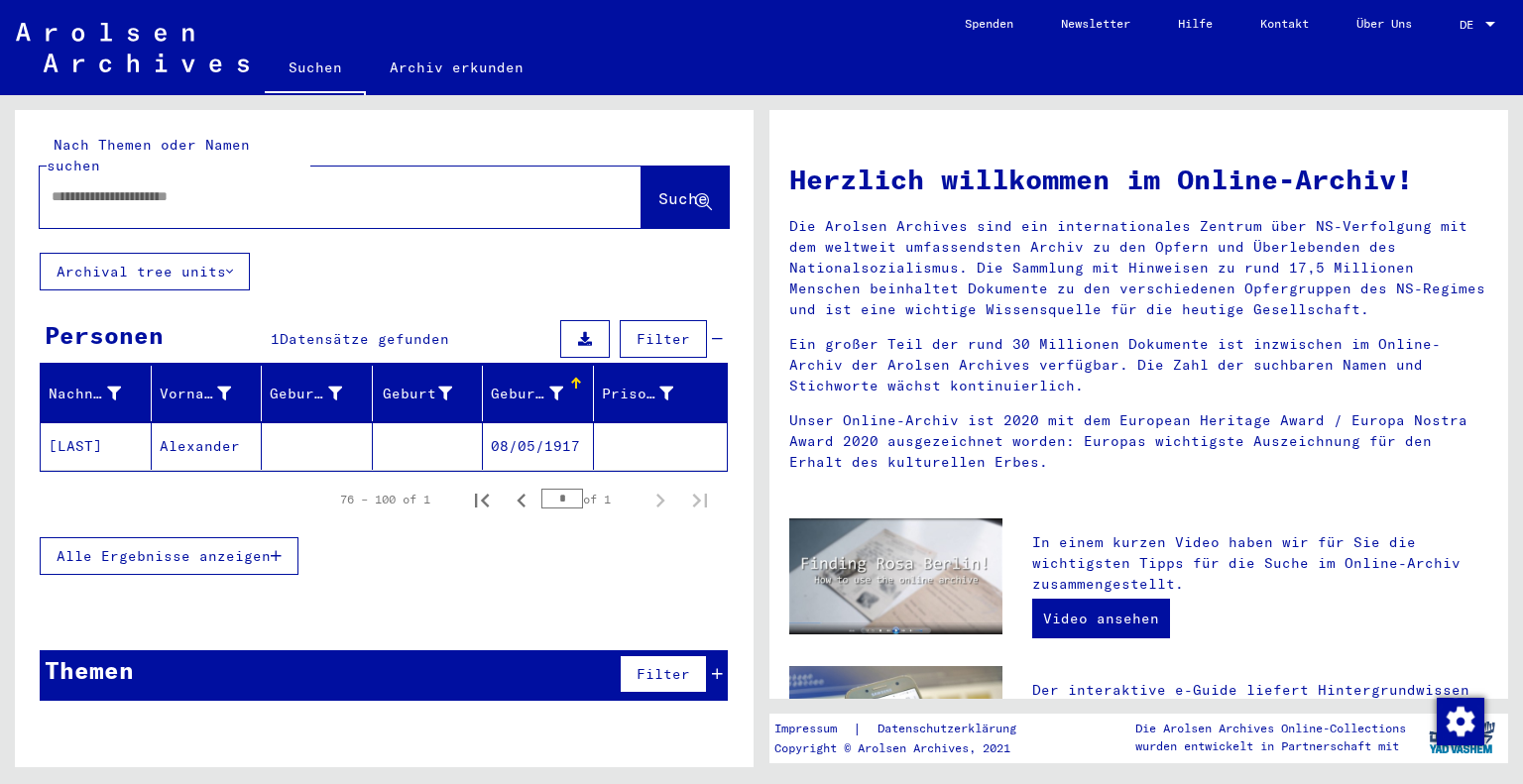 click on "Geburtsdatum" at bounding box center [527, 393] 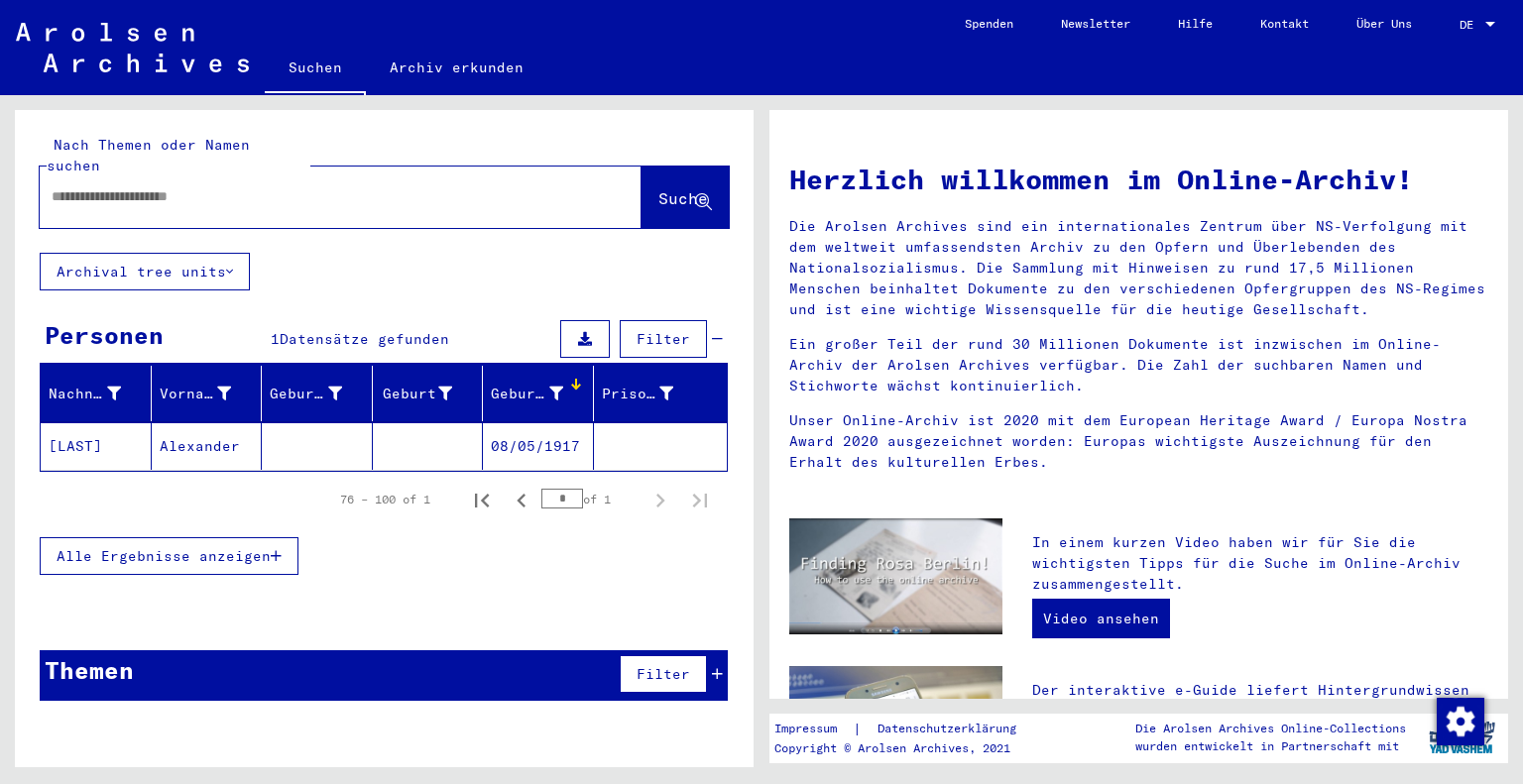 click on "Geburtsdatum" at bounding box center (538, 393) 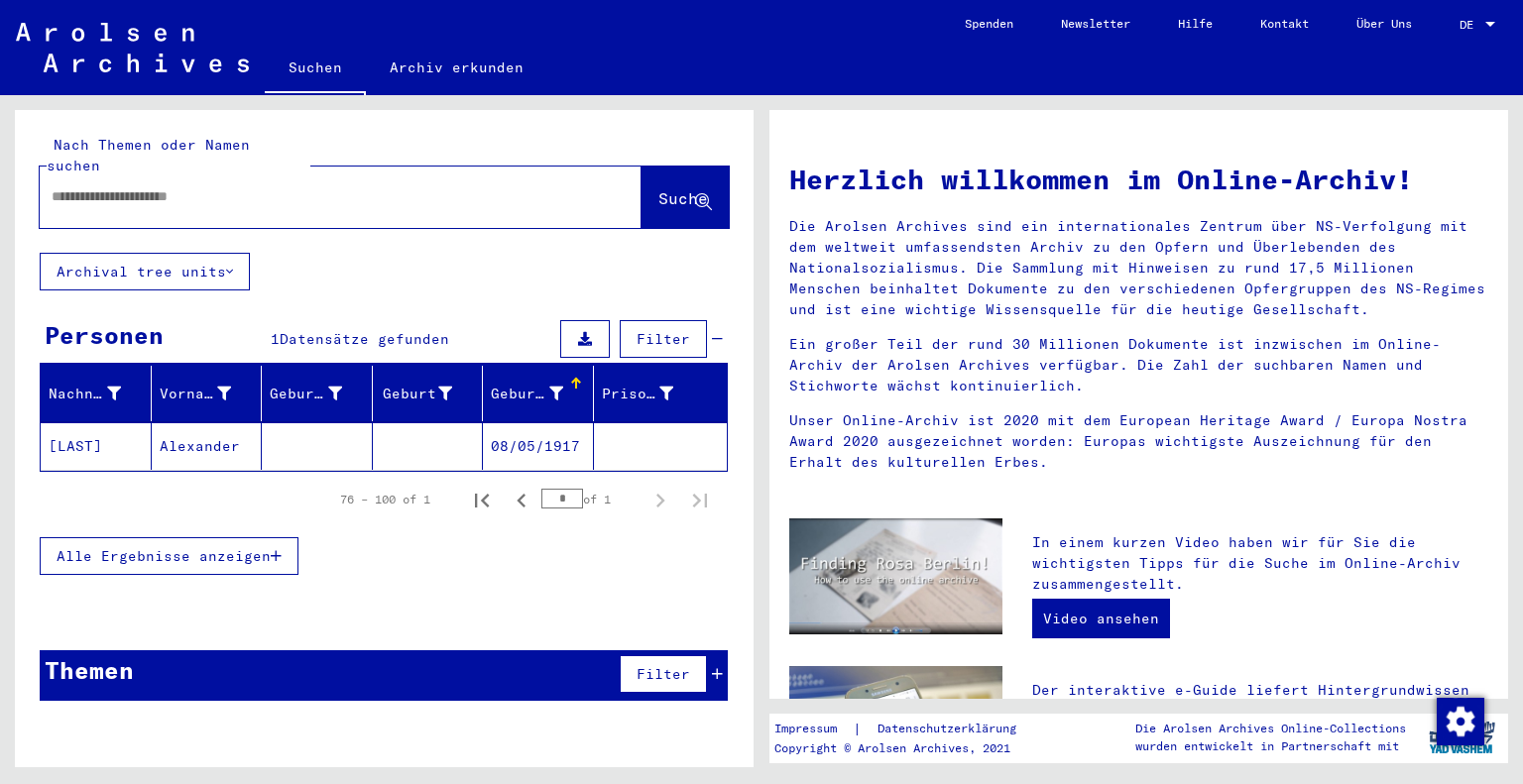 click at bounding box center (556, 393) 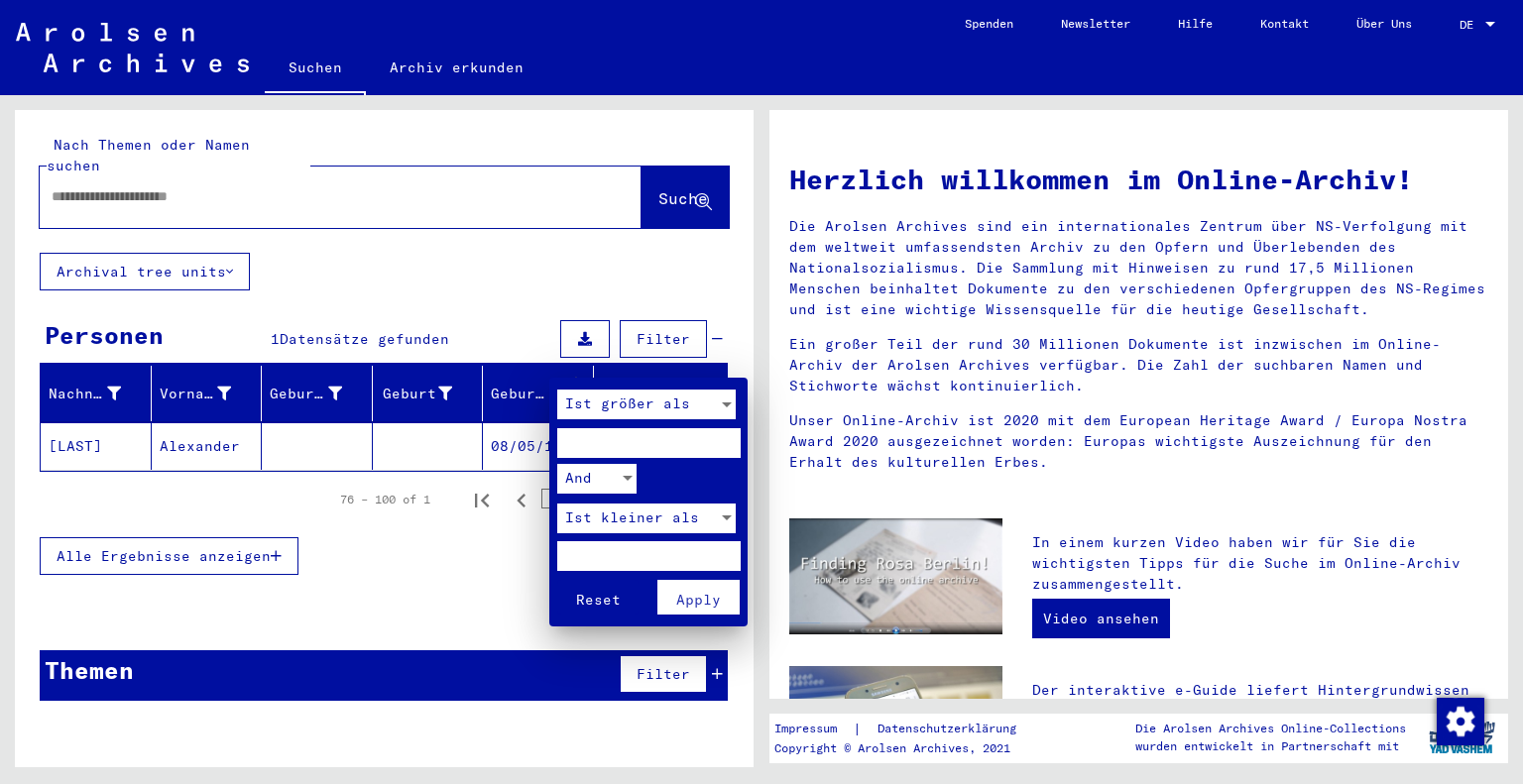 click at bounding box center [648, 443] 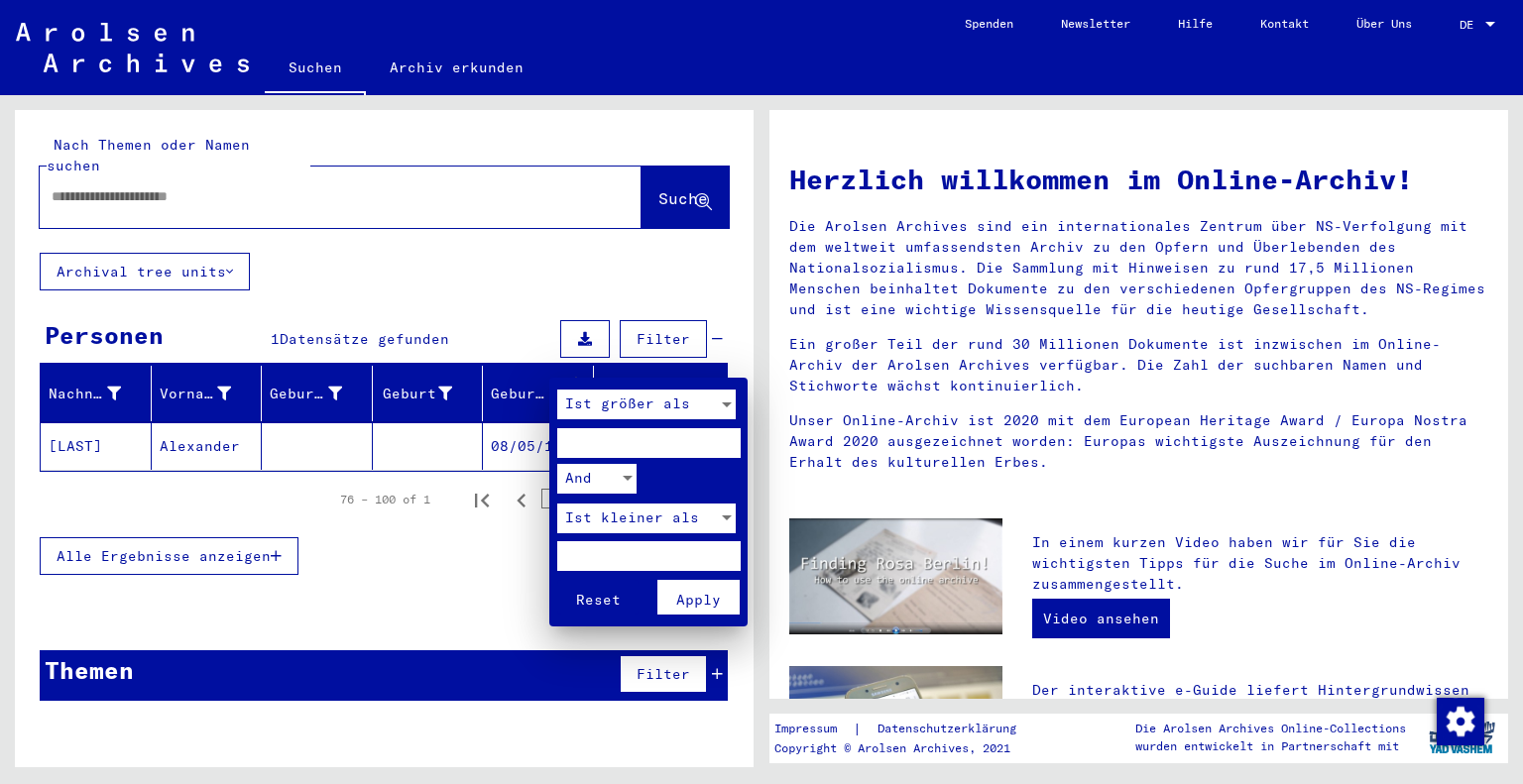 type on "**" 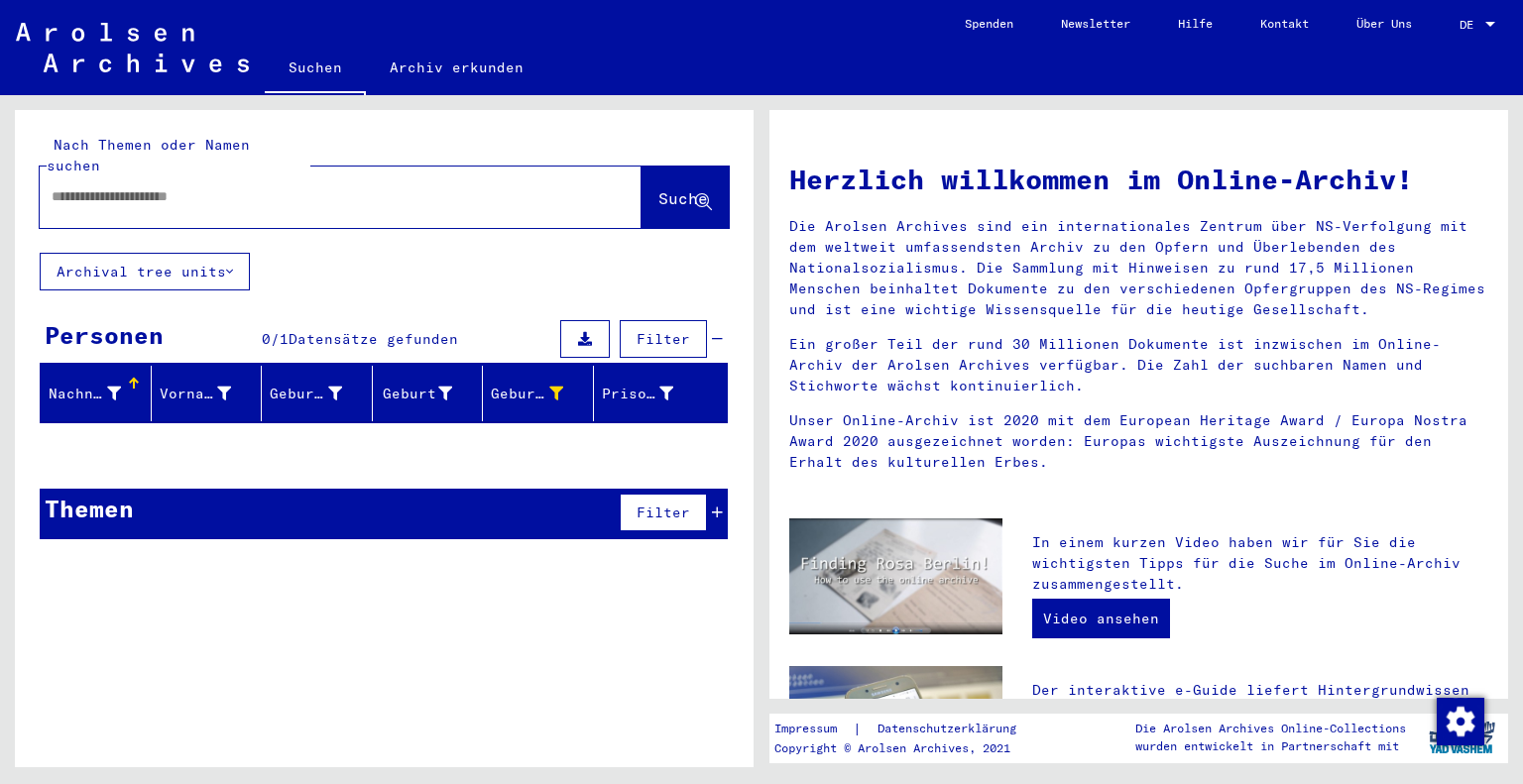 click on "Datensätze gefunden" at bounding box center [373, 339] 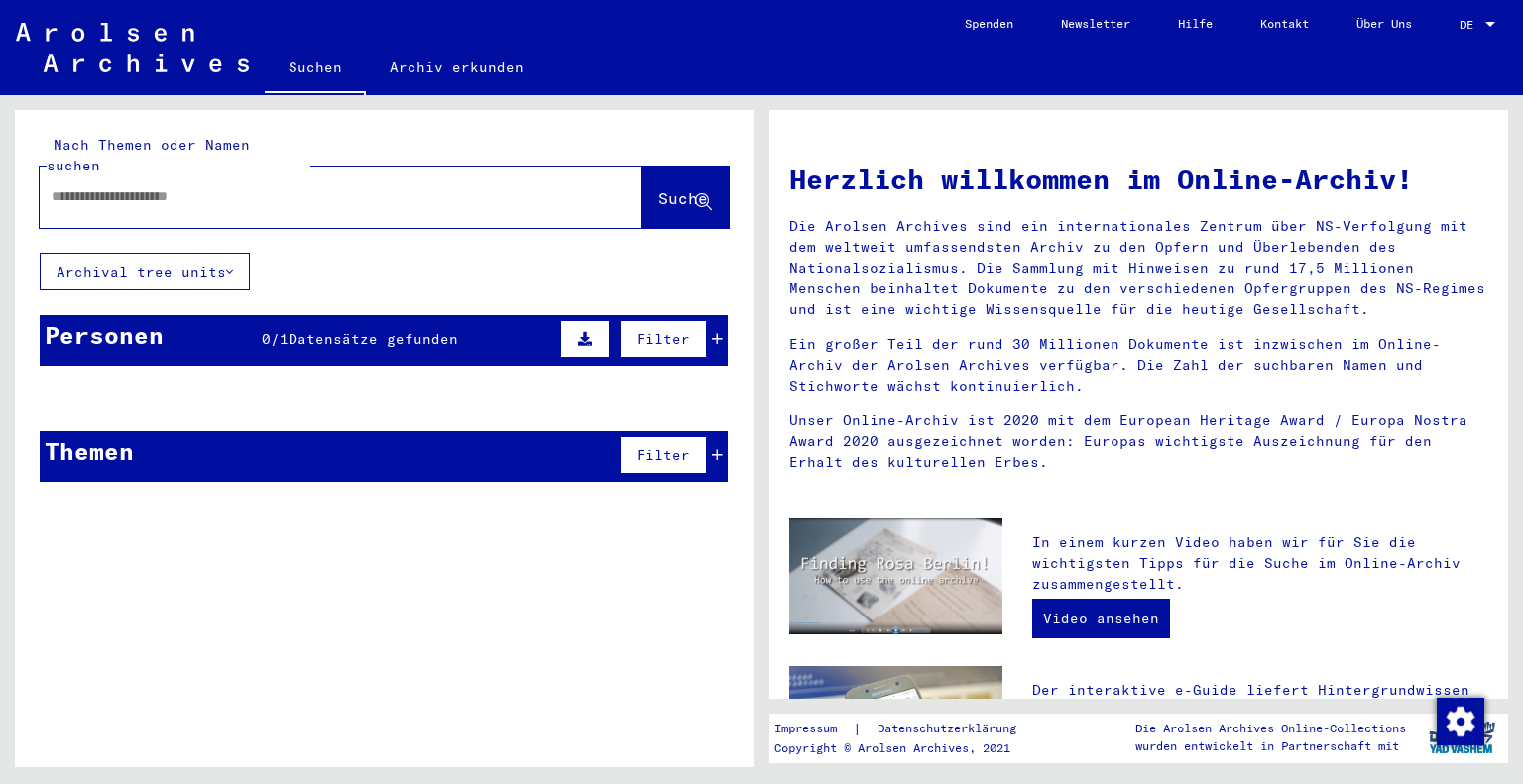 click on "Datensätze gefunden" at bounding box center [373, 339] 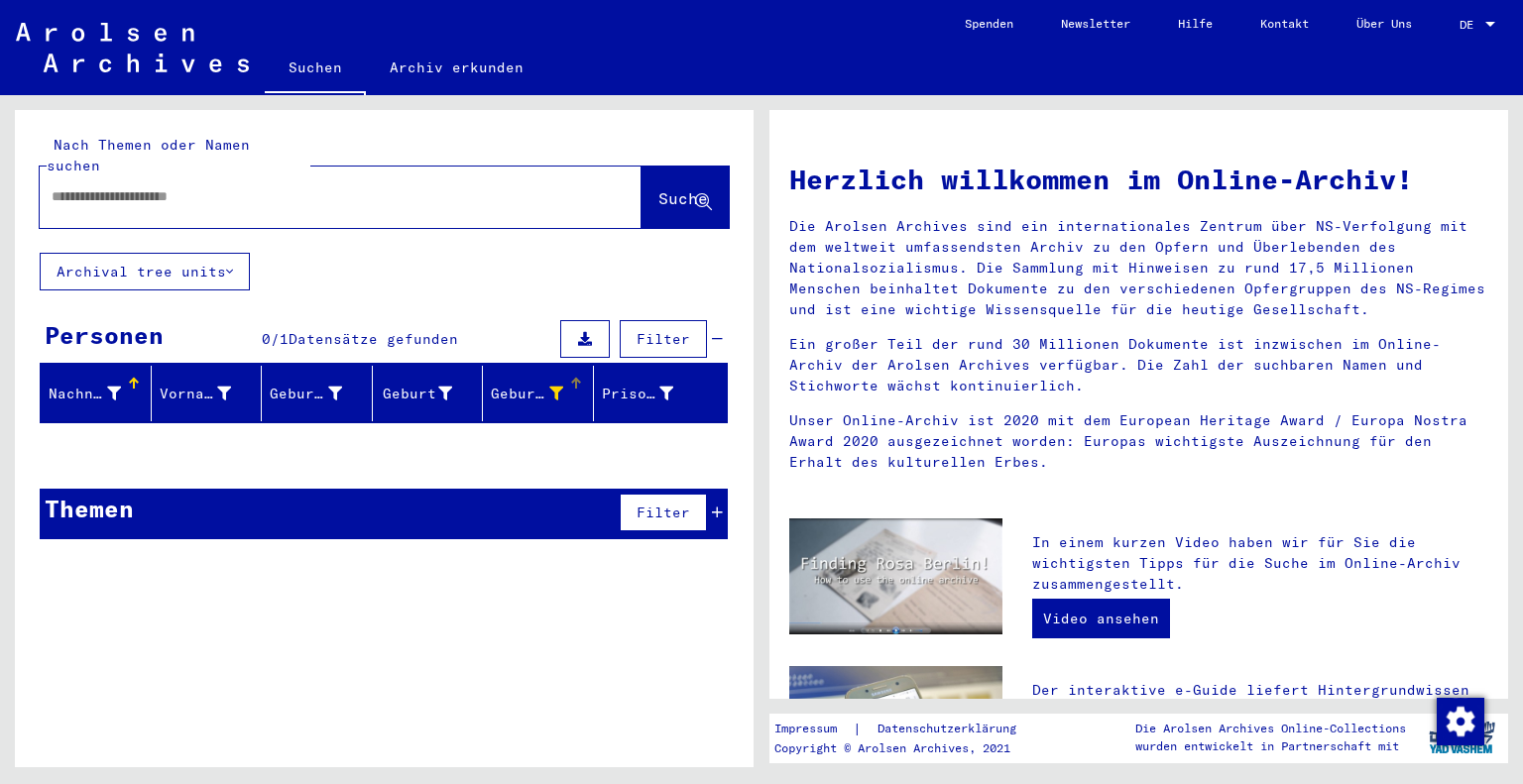 click at bounding box center (556, 393) 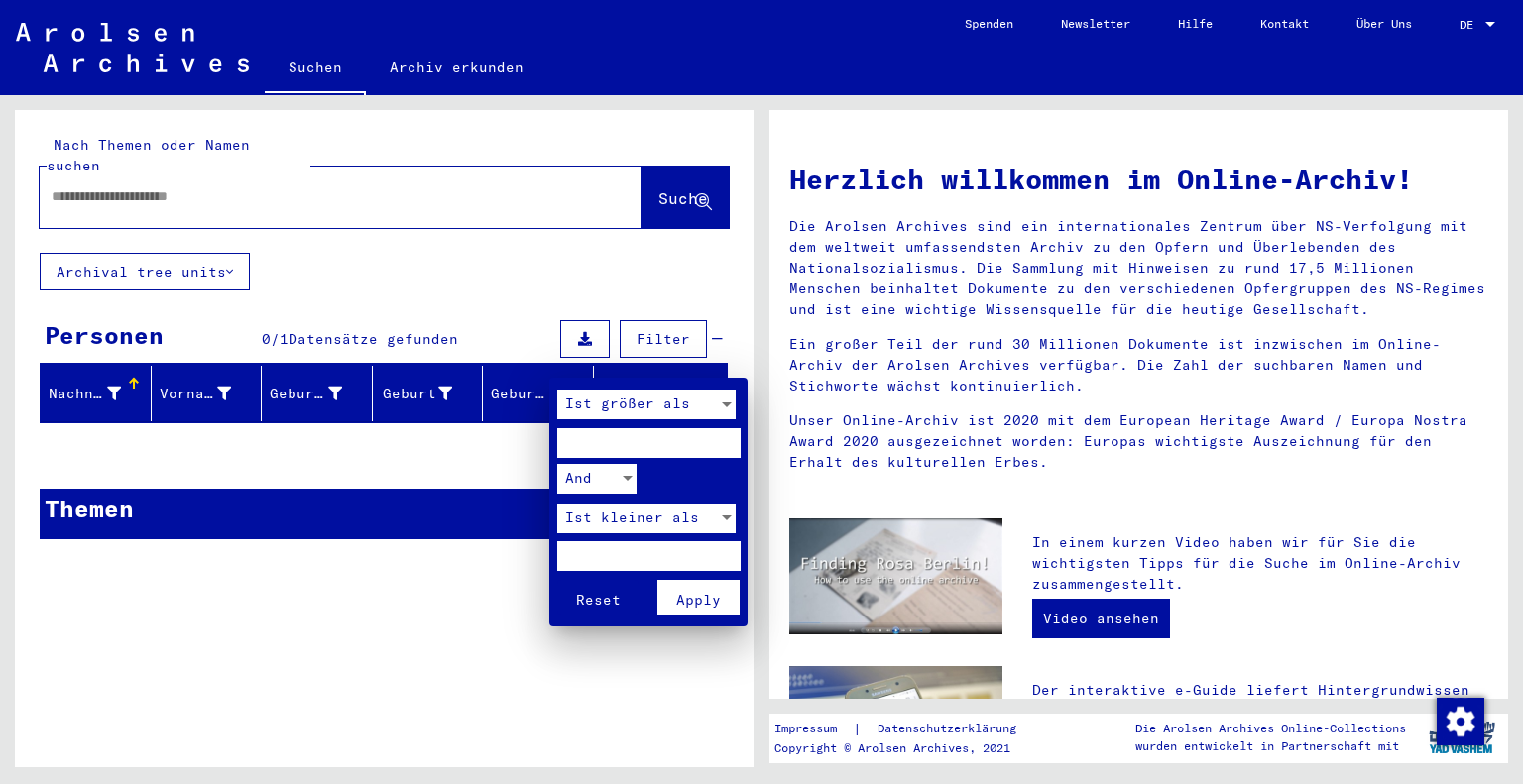 click at bounding box center (648, 556) 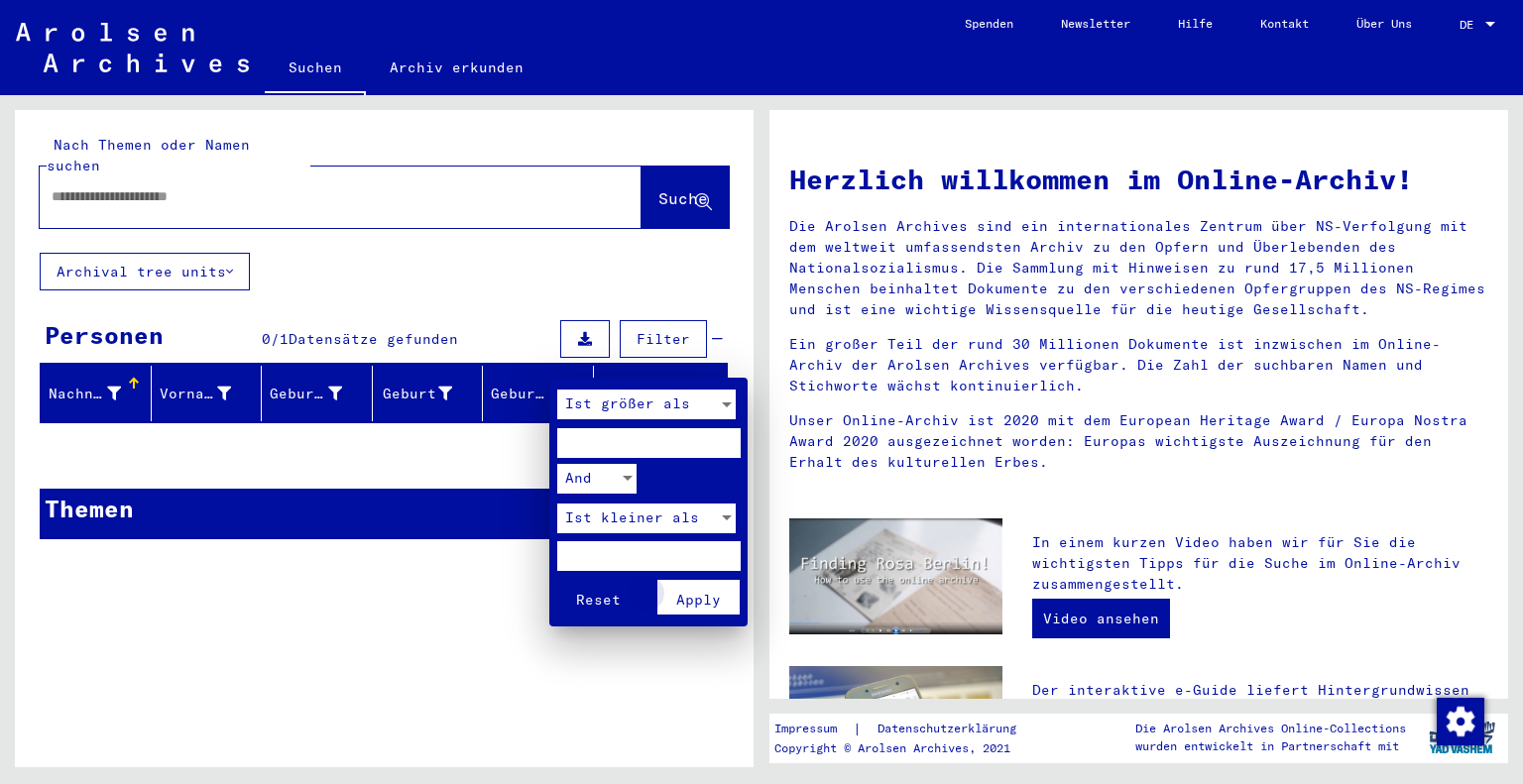 click on "Apply" at bounding box center (698, 600) 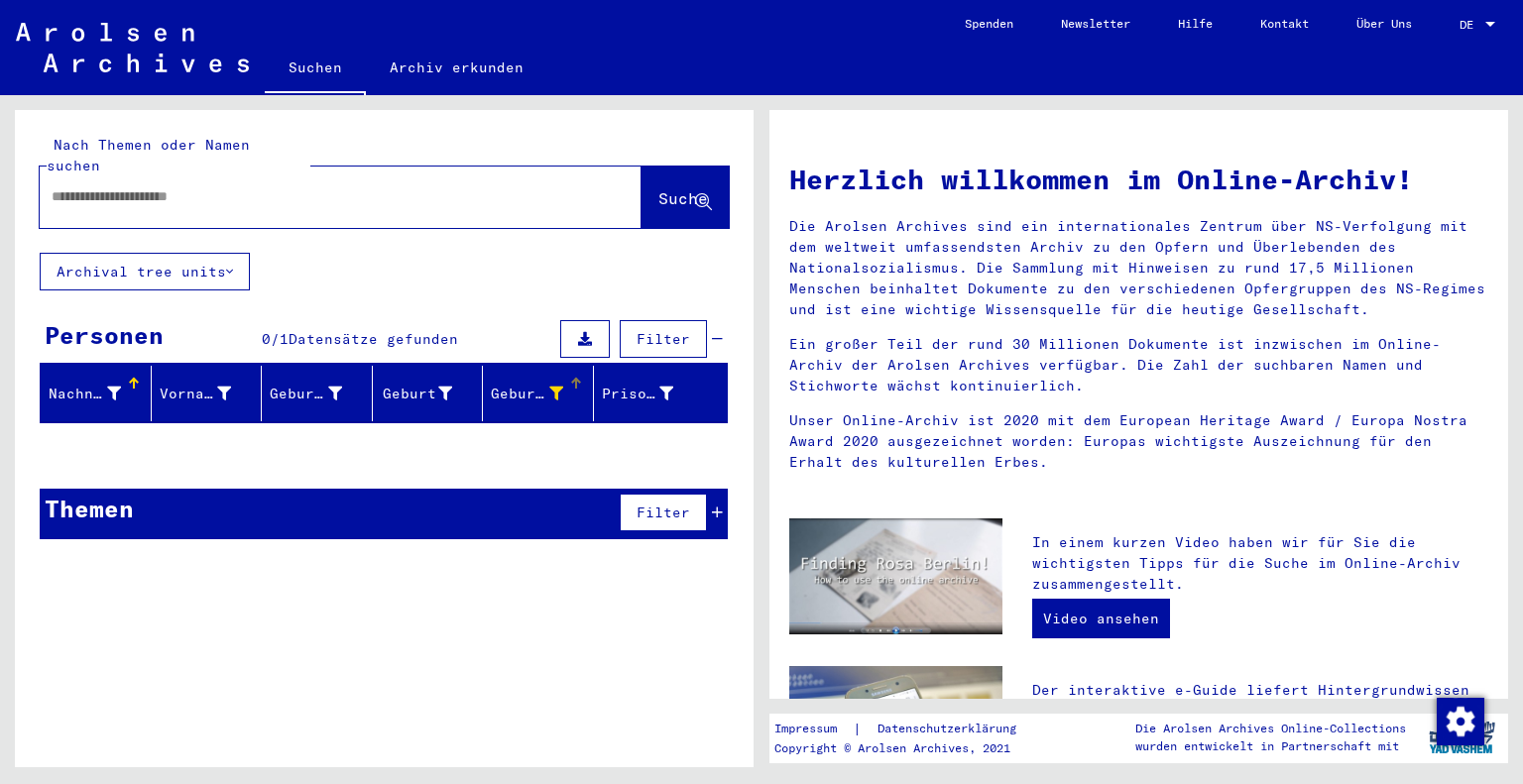 click at bounding box center (574, 381) 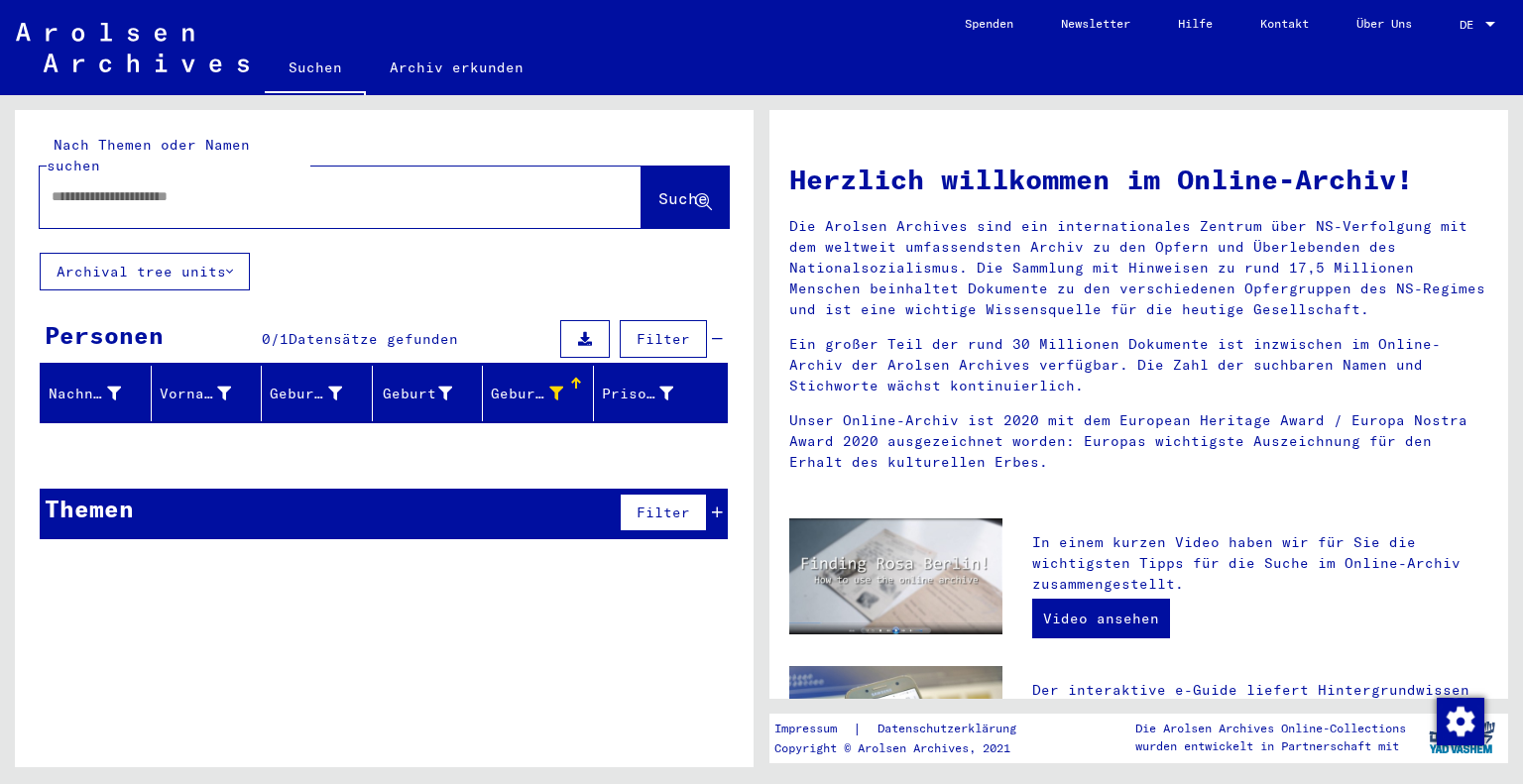 click on "Geburtsdatum" at bounding box center [527, 393] 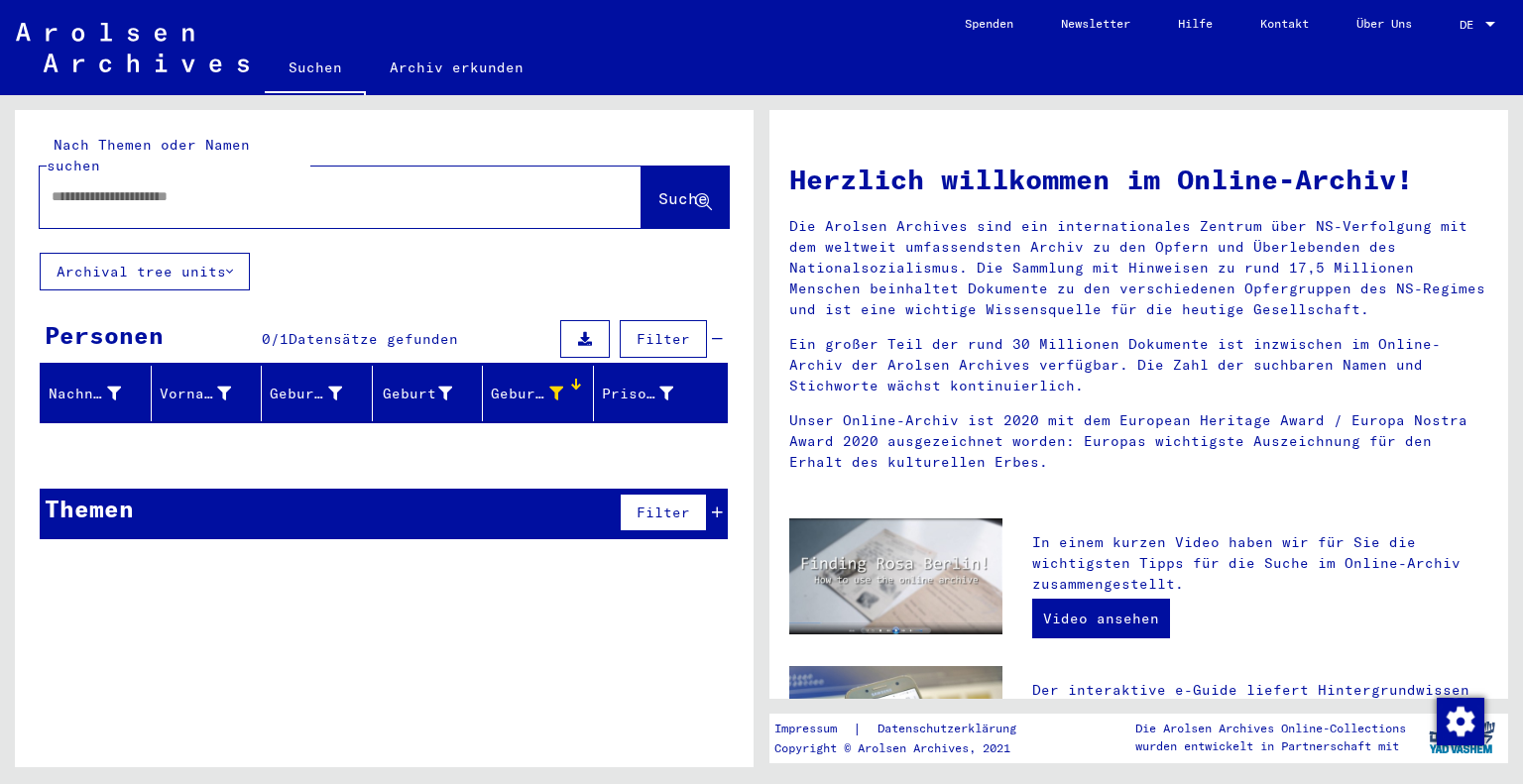 click on "Geburtsdatum" at bounding box center (541, 393) 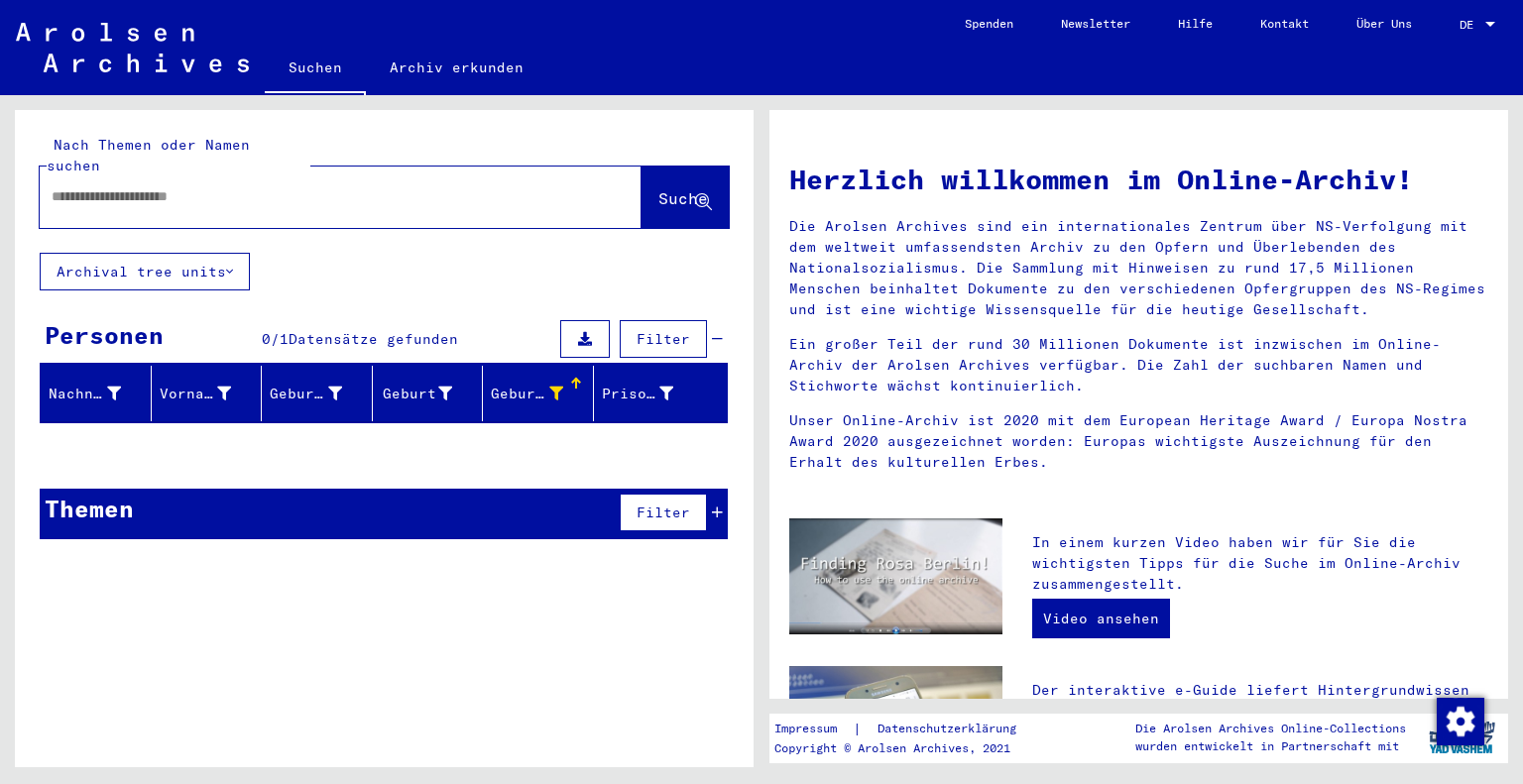 click at bounding box center [576, 384] 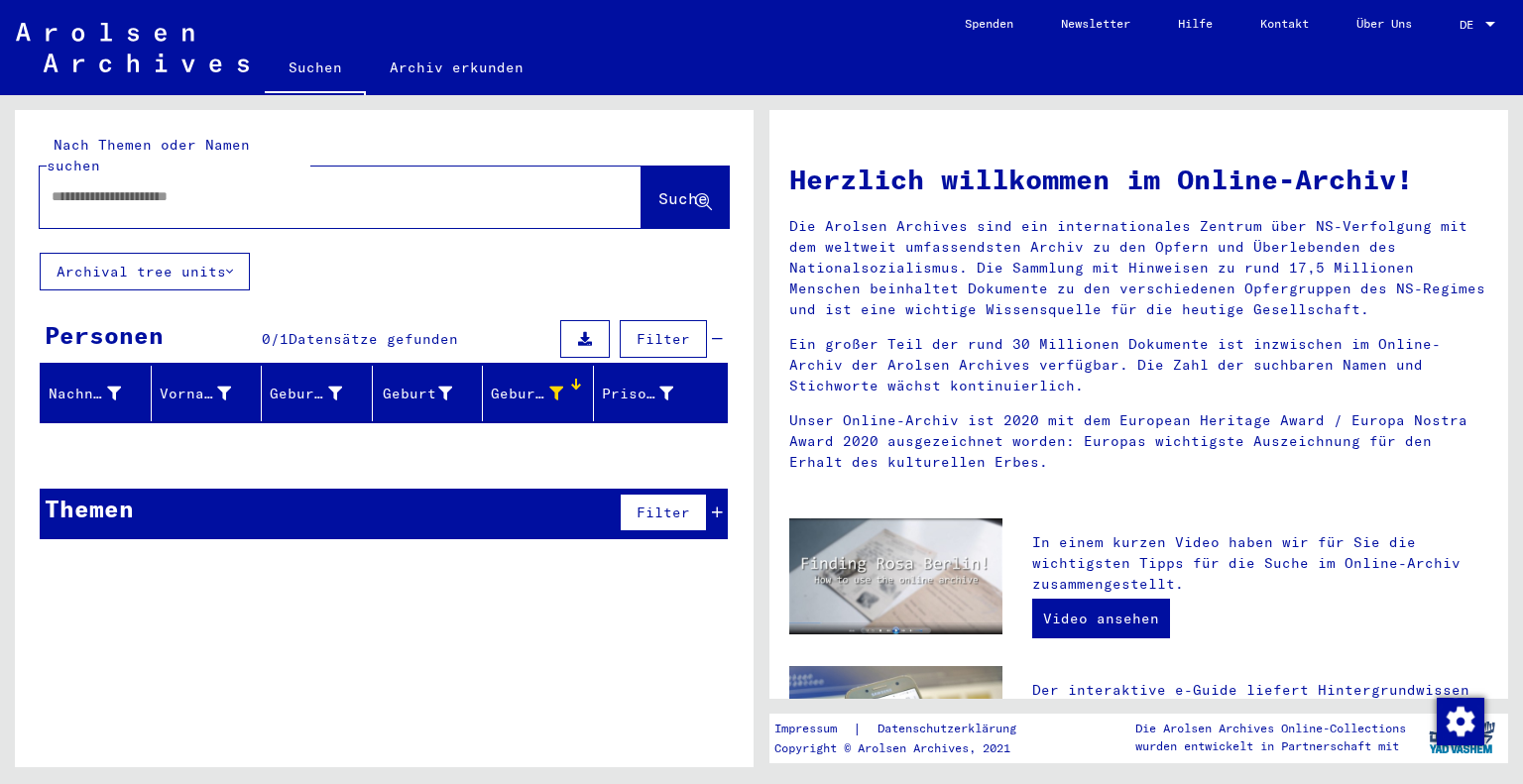click at bounding box center [556, 393] 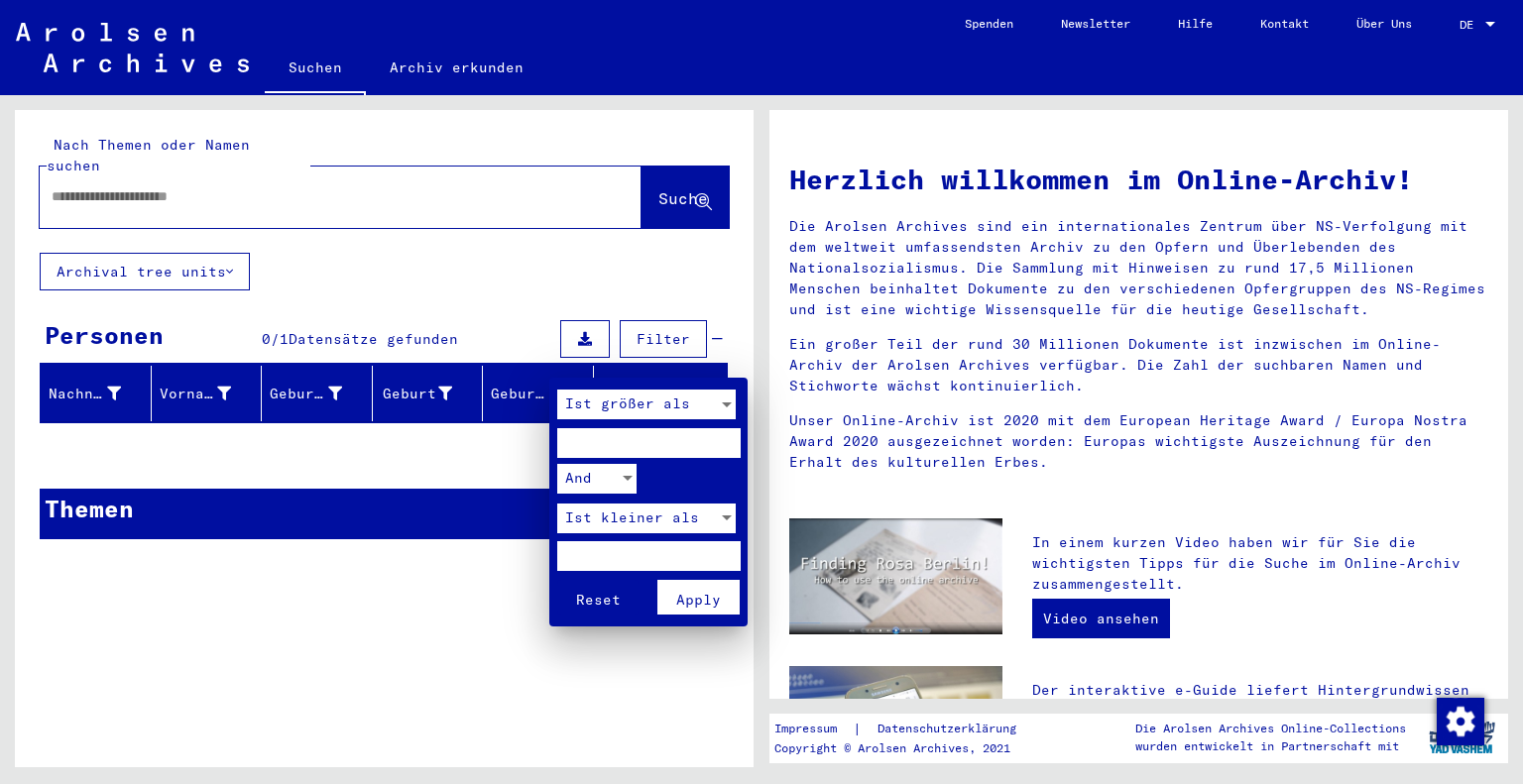 drag, startPoint x: 624, startPoint y: 431, endPoint x: 547, endPoint y: 433, distance: 77.02597 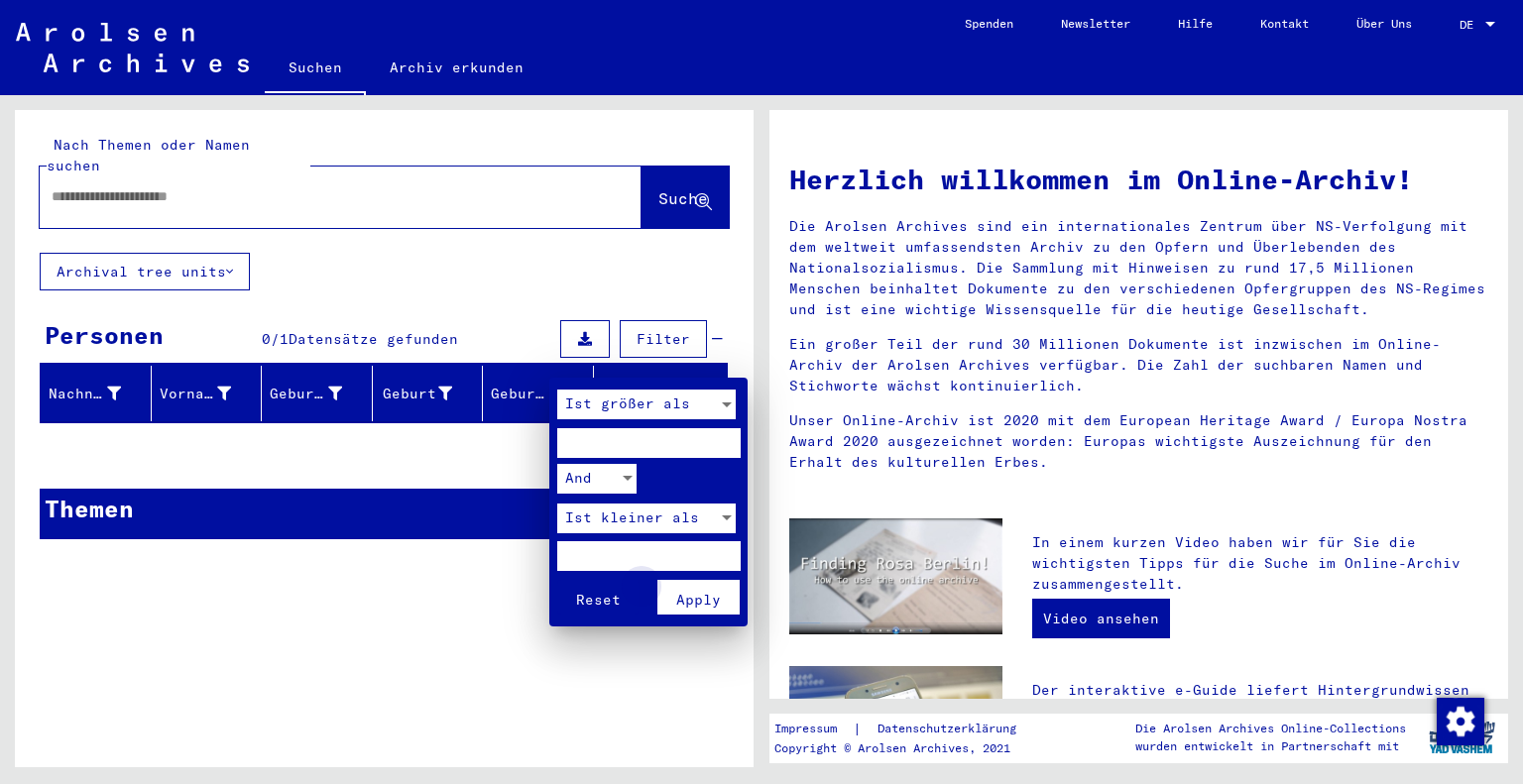 click on "Apply" at bounding box center (698, 600) 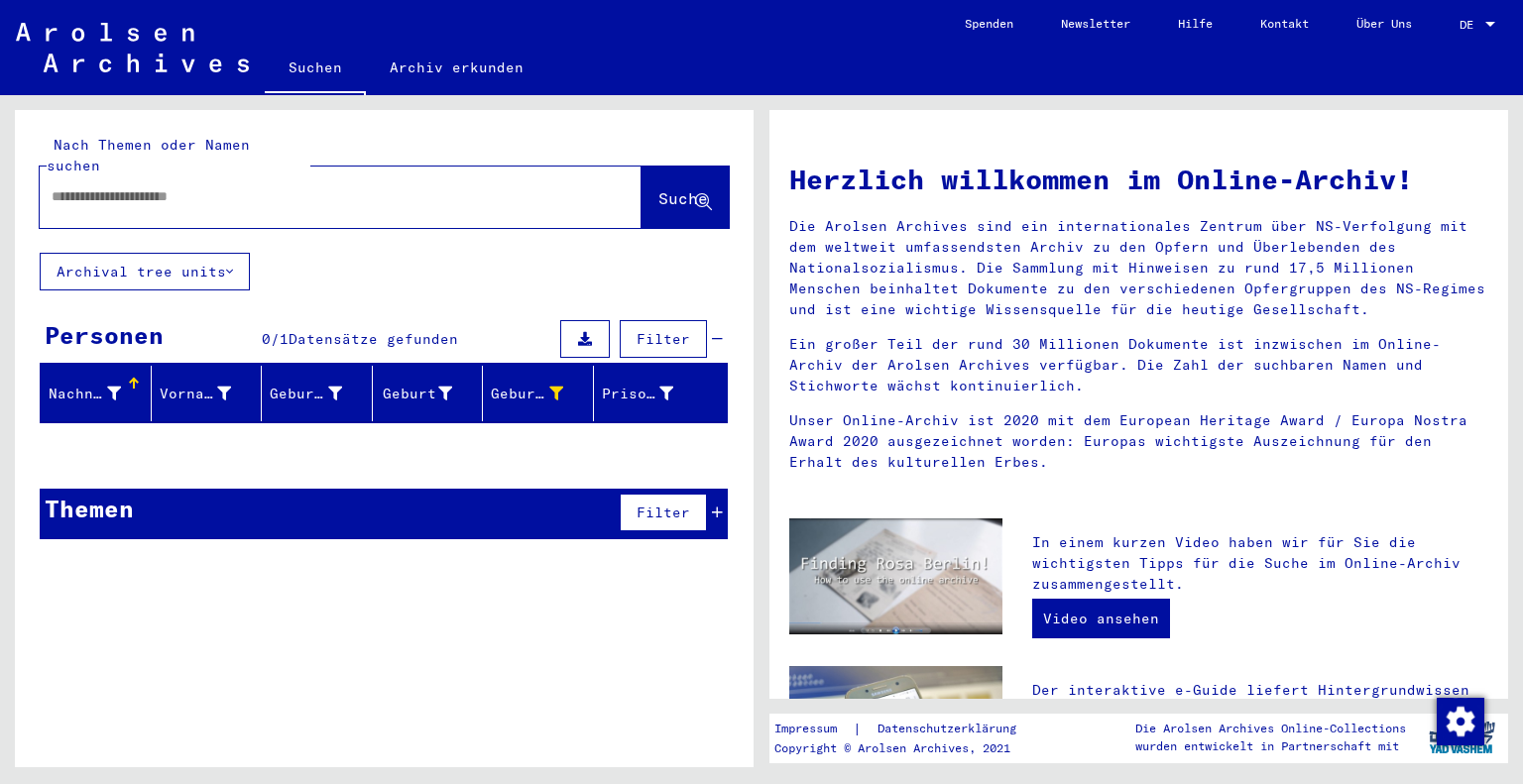 click on "Filter" at bounding box center (663, 339) 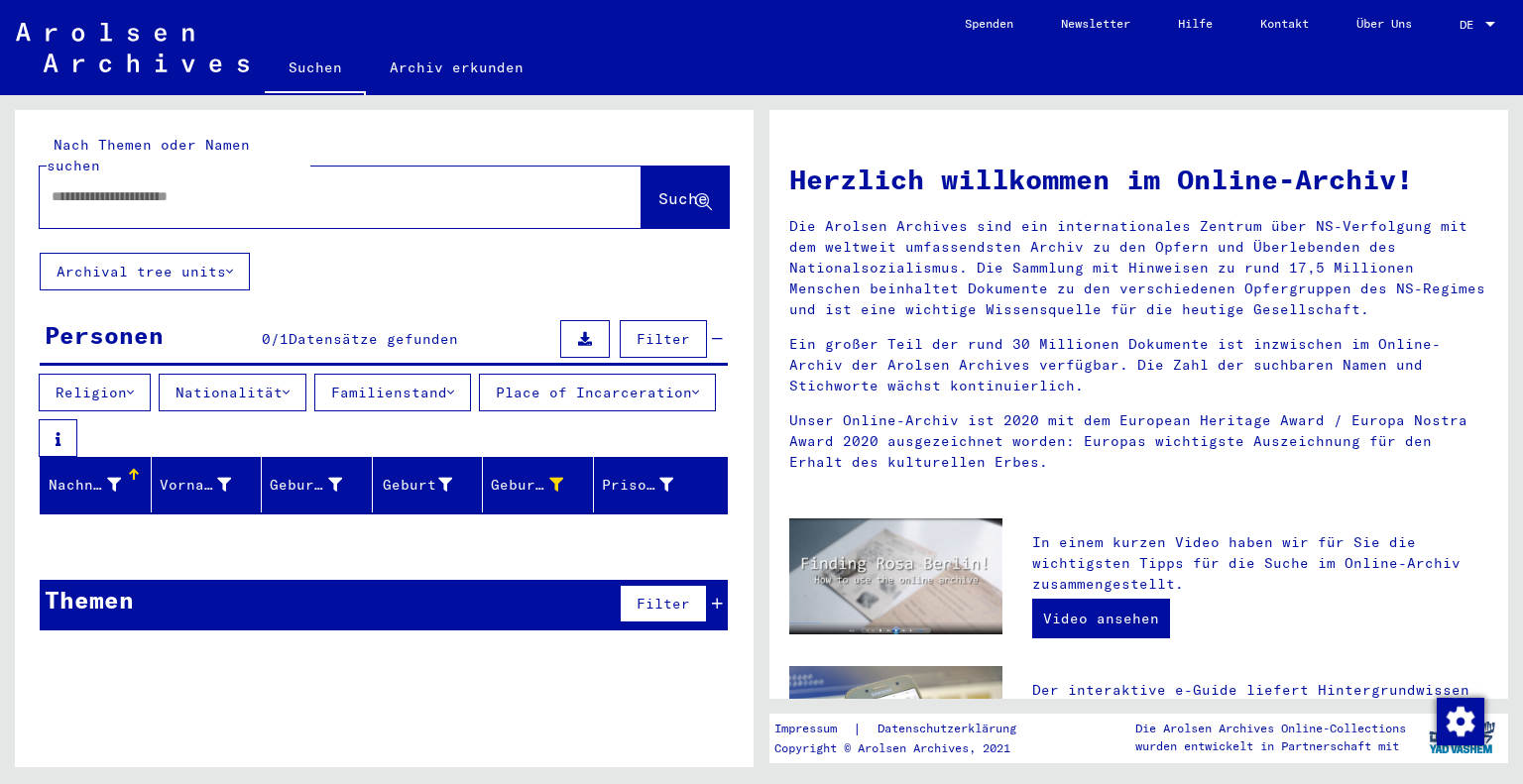 click at bounding box center [695, 392] 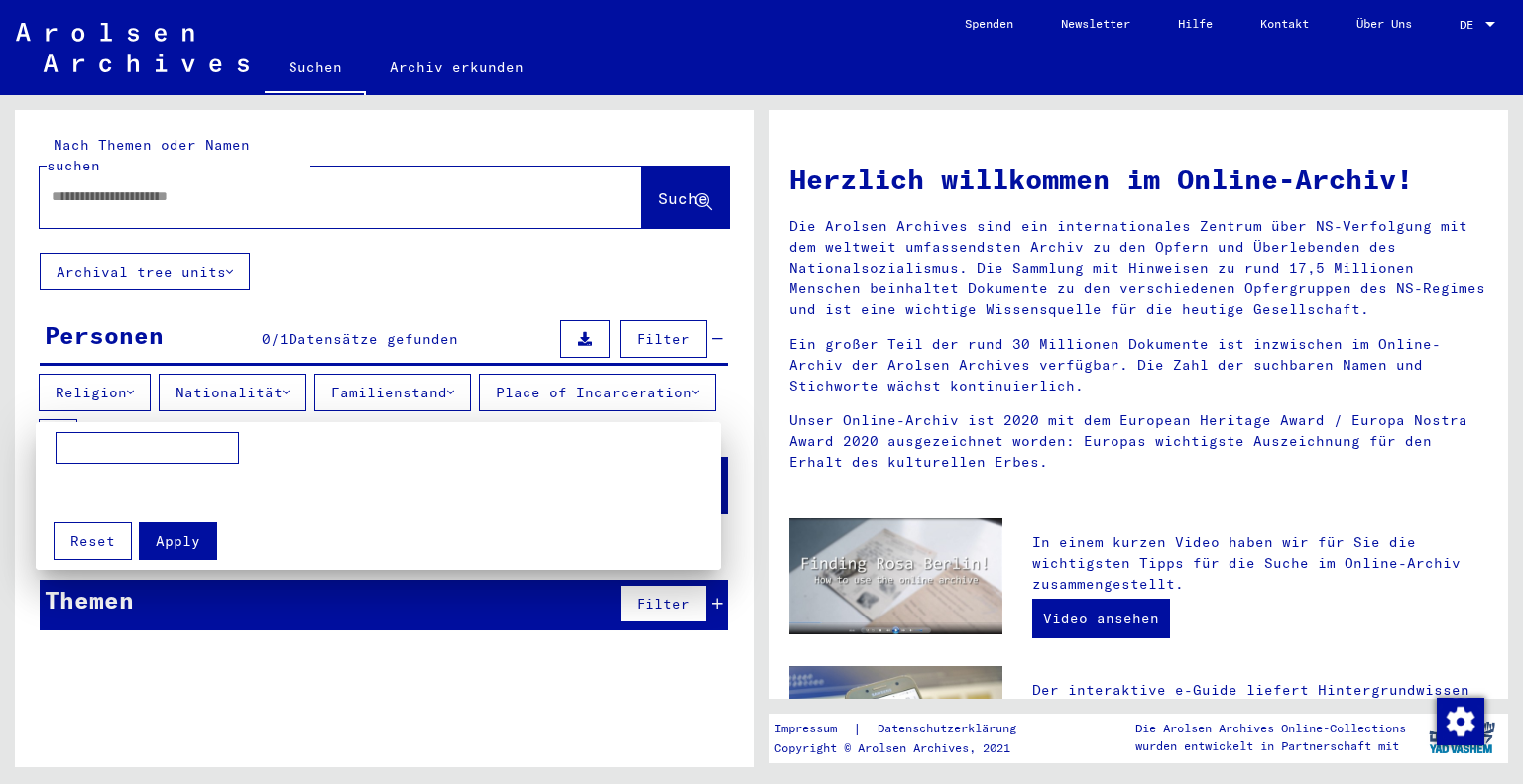 click at bounding box center (762, 392) 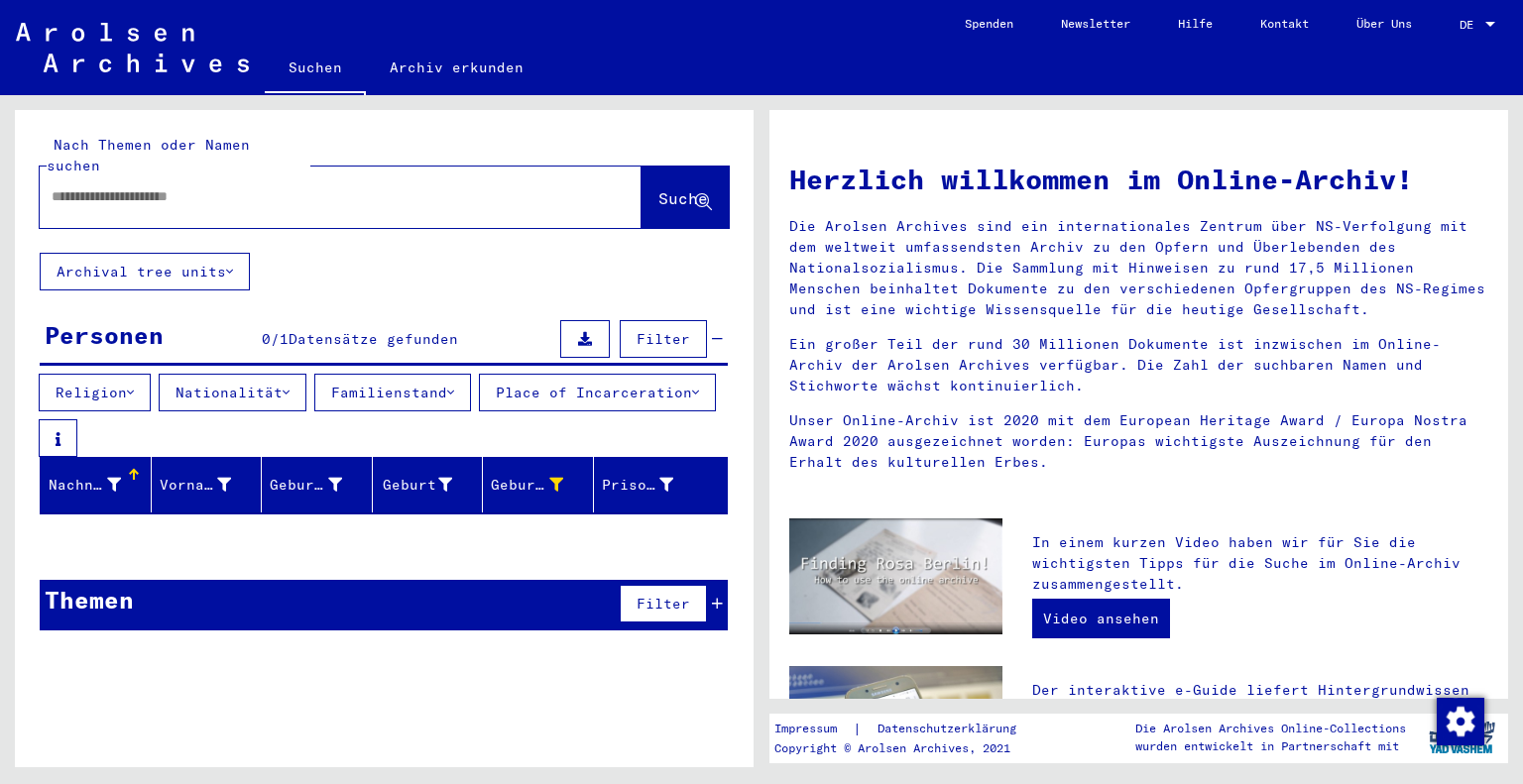 click 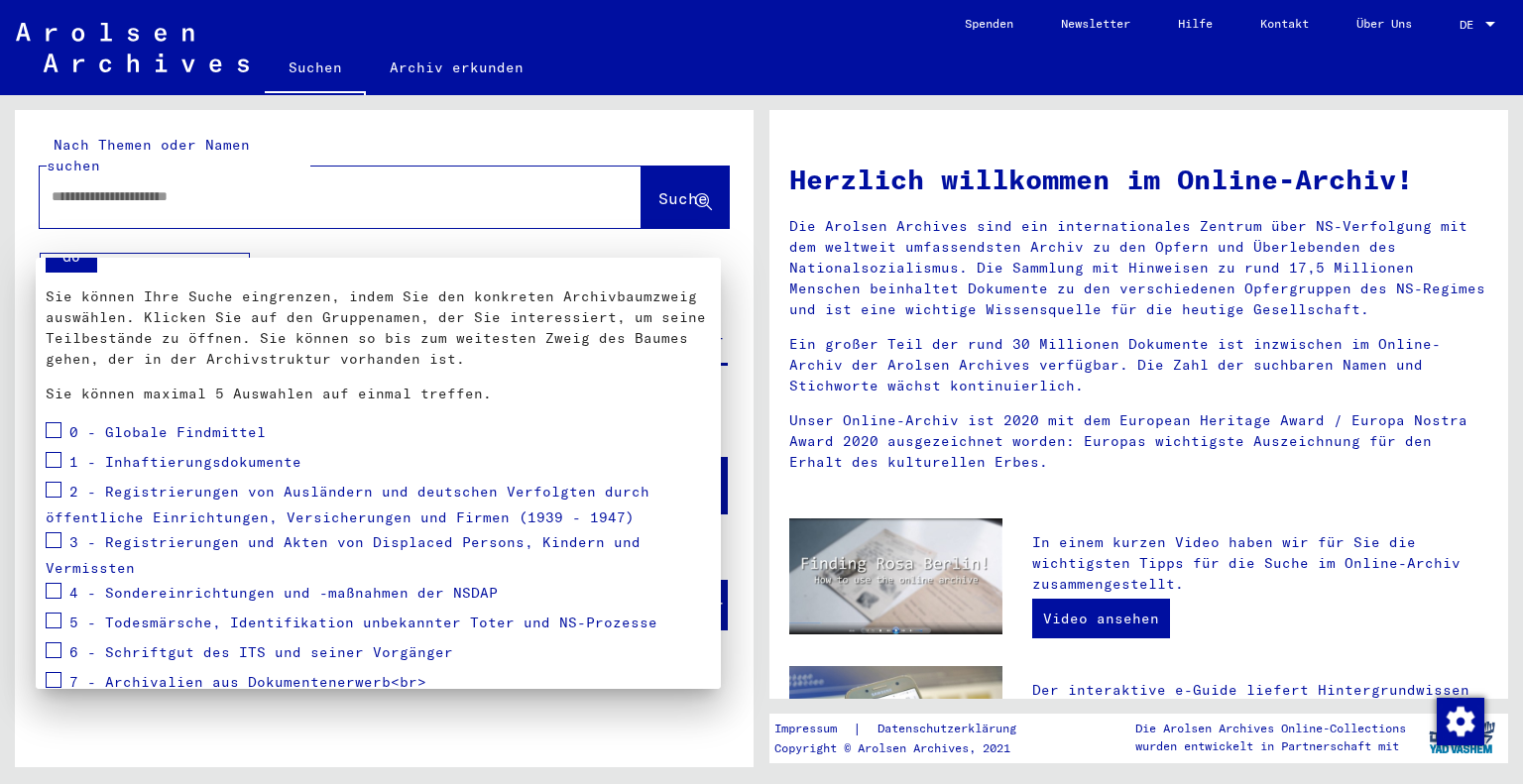 scroll, scrollTop: 167, scrollLeft: 0, axis: vertical 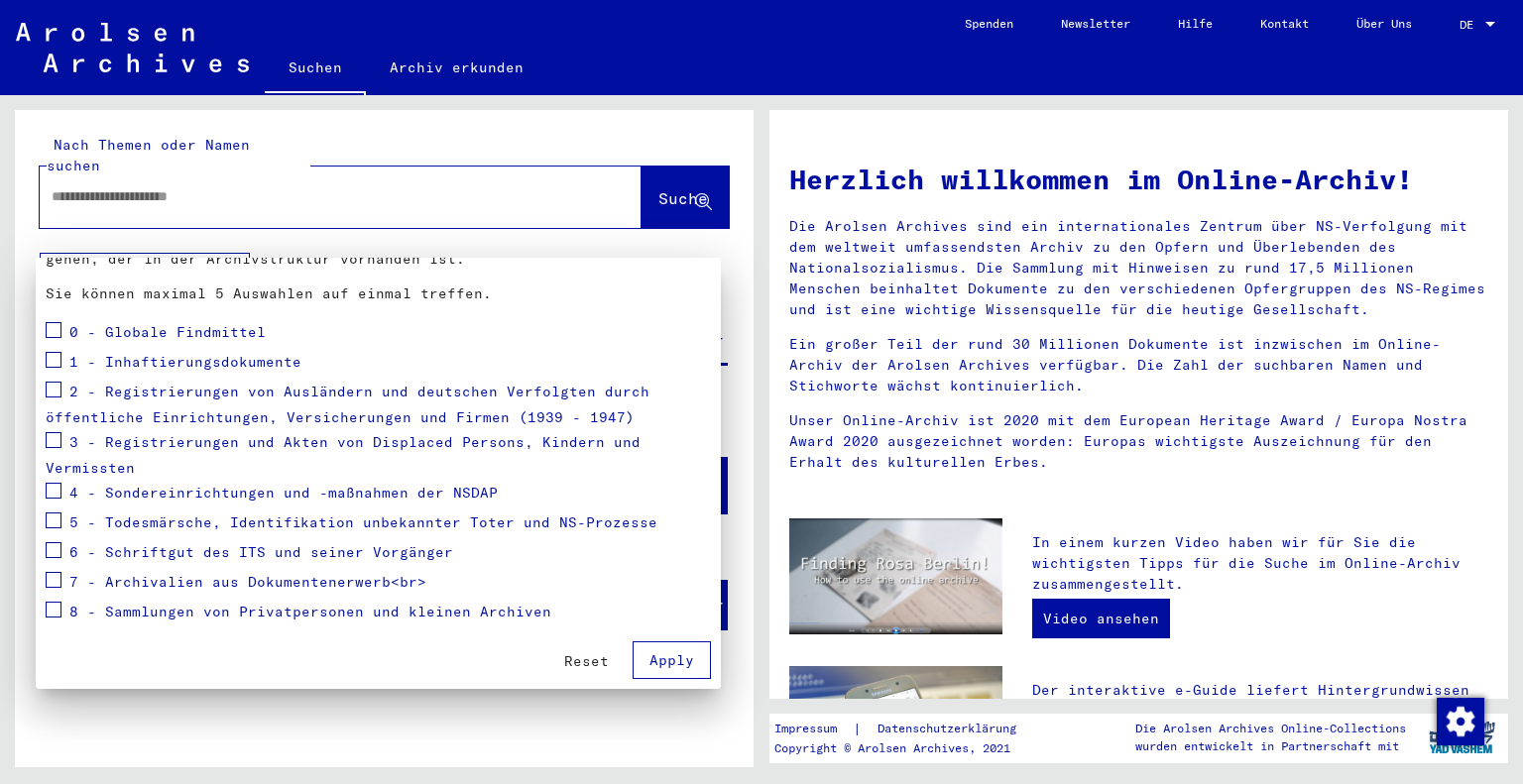 click at bounding box center [762, 392] 